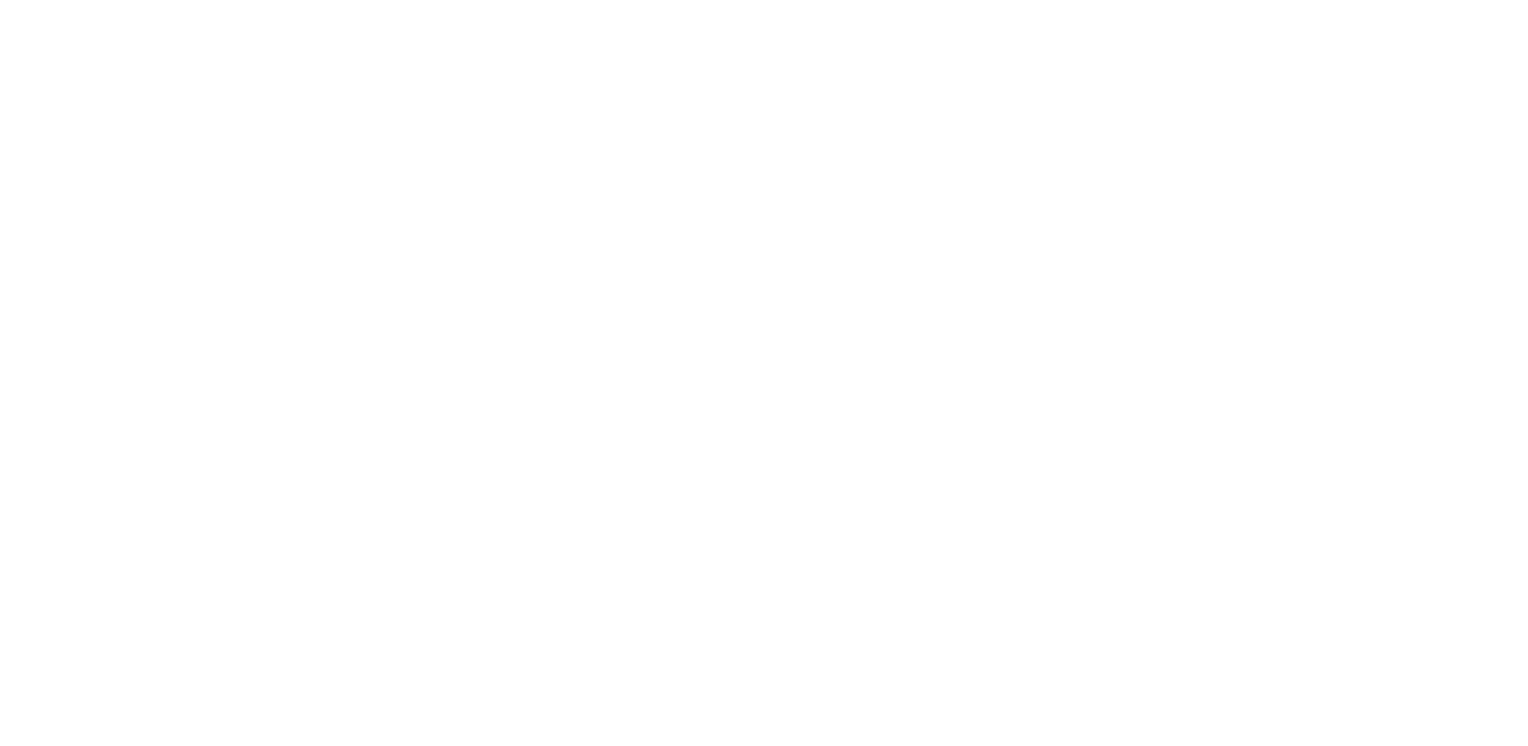 scroll, scrollTop: 0, scrollLeft: 0, axis: both 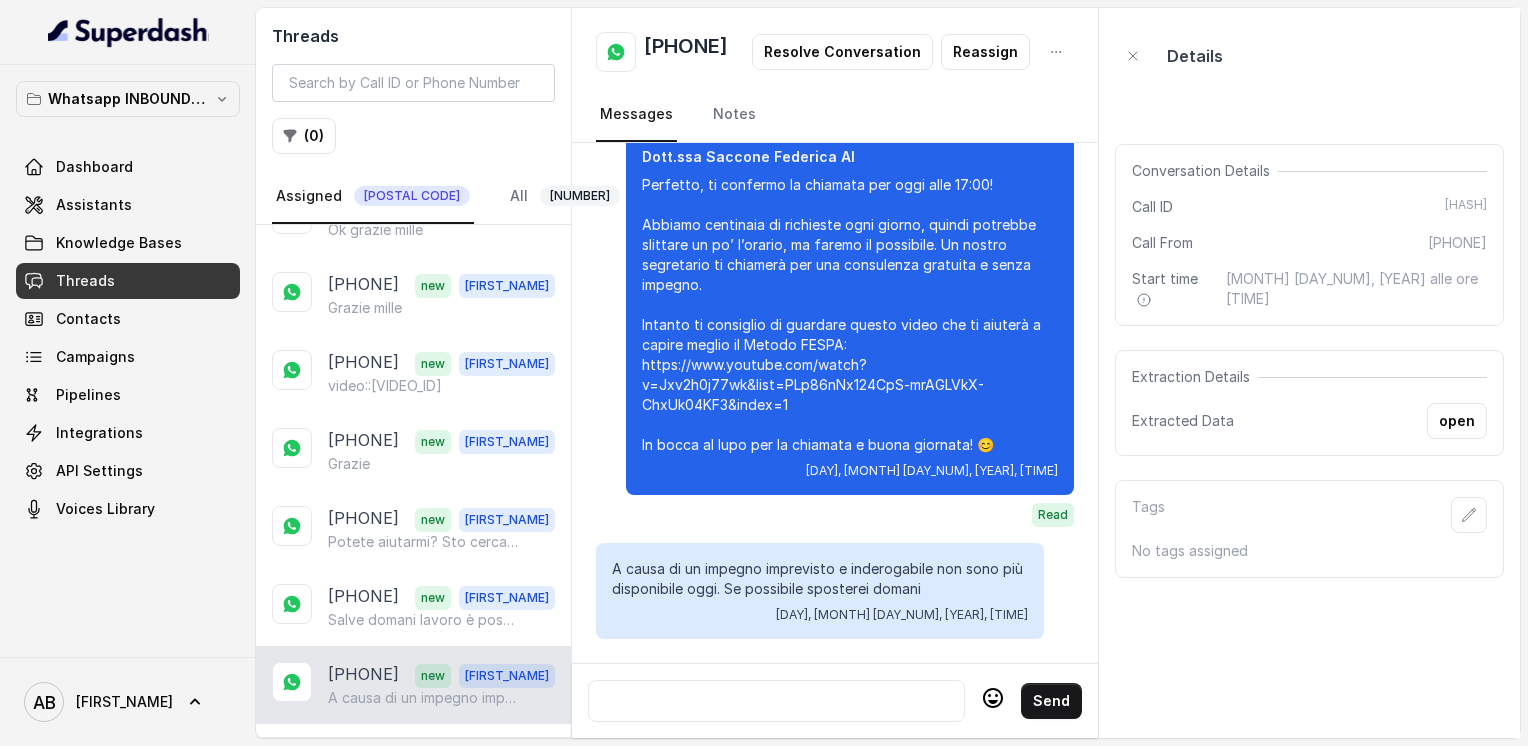 click on "[PHONE]" at bounding box center (686, 52) 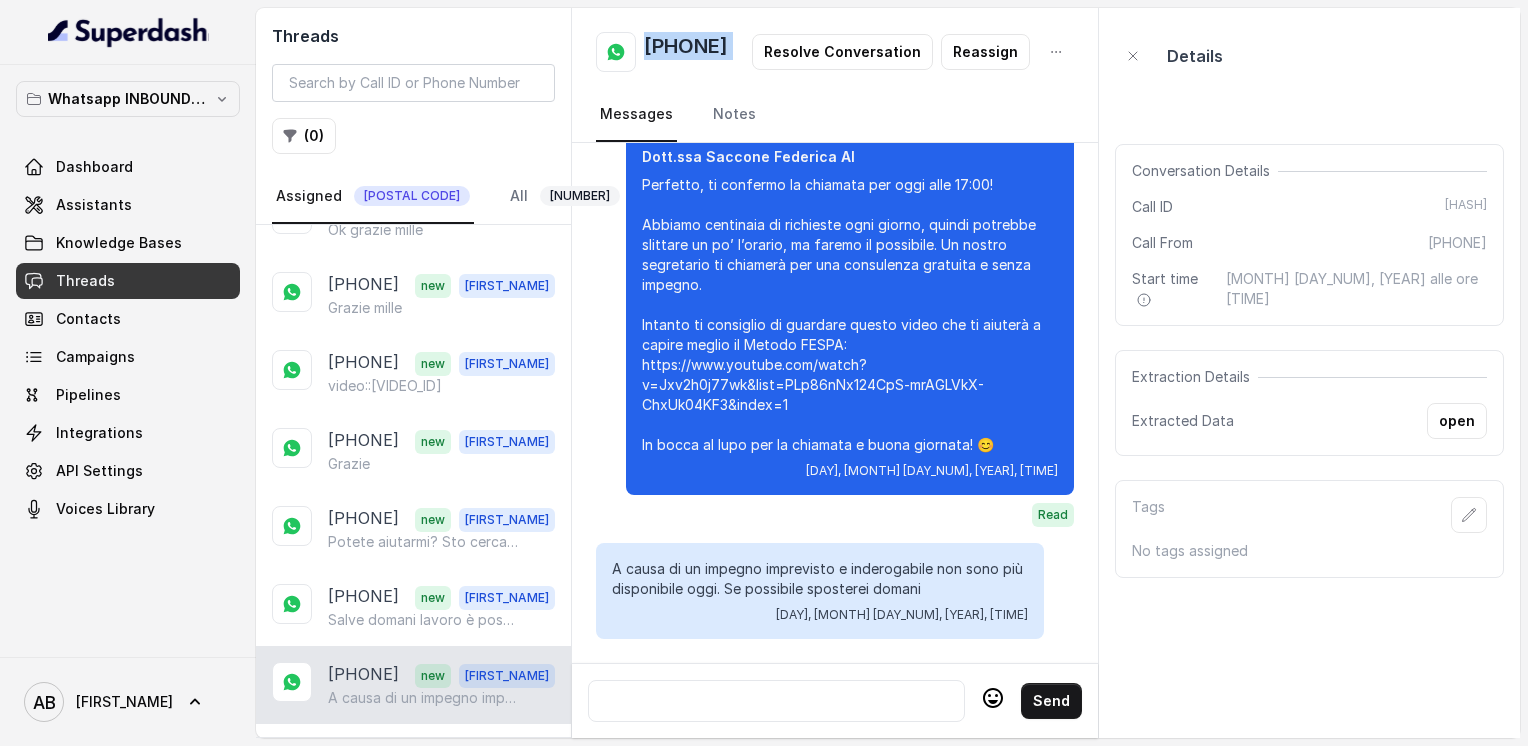 click on "[PHONE]" at bounding box center [686, 52] 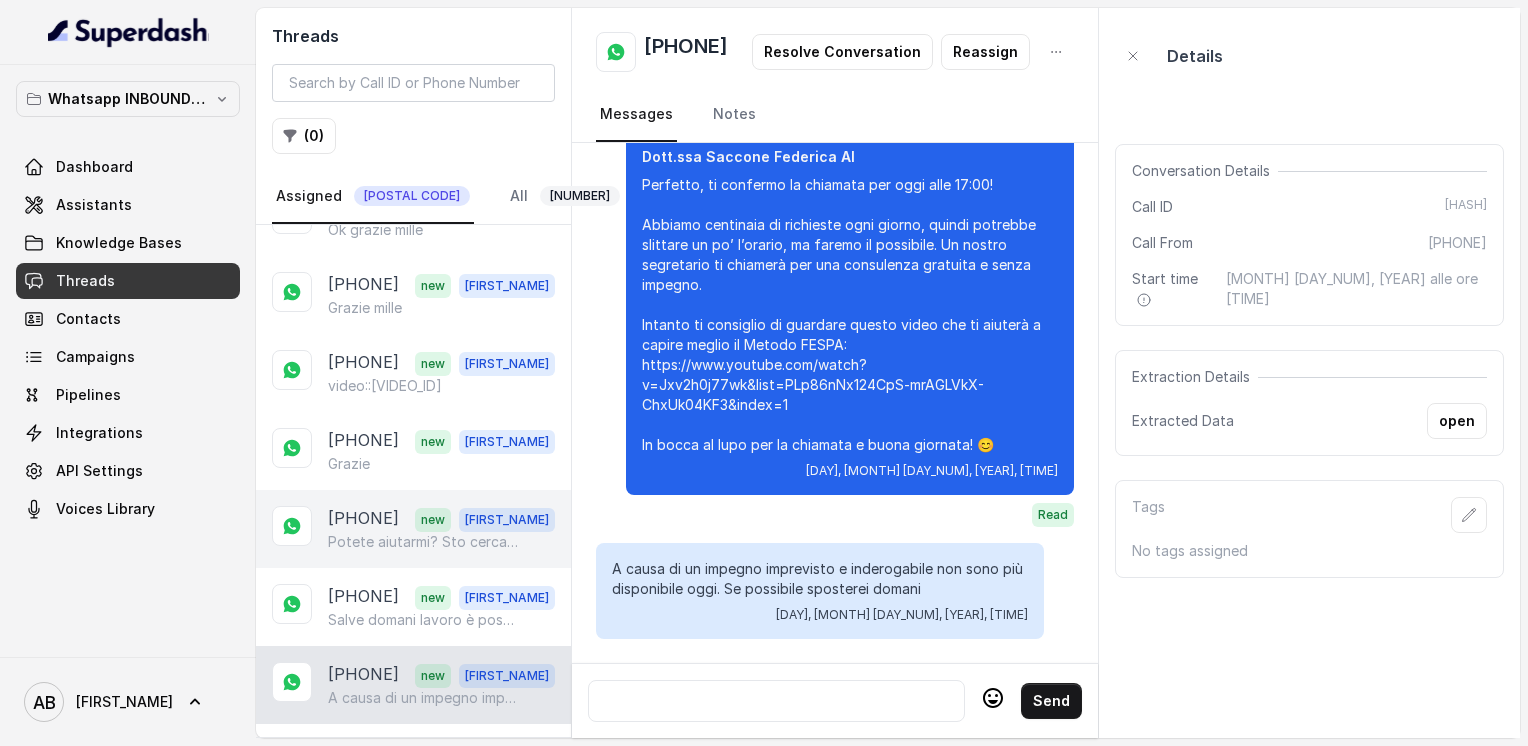 click on "[PHONE]" at bounding box center (363, 519) 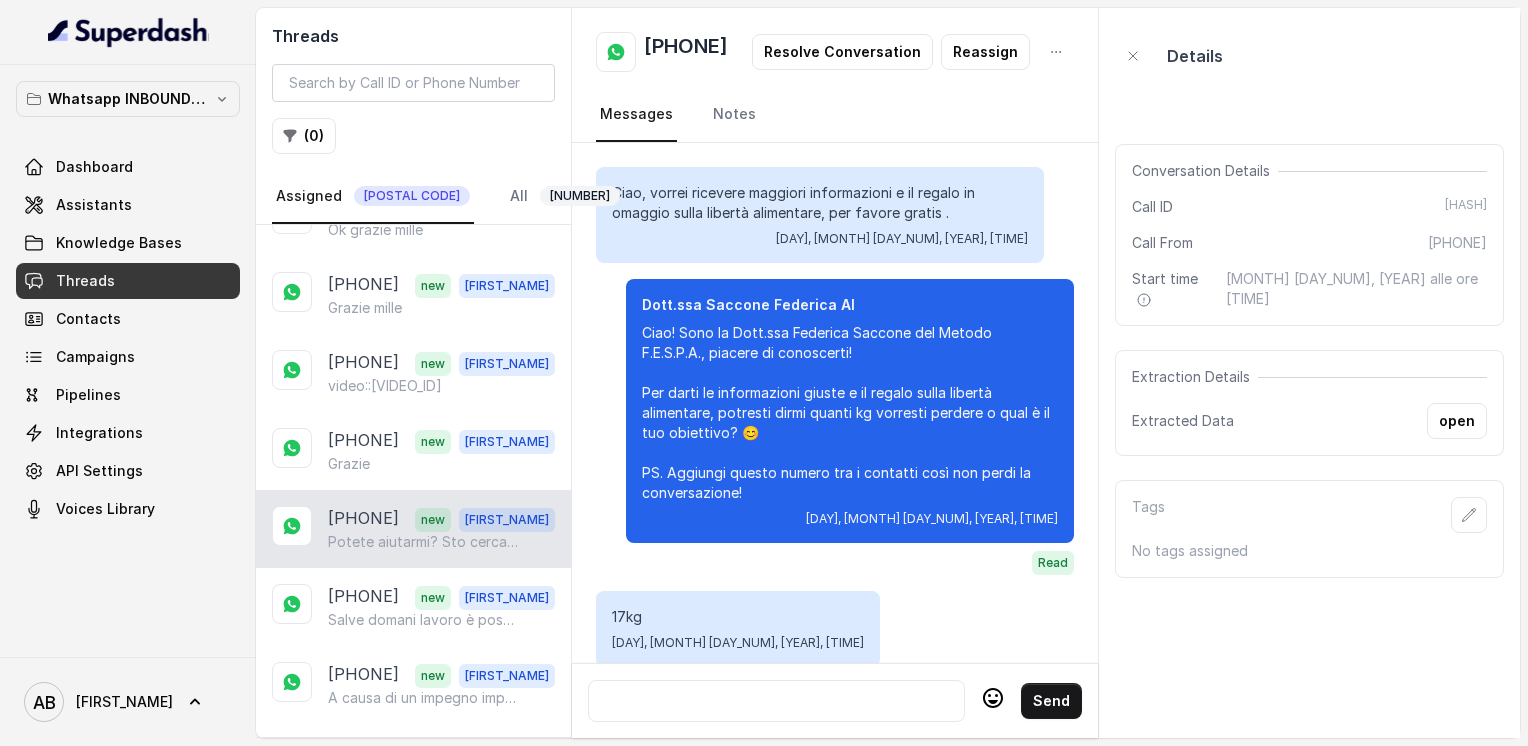 scroll, scrollTop: 4364, scrollLeft: 0, axis: vertical 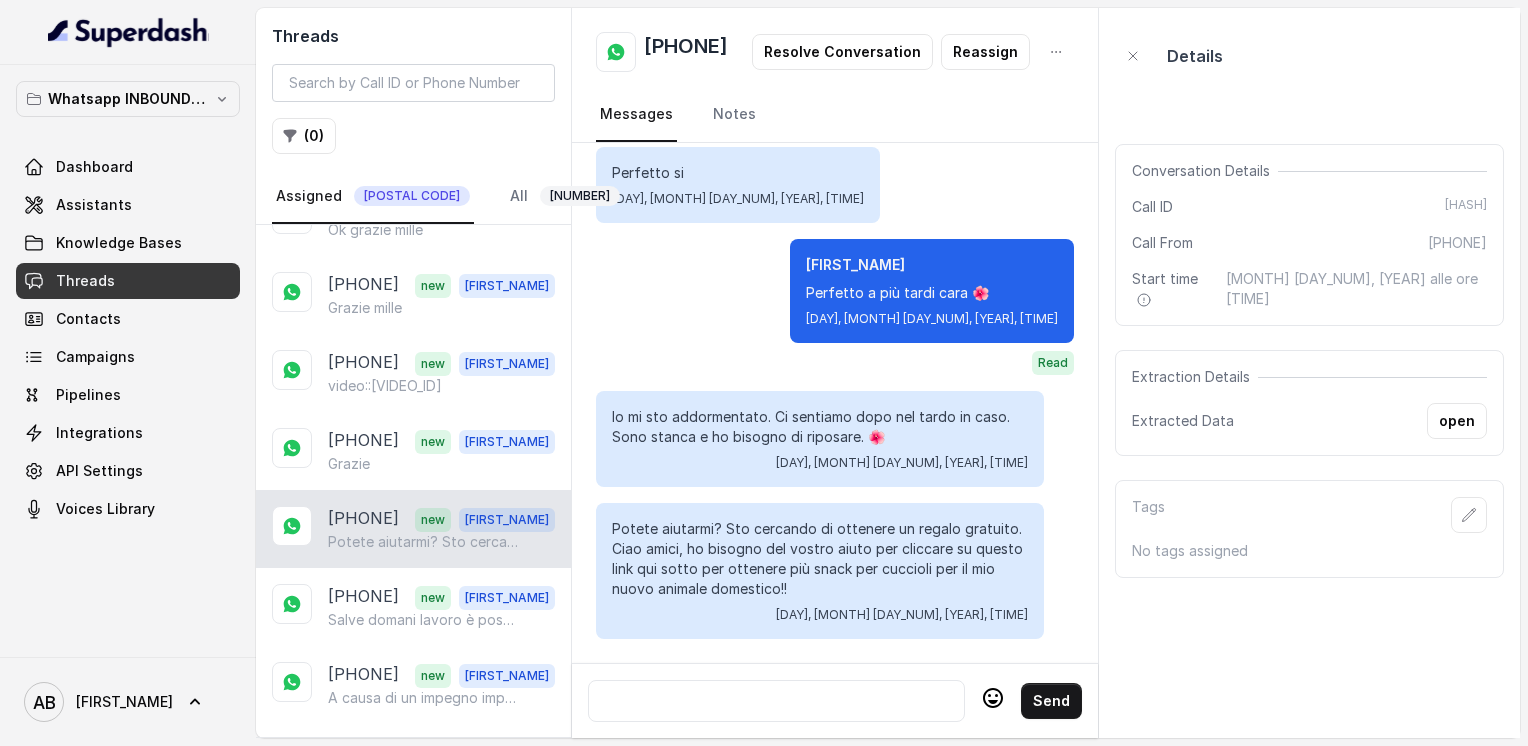 click at bounding box center [776, 701] 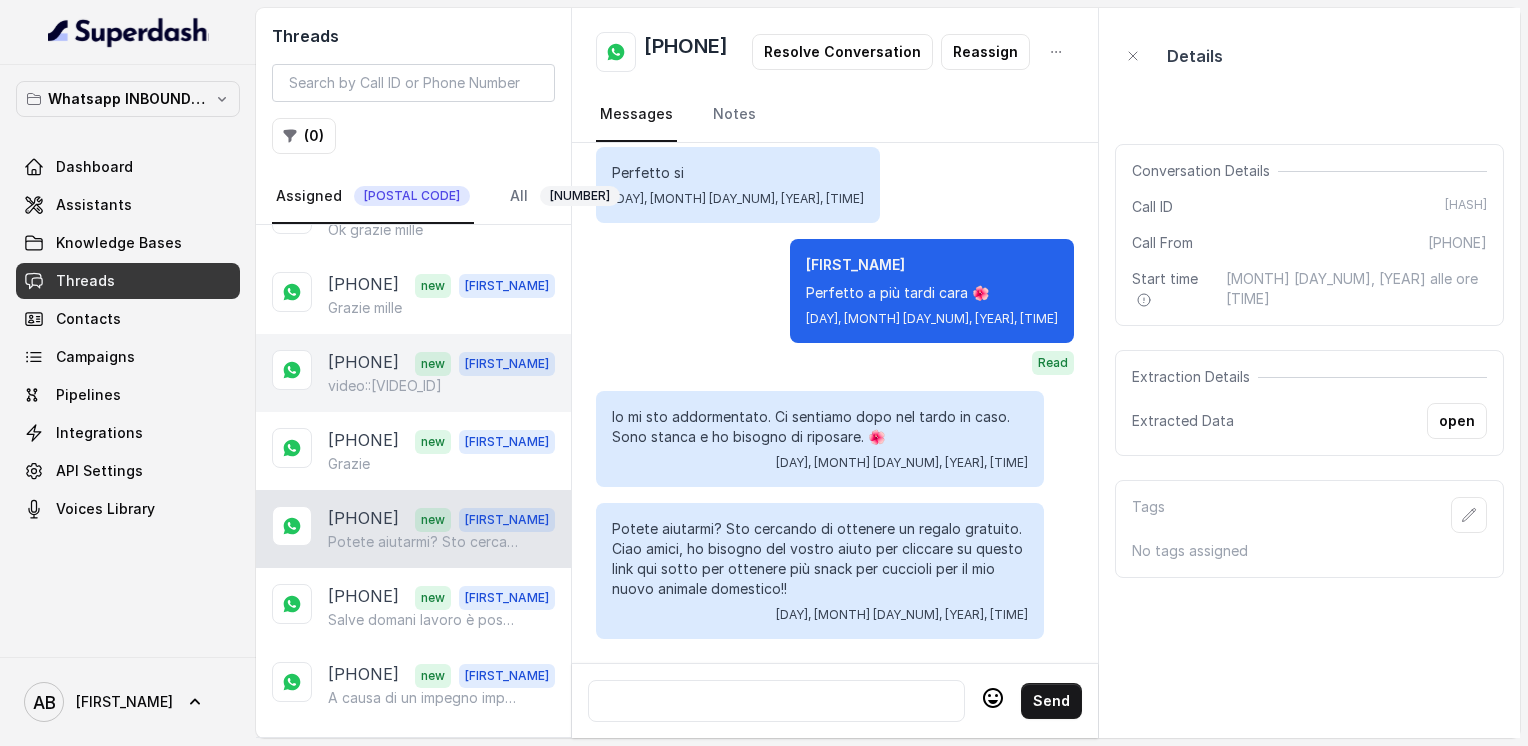 click on "+40754594409   new Alessandro video::782360614234951" at bounding box center [413, 373] 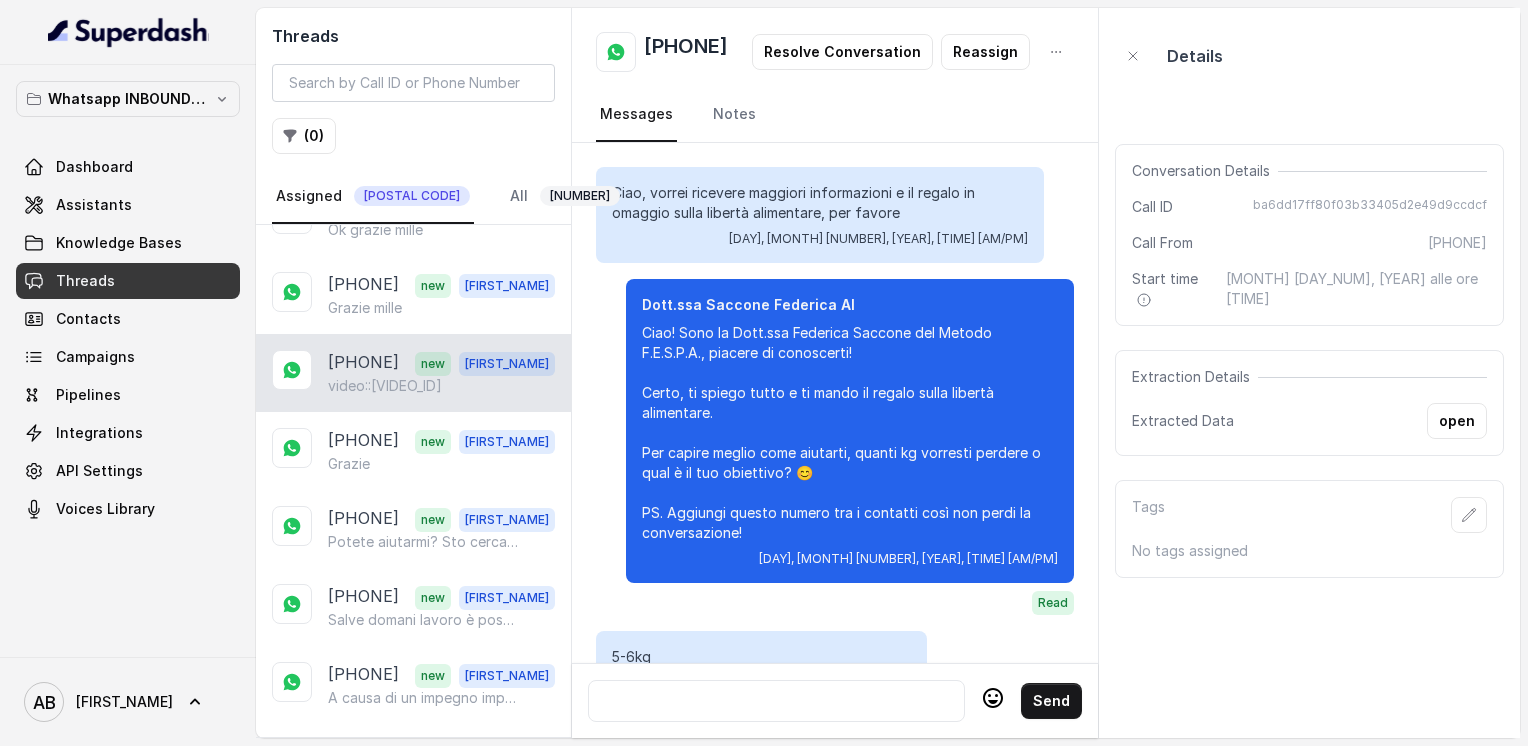 scroll, scrollTop: 2264, scrollLeft: 0, axis: vertical 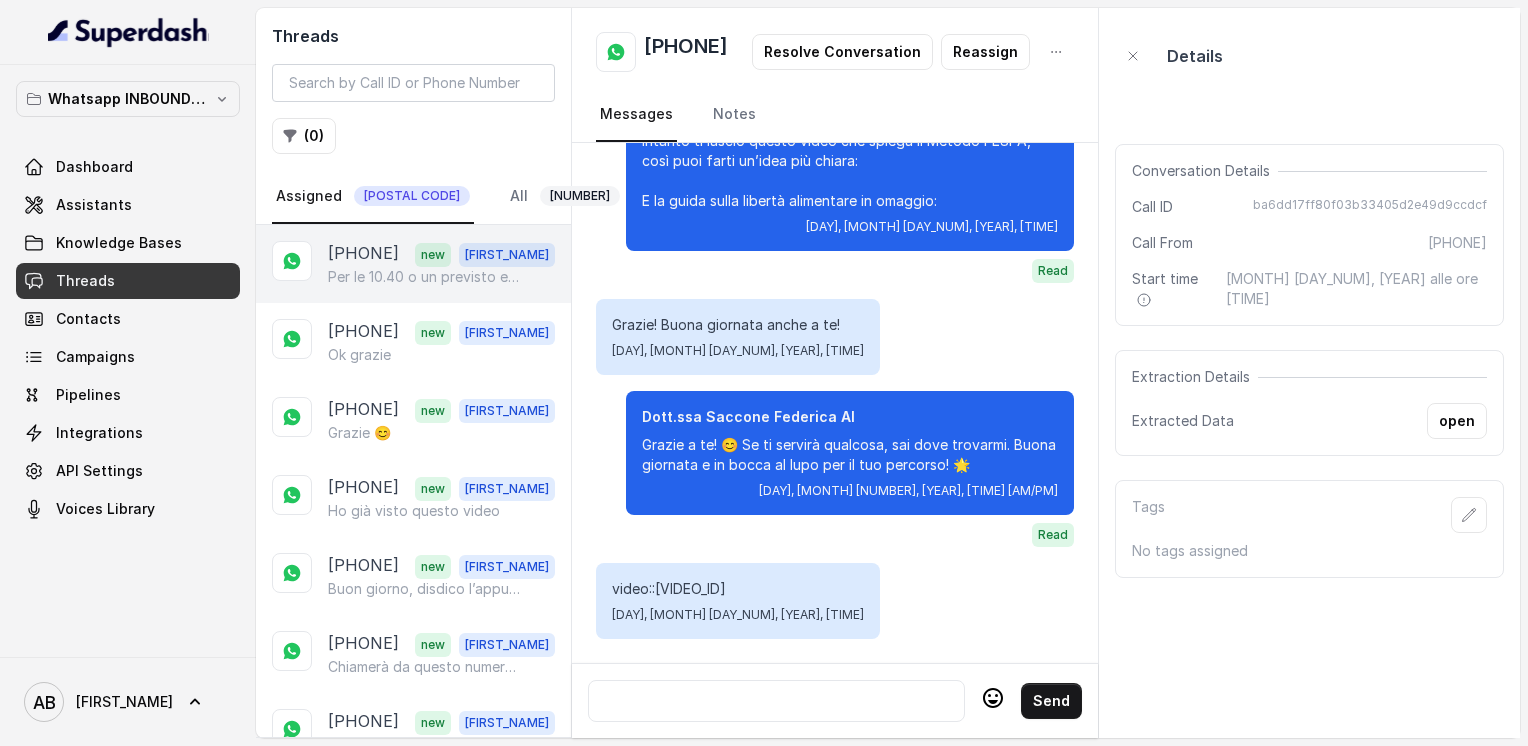 click on "[PHONE]" at bounding box center [363, 254] 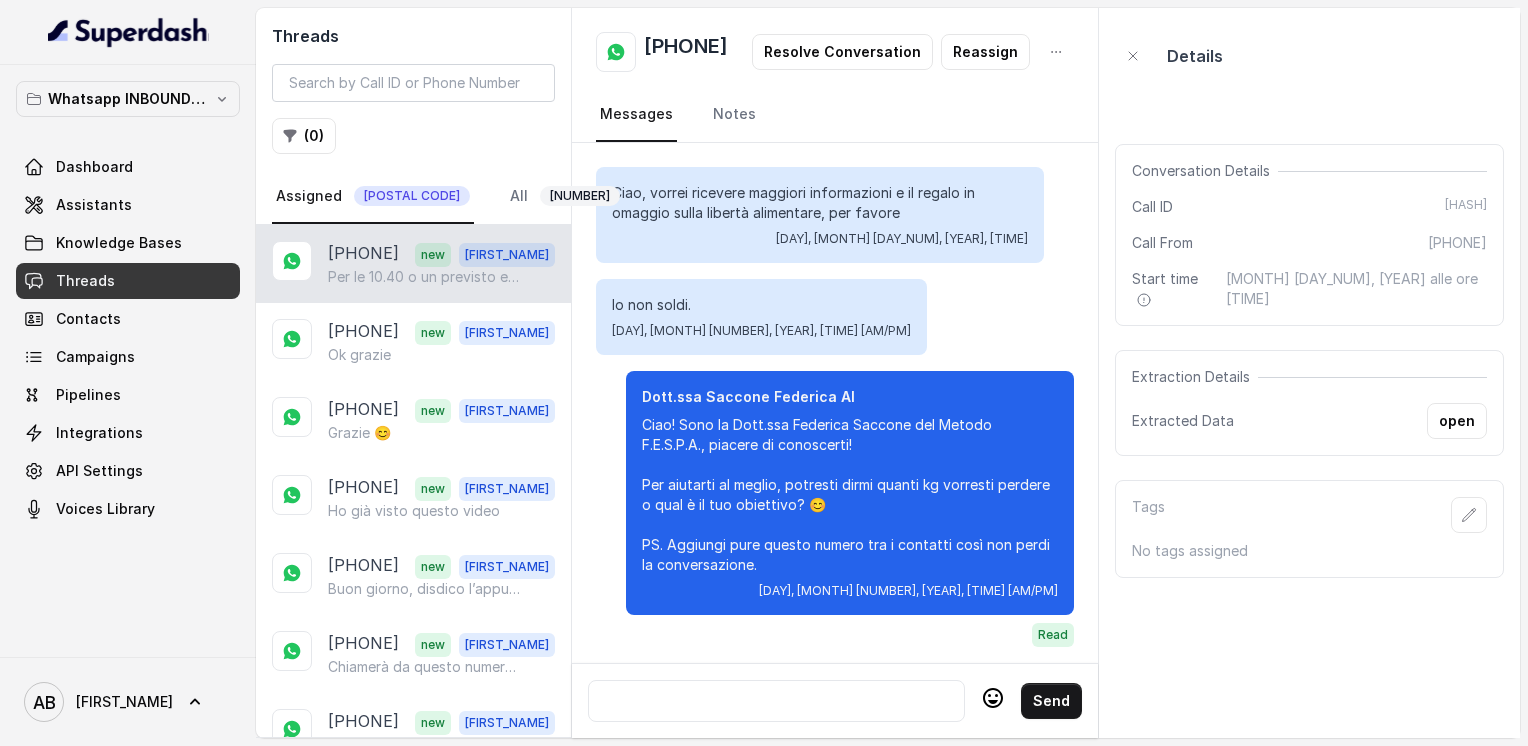 scroll, scrollTop: 3448, scrollLeft: 0, axis: vertical 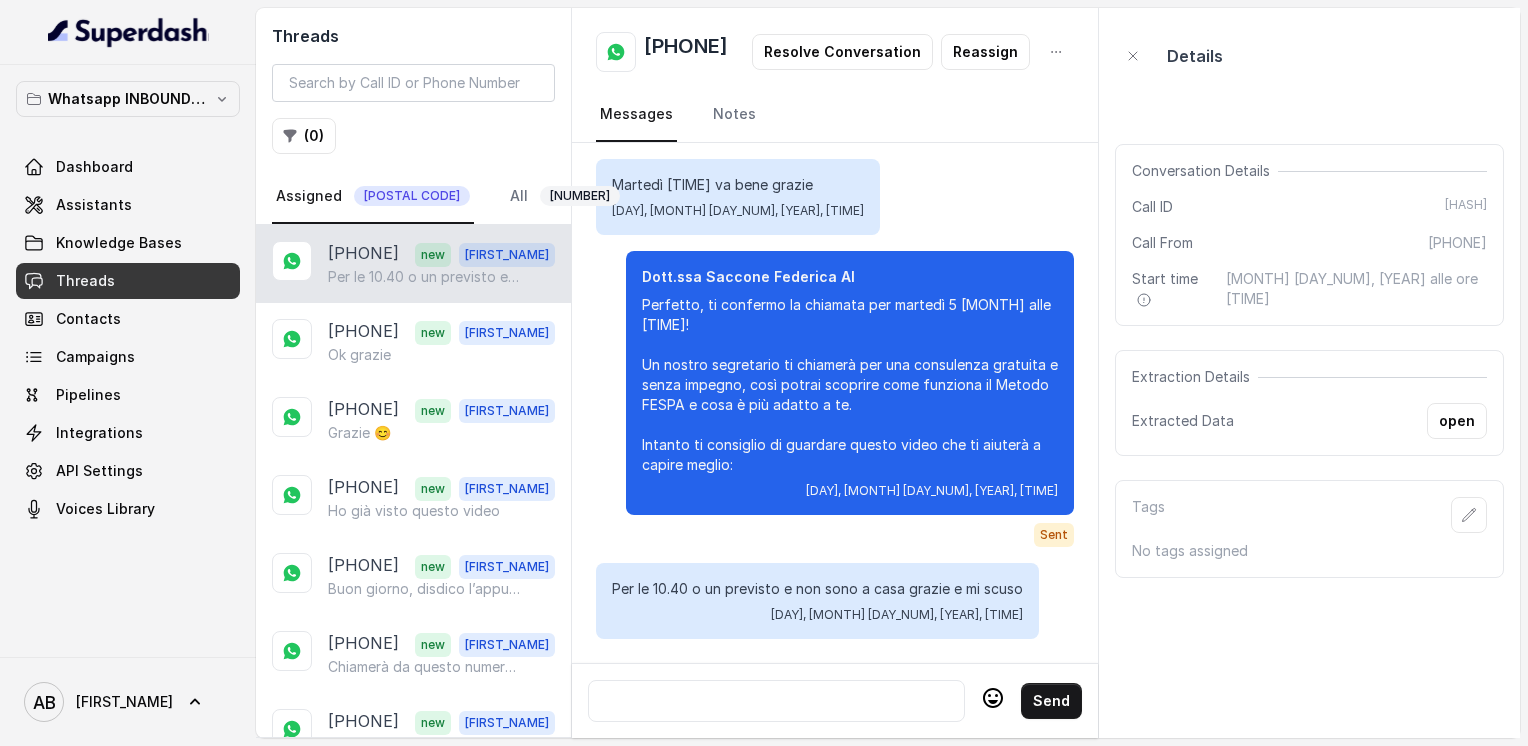 click at bounding box center (776, 701) 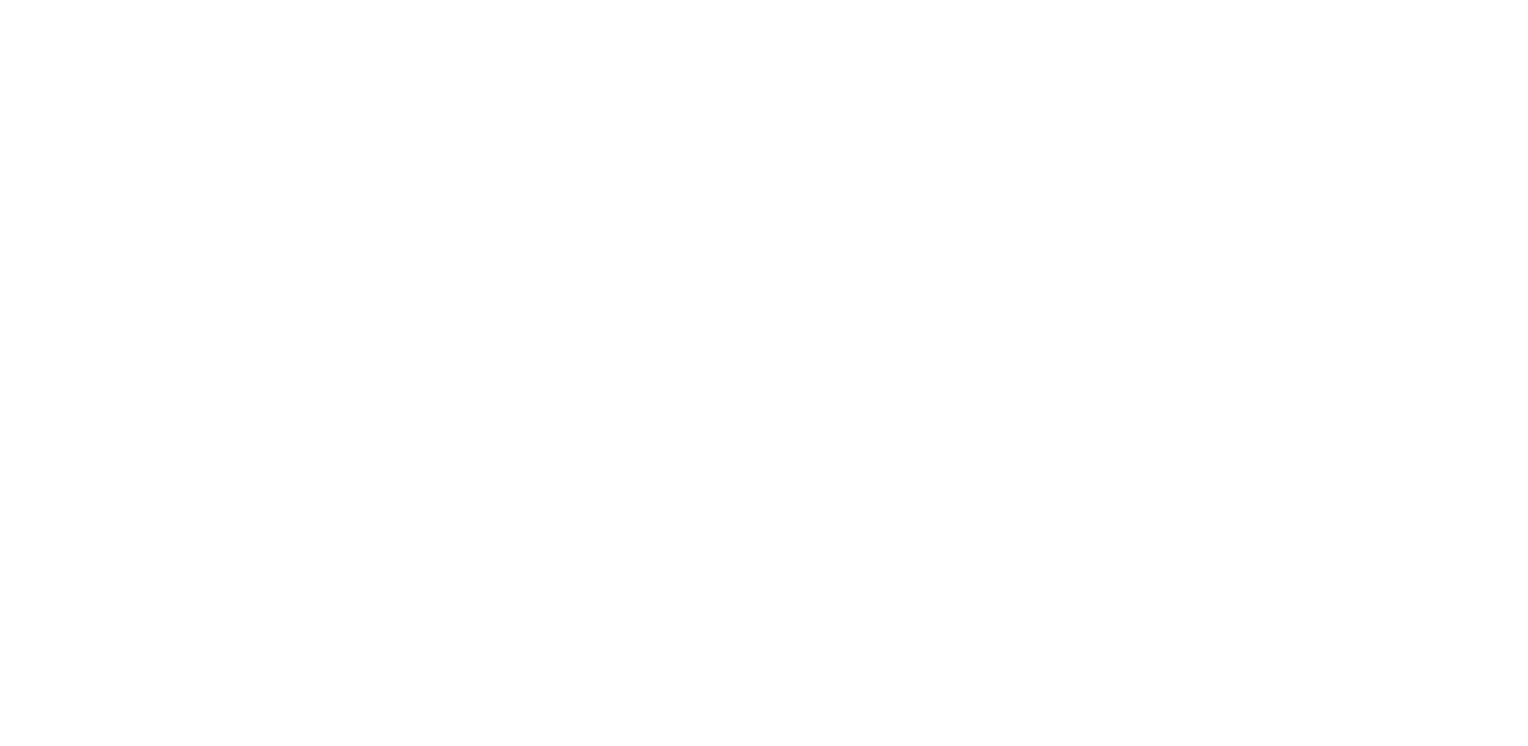 scroll, scrollTop: 0, scrollLeft: 0, axis: both 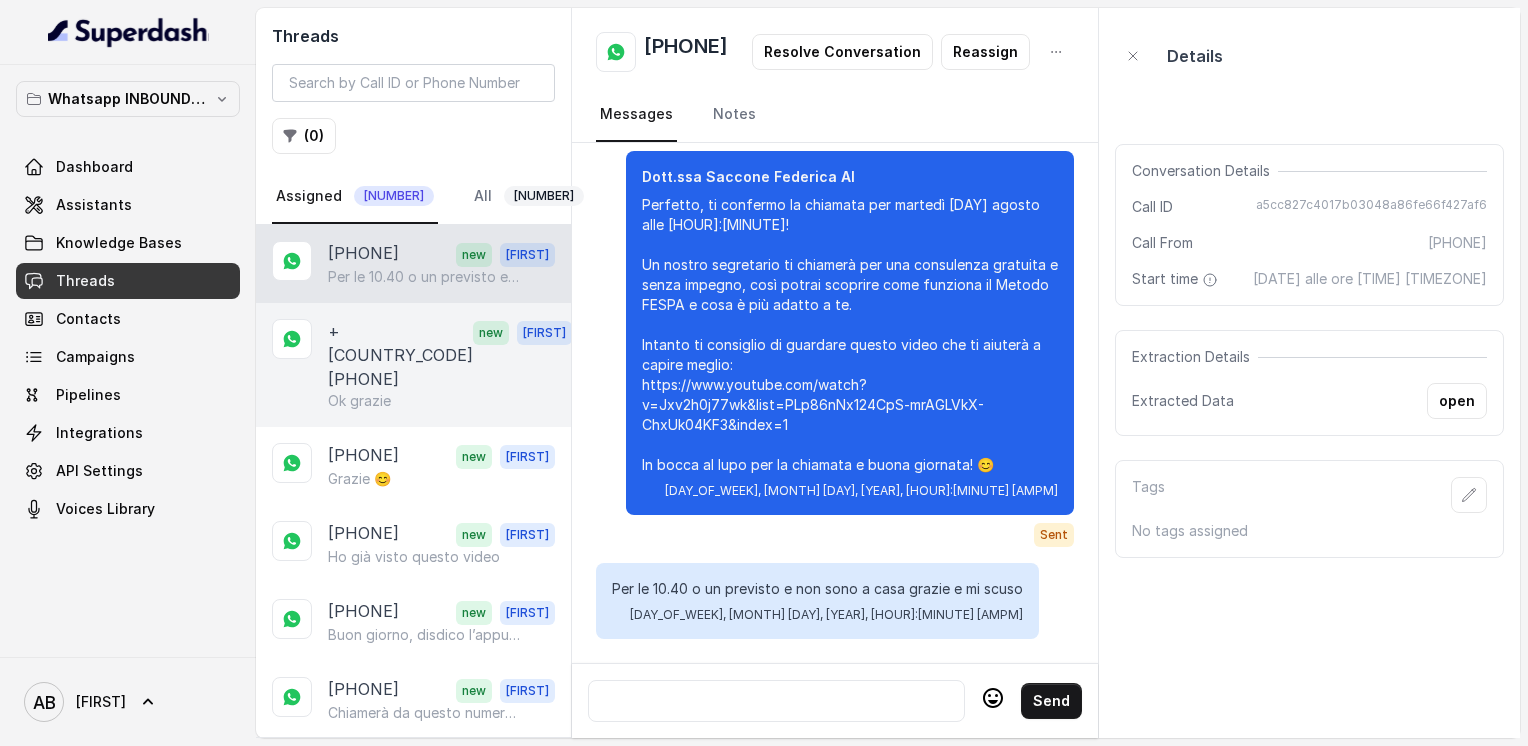 click on "+[COUNTRY_CODE][PHONE]" at bounding box center (400, 355) 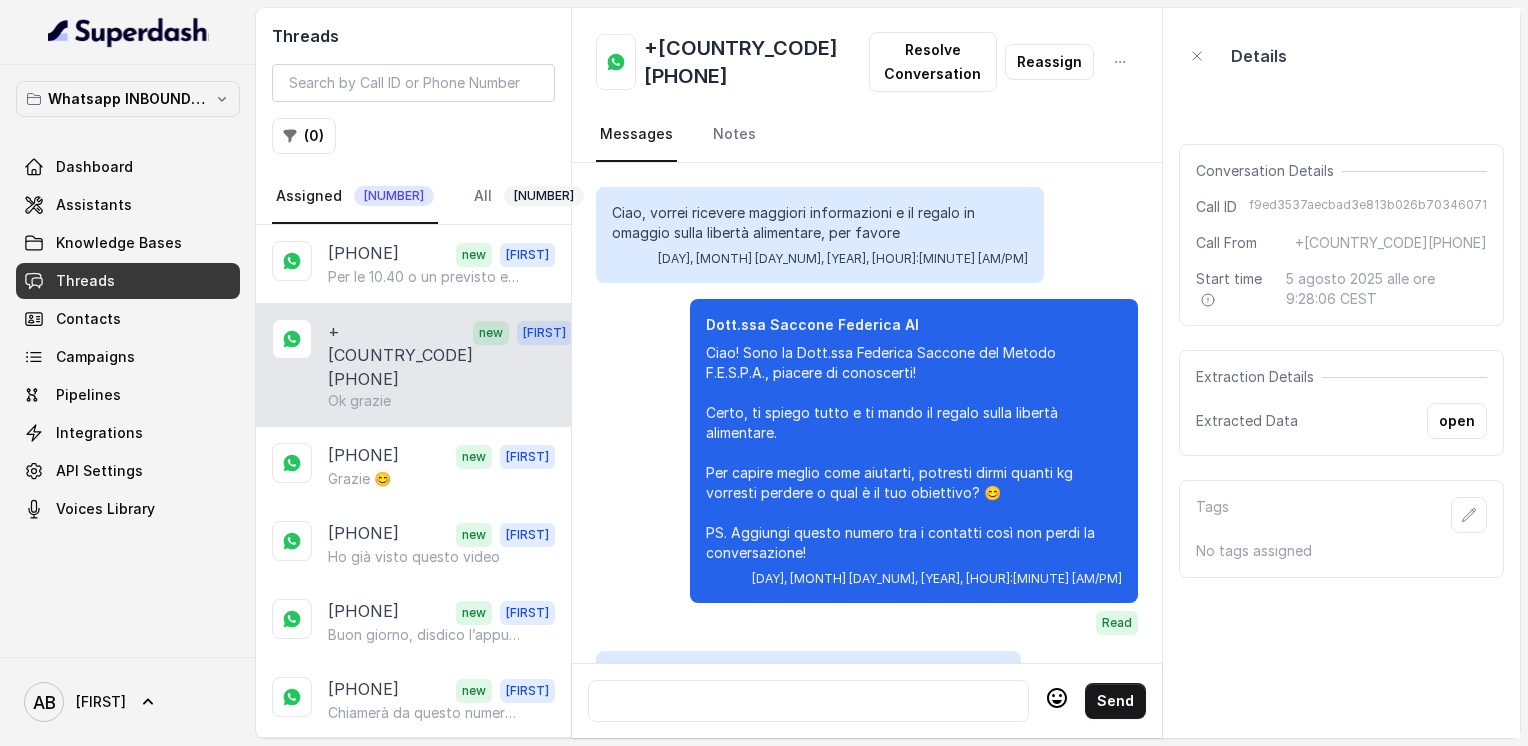 scroll, scrollTop: 3036, scrollLeft: 0, axis: vertical 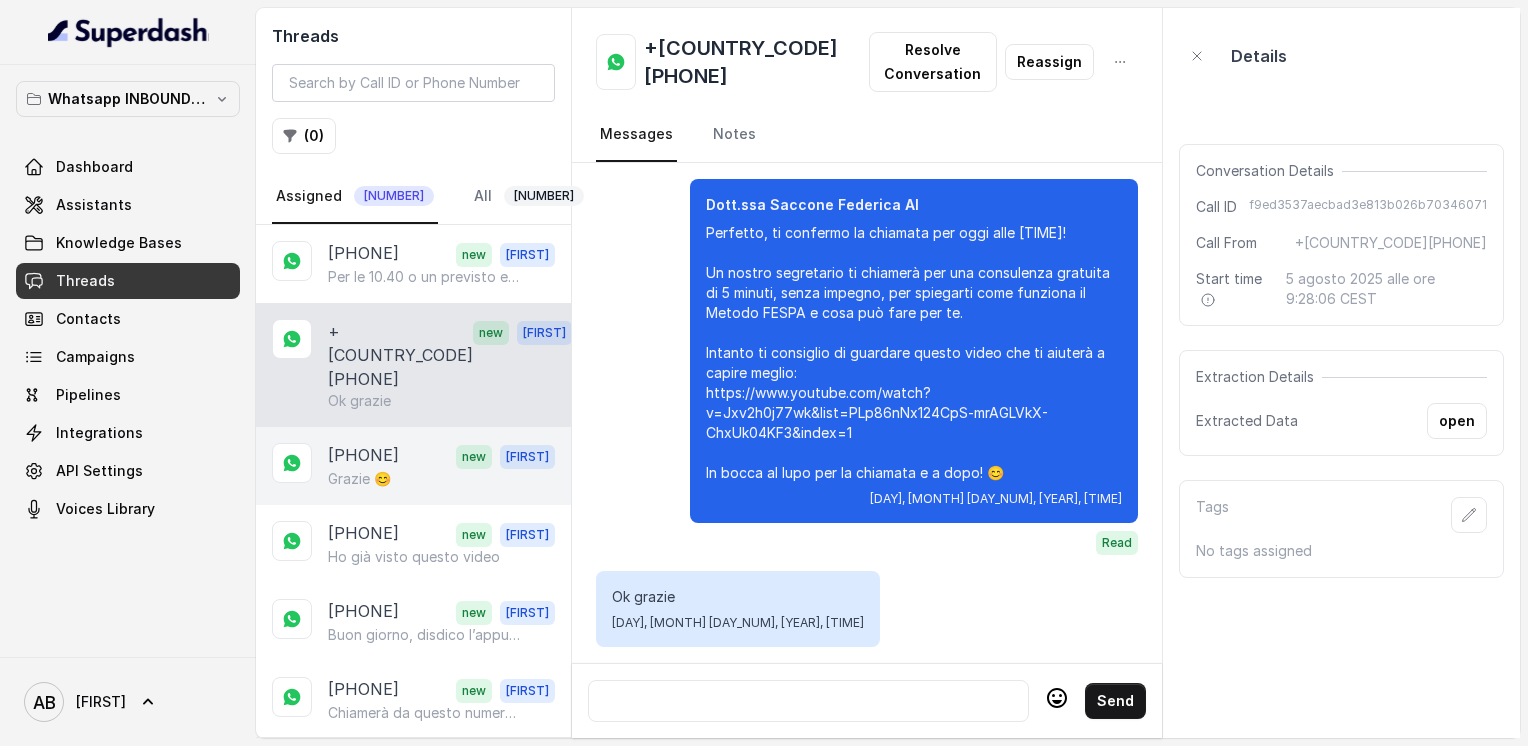 click on "Grazie 😊" at bounding box center (441, 479) 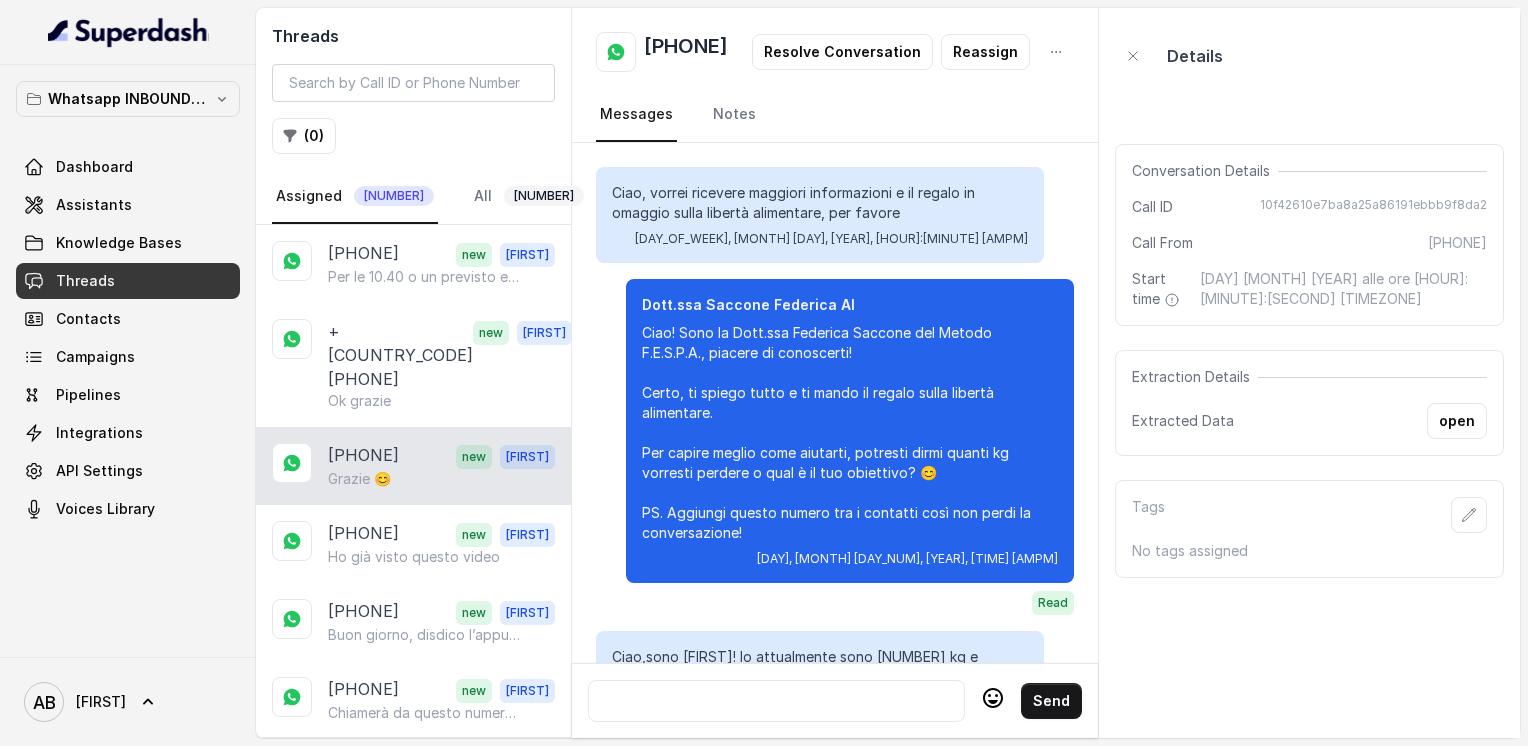 scroll, scrollTop: 2180, scrollLeft: 0, axis: vertical 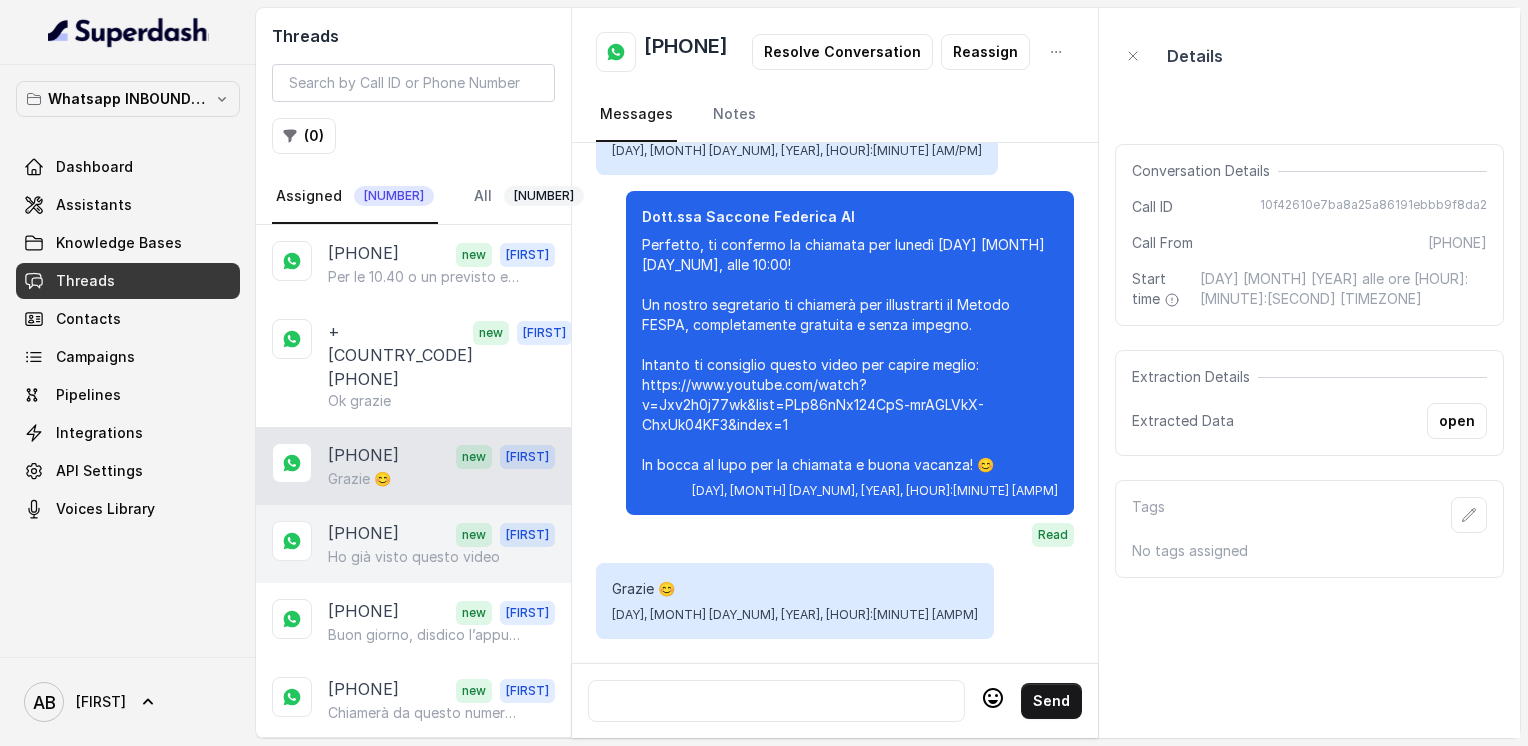 click on "[PHONE]" at bounding box center [363, 534] 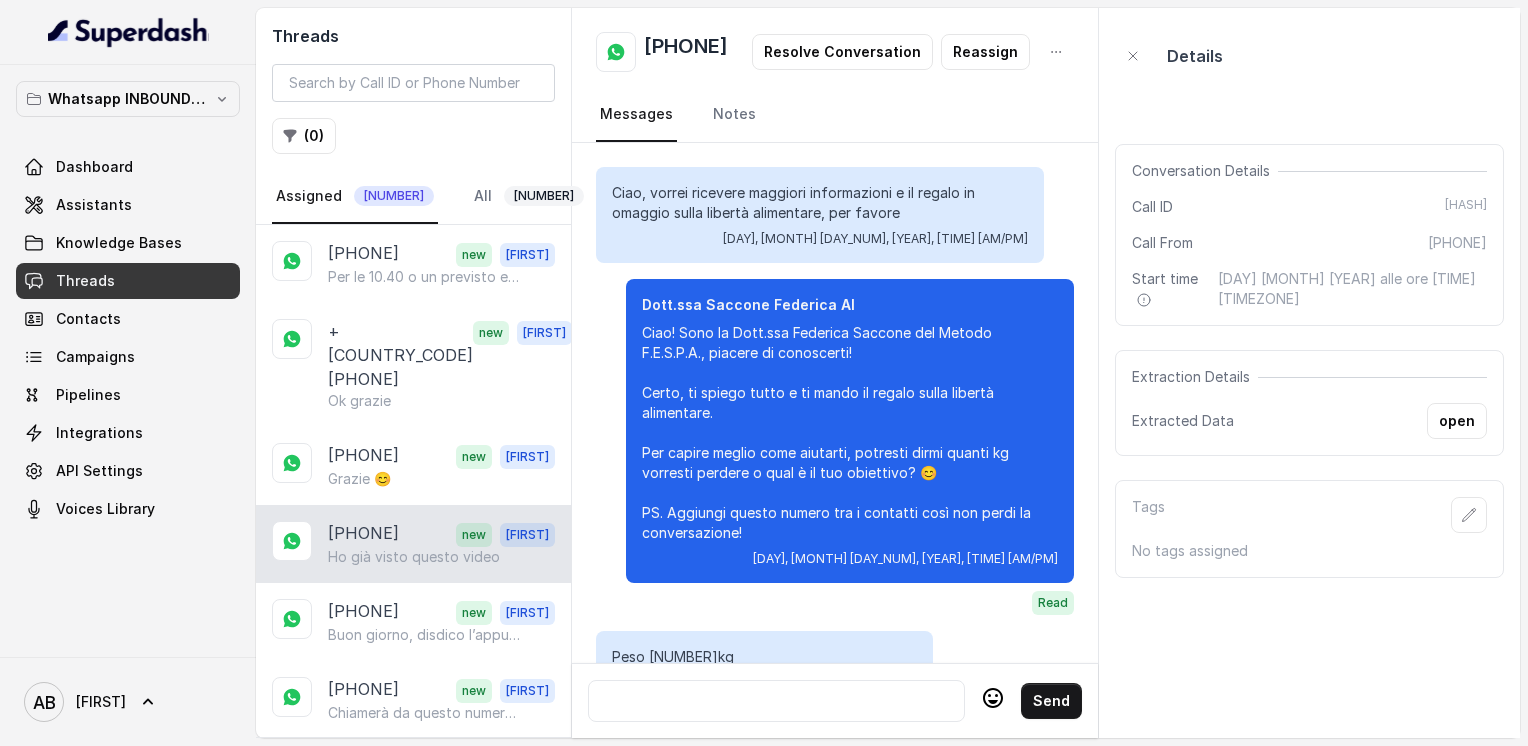 scroll, scrollTop: 2460, scrollLeft: 0, axis: vertical 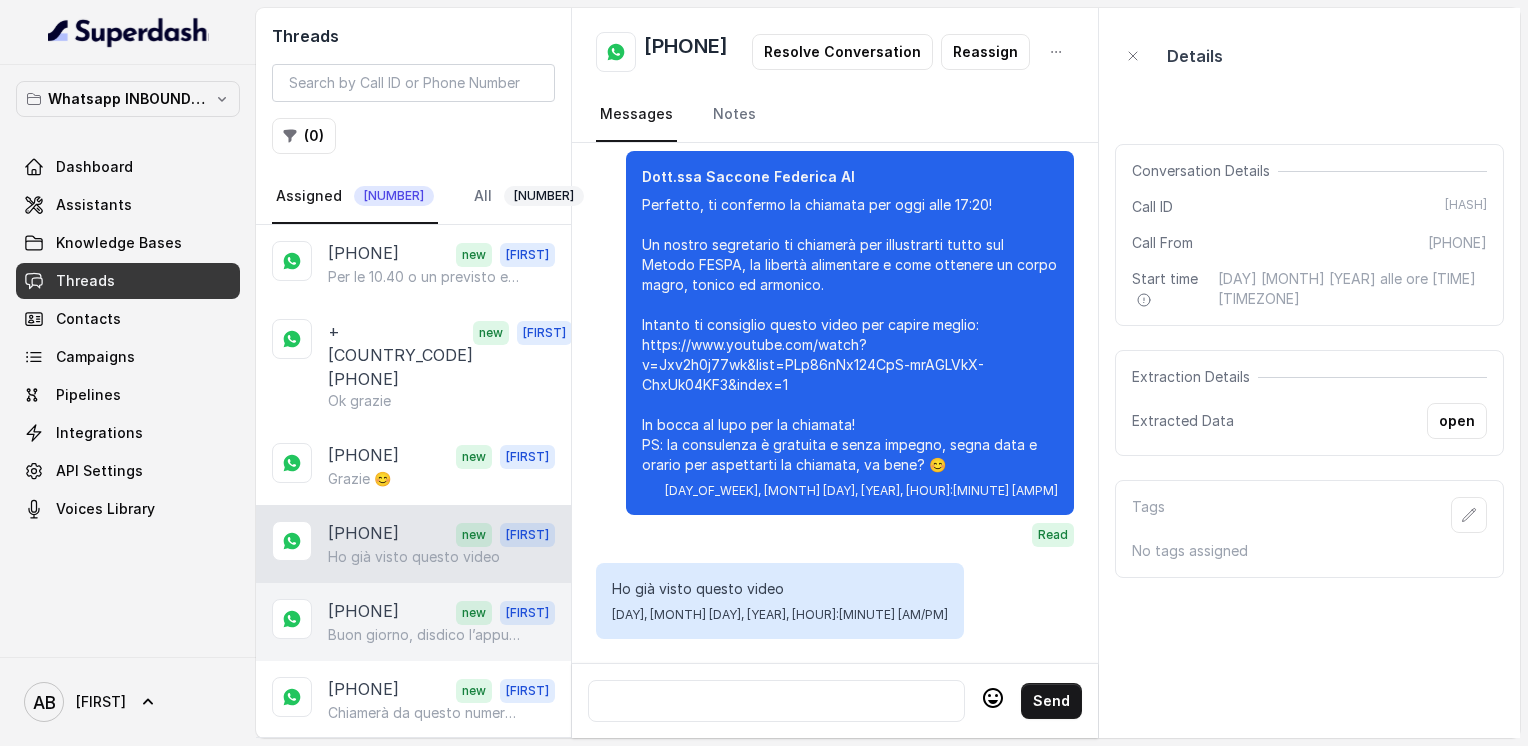 click on "Buon giorno, disdico l’appuntamento telefonico delle 11,20 perché ho visto il video e non fa per me. Mi scuso per averlati fatto perdere tempo. Saluti e buona giornata" at bounding box center (424, 635) 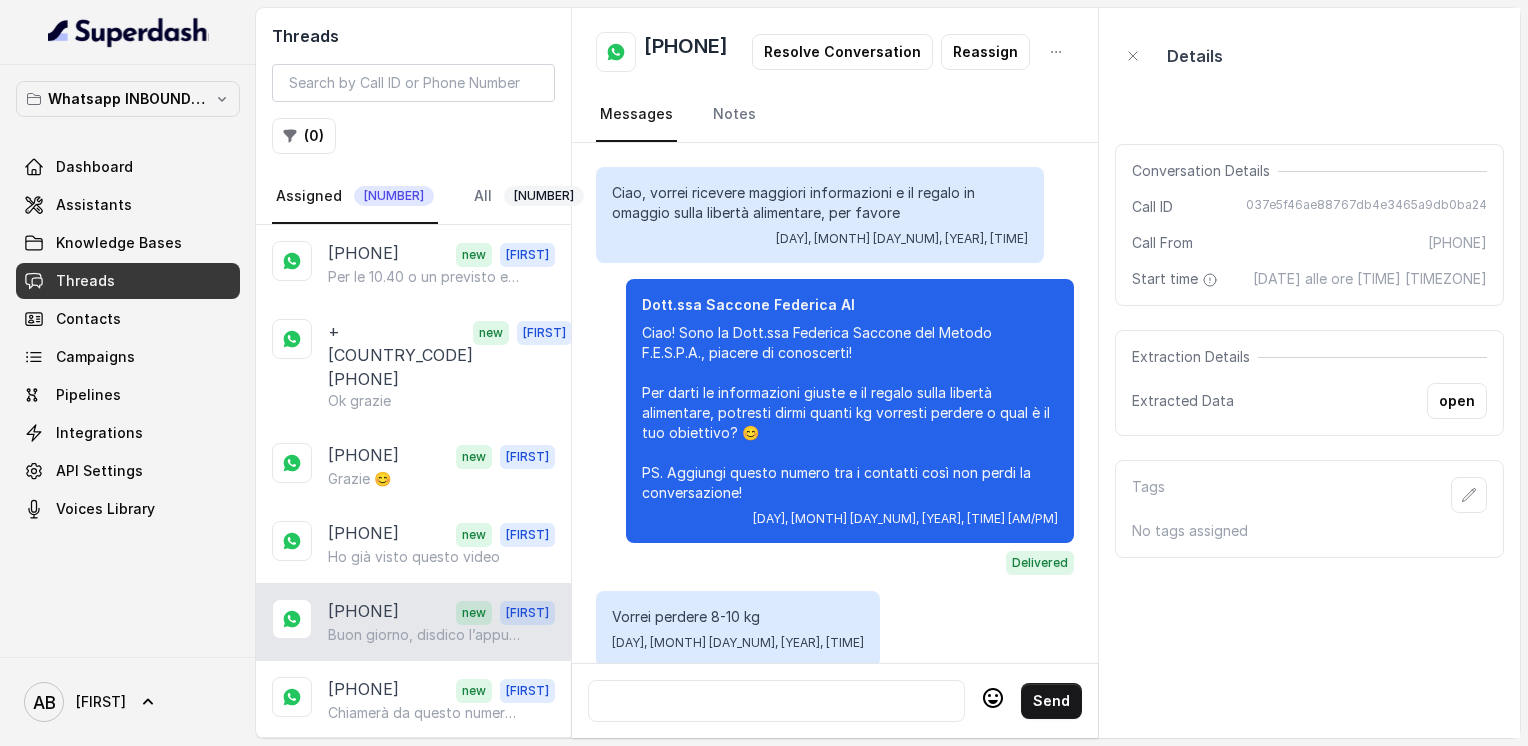 scroll, scrollTop: 2144, scrollLeft: 0, axis: vertical 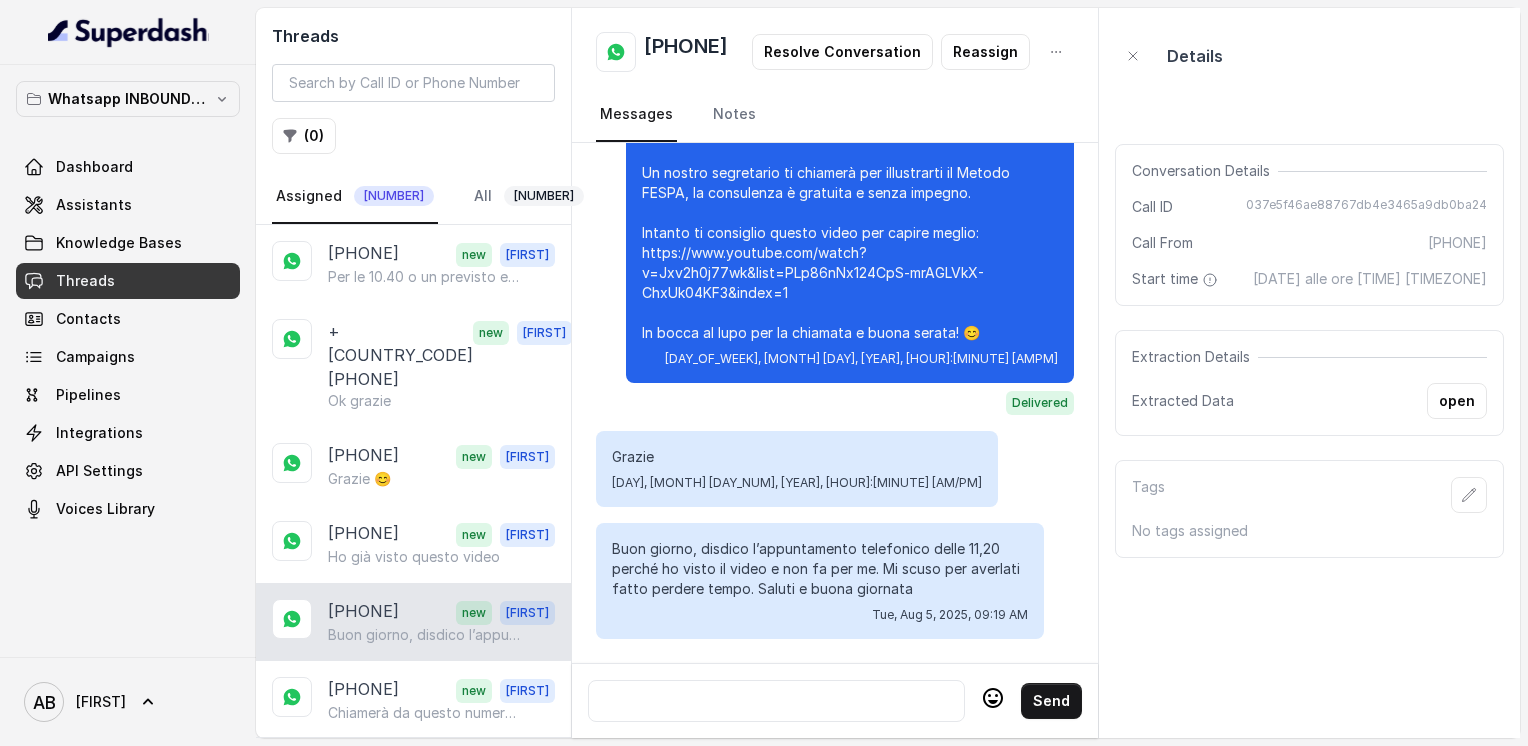 click at bounding box center (776, 701) 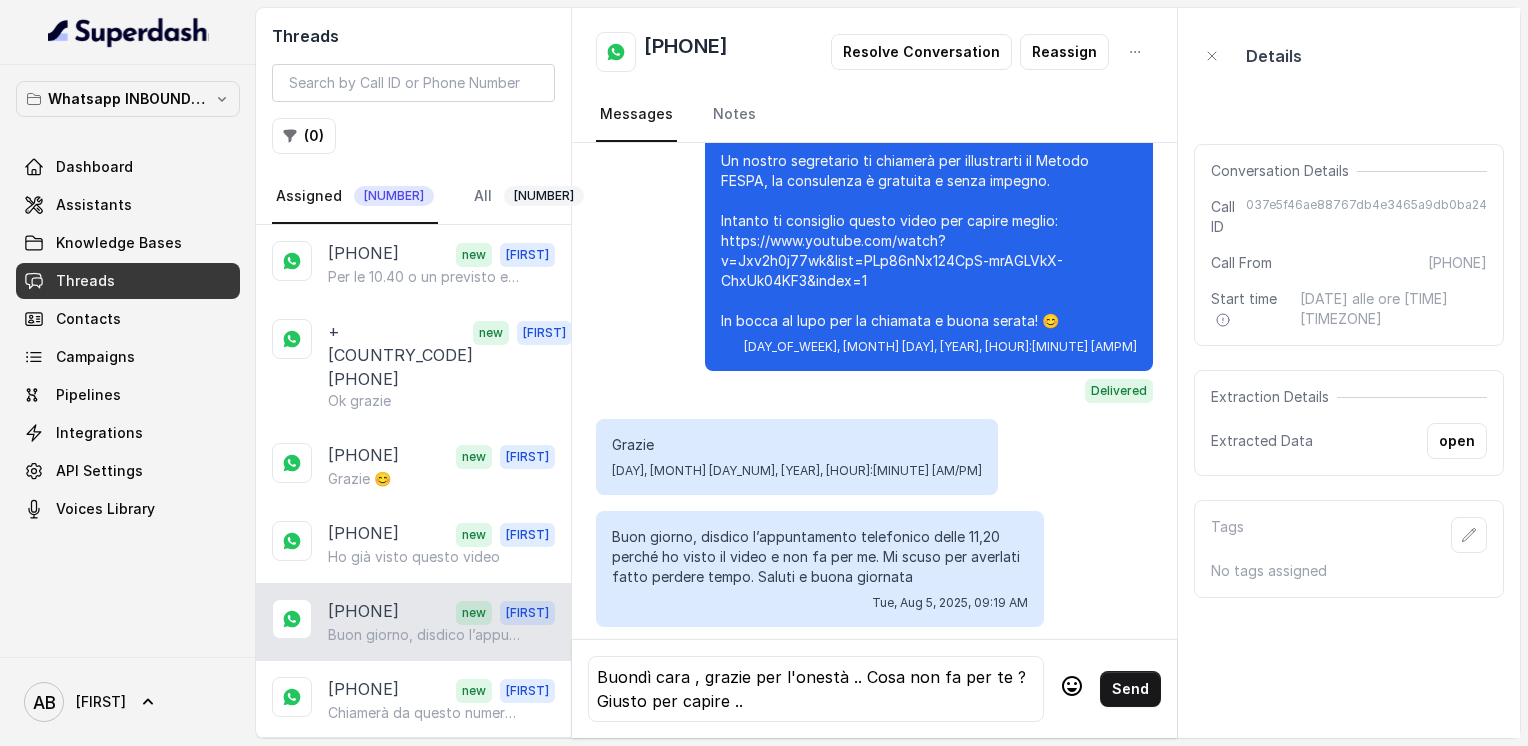 click 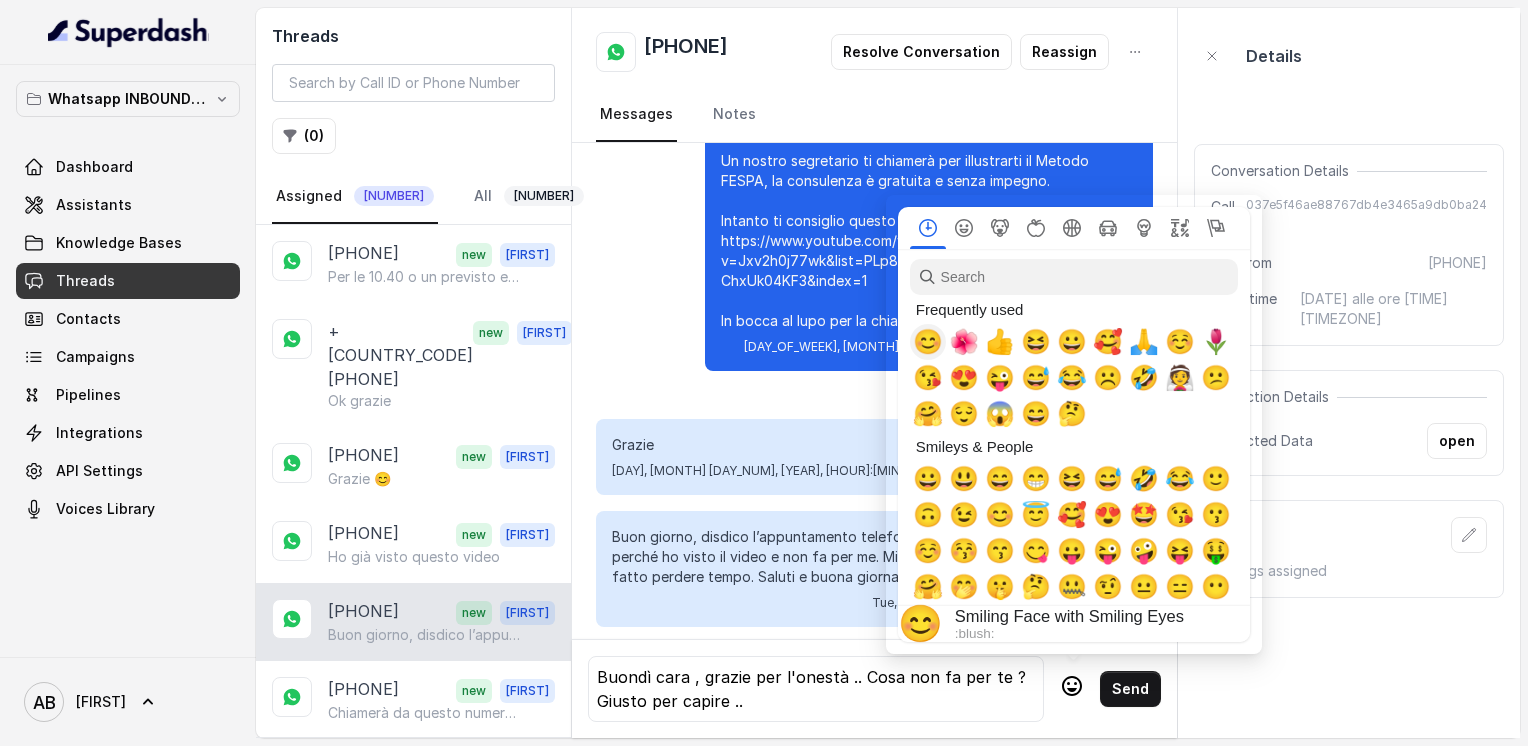 click on "😊" at bounding box center [928, 342] 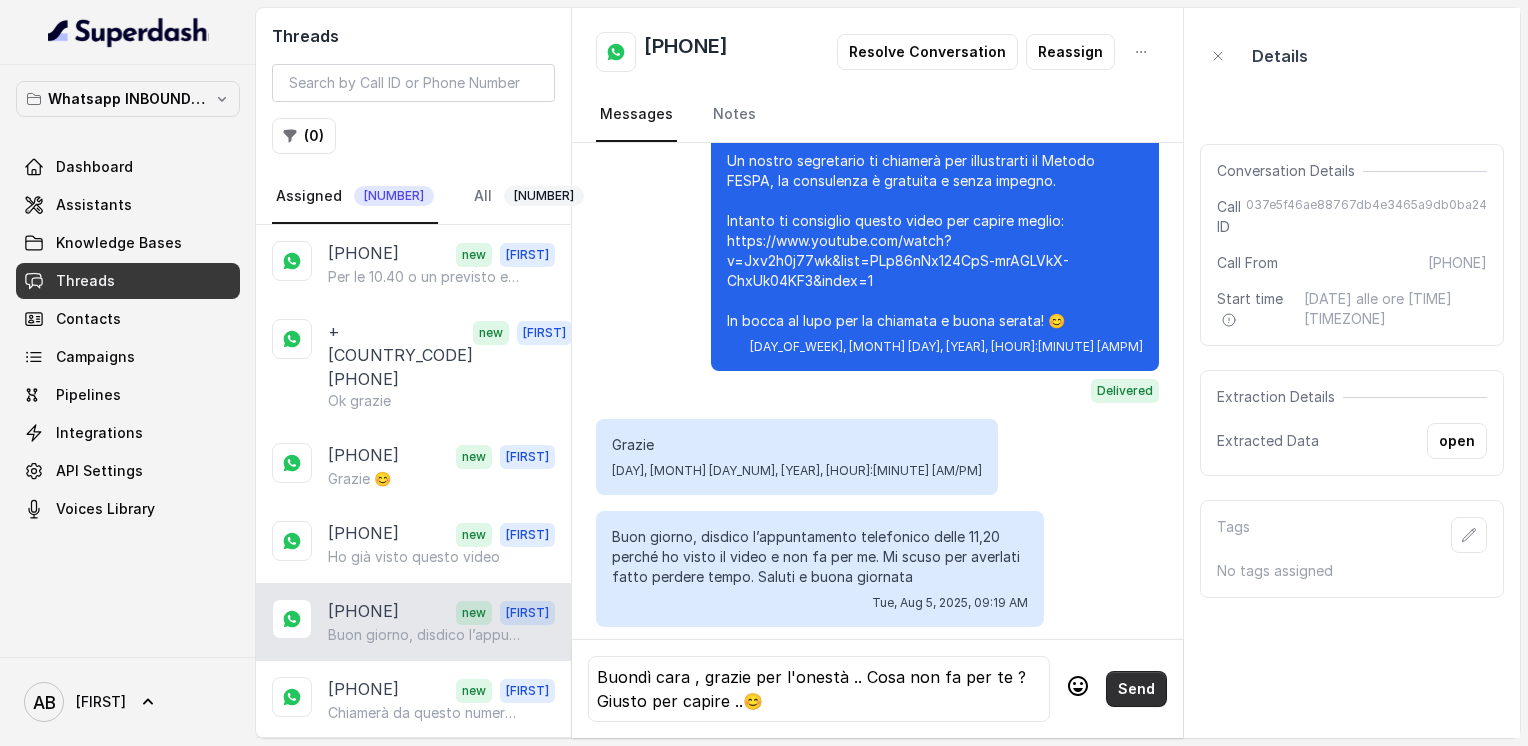 click on "Send" at bounding box center [1136, 689] 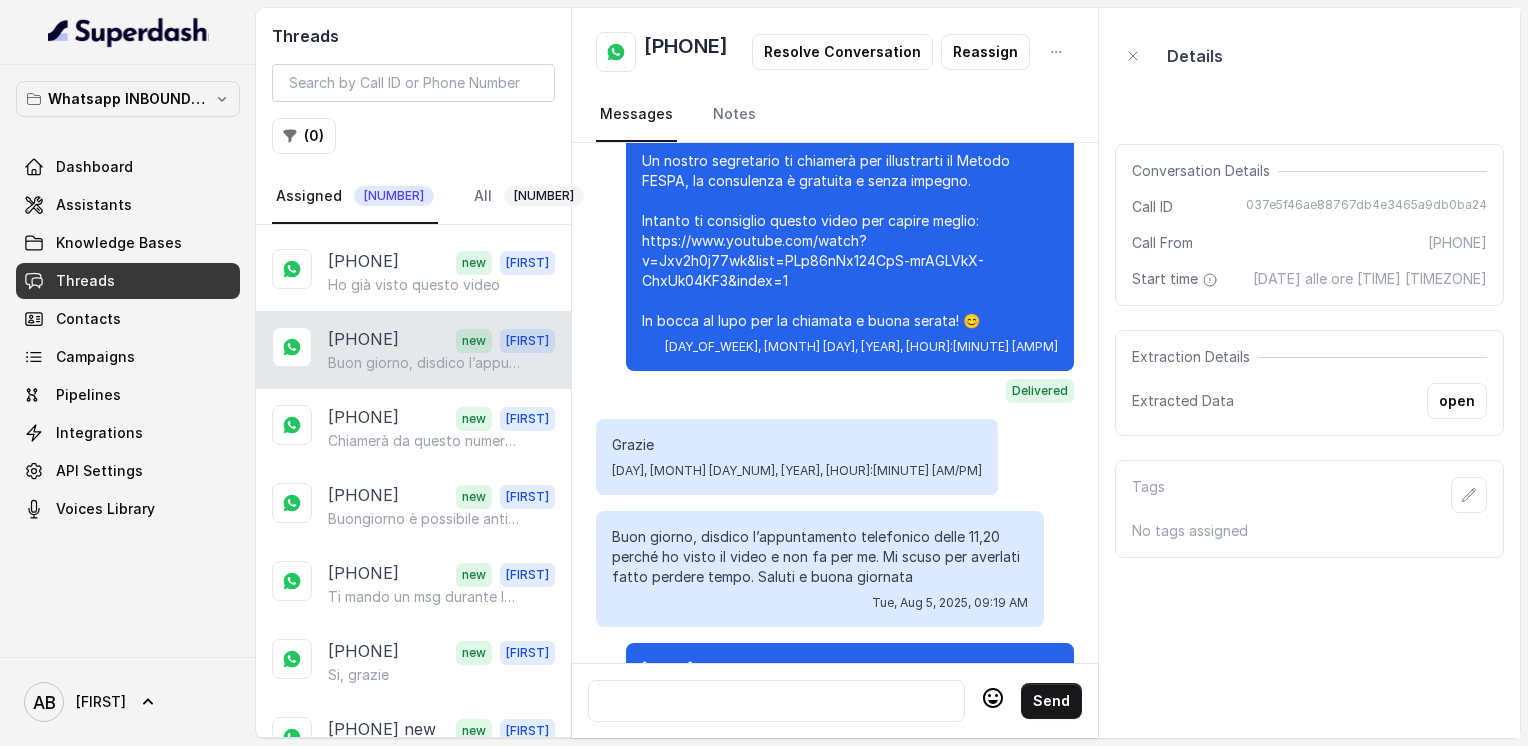 scroll, scrollTop: 278, scrollLeft: 0, axis: vertical 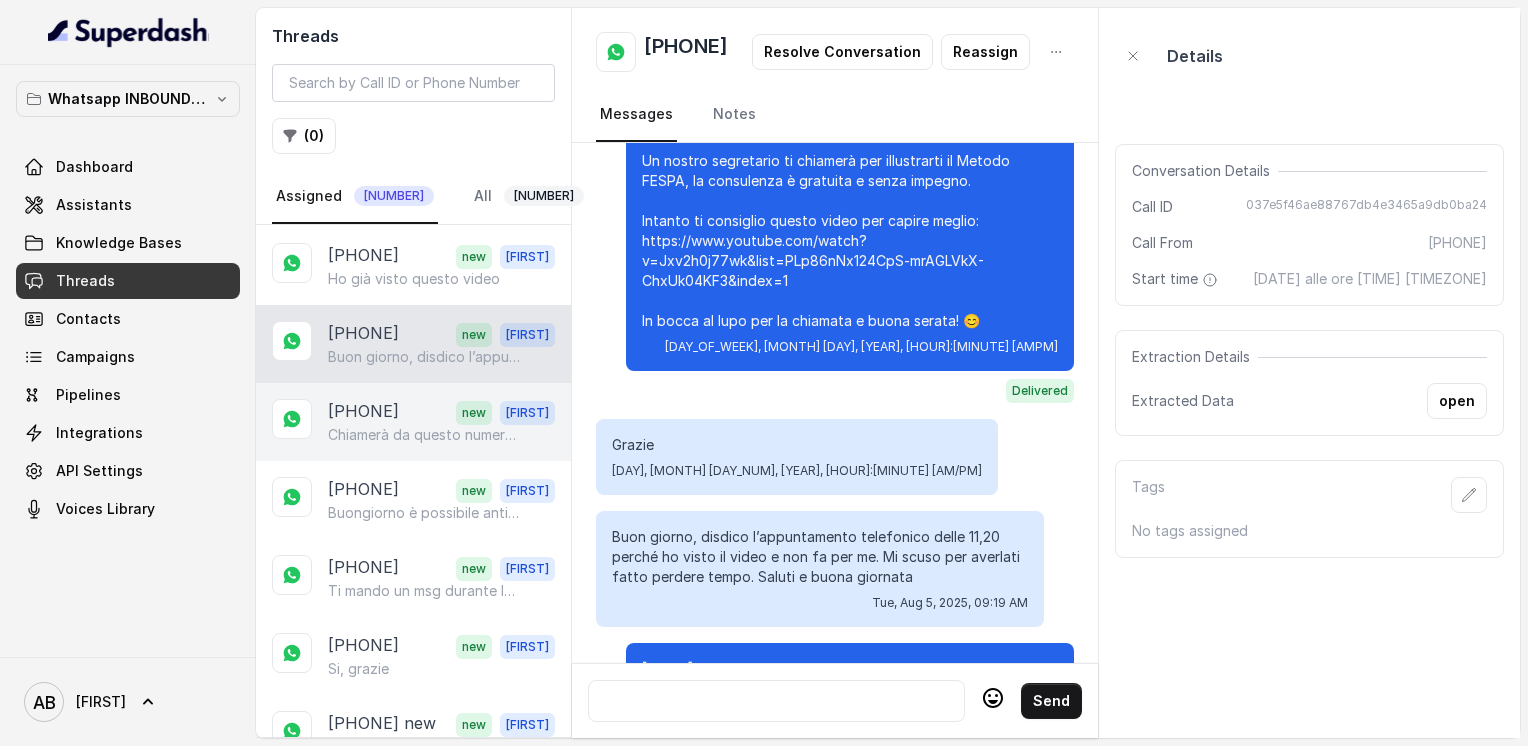 click on "Chiamerà da questo numero? Se non riconosco il numero di chi mi chiama, io non rispondo" at bounding box center (424, 435) 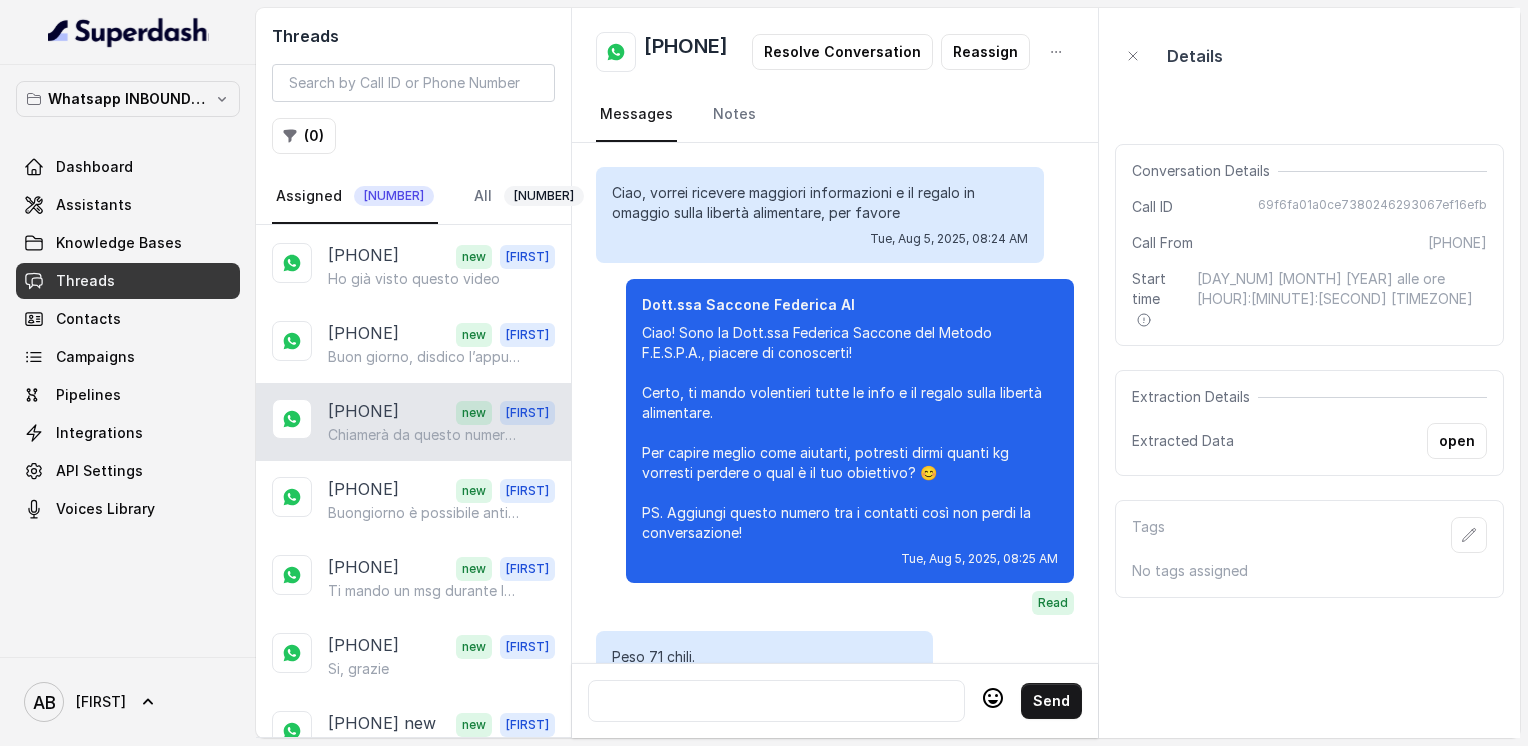 scroll, scrollTop: 2548, scrollLeft: 0, axis: vertical 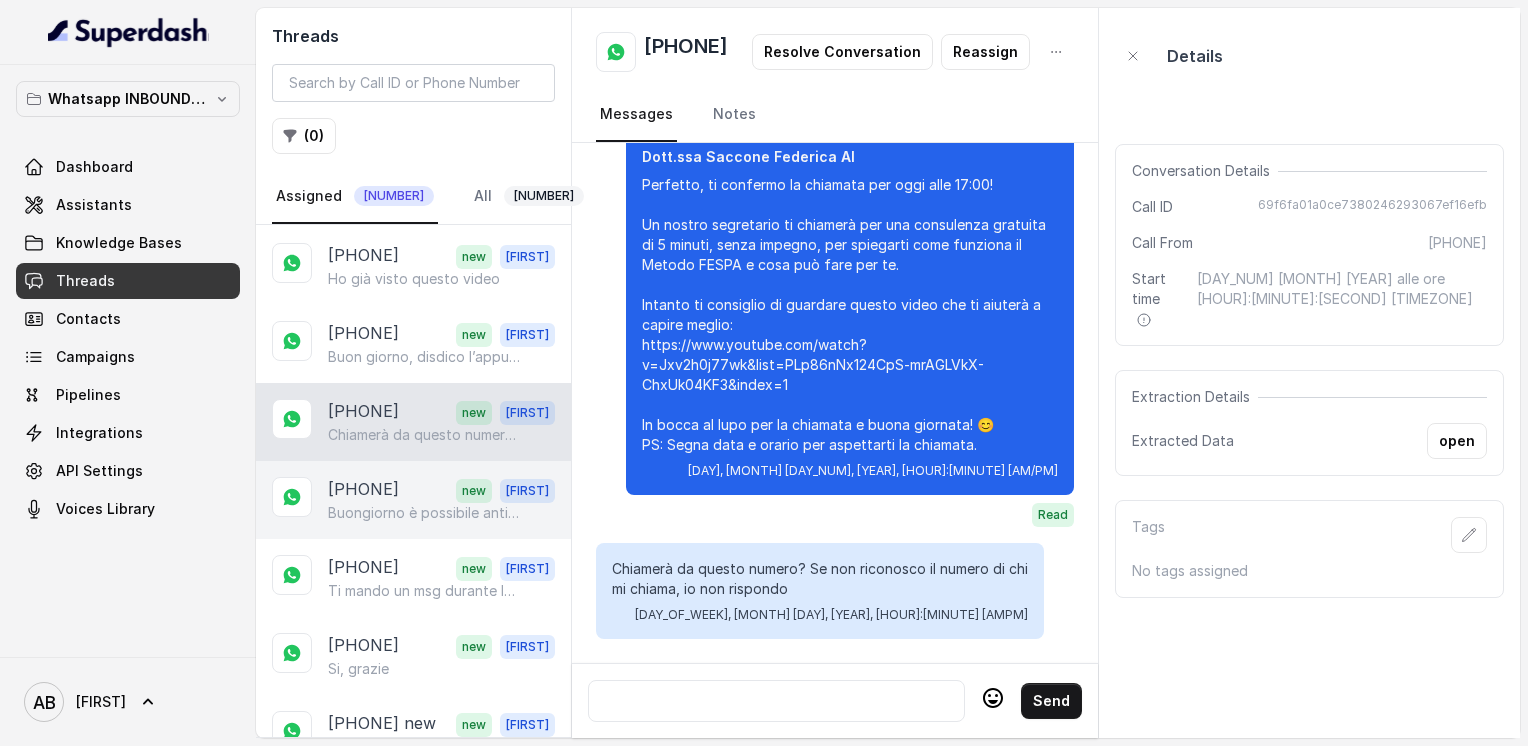 click on "[PHONE]" at bounding box center [363, 490] 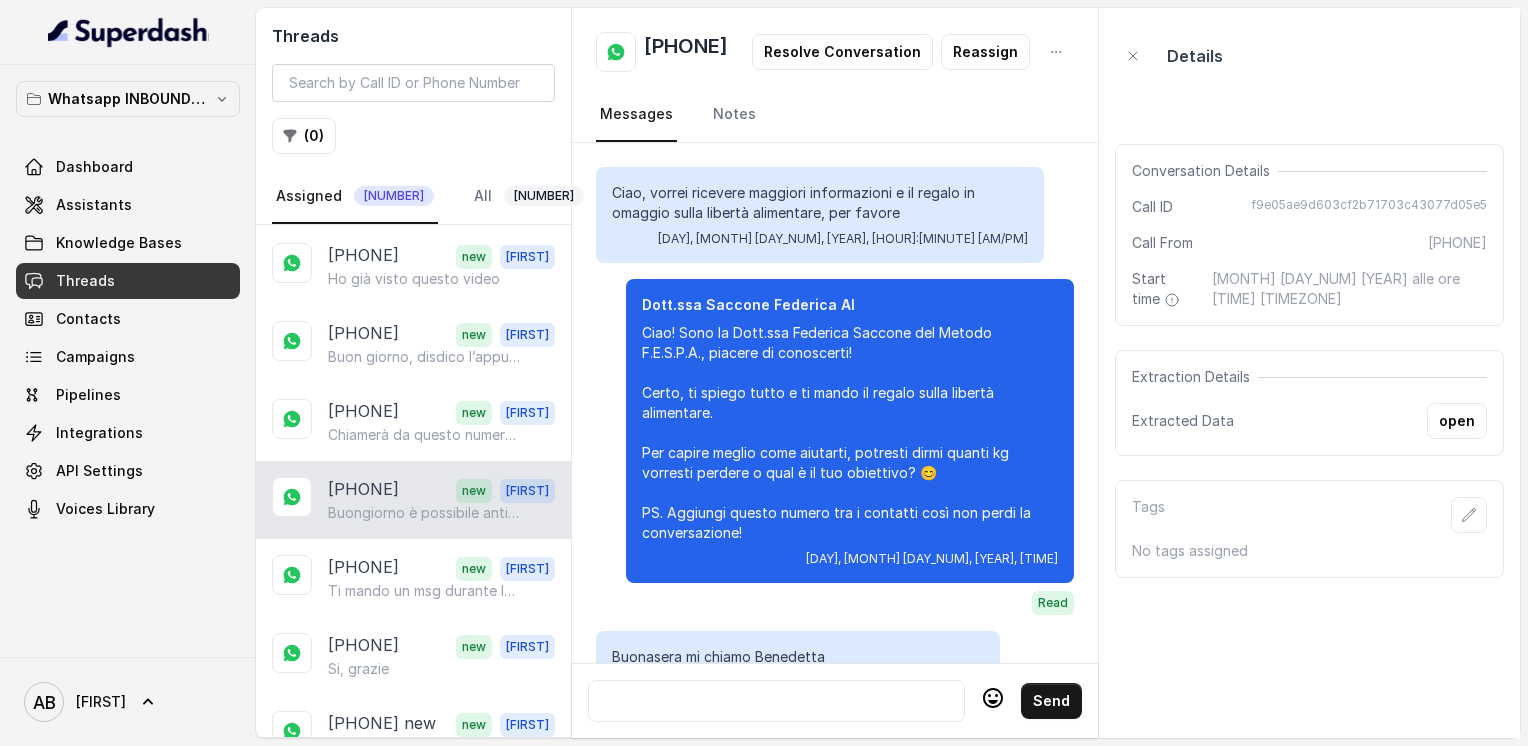 scroll, scrollTop: 2892, scrollLeft: 0, axis: vertical 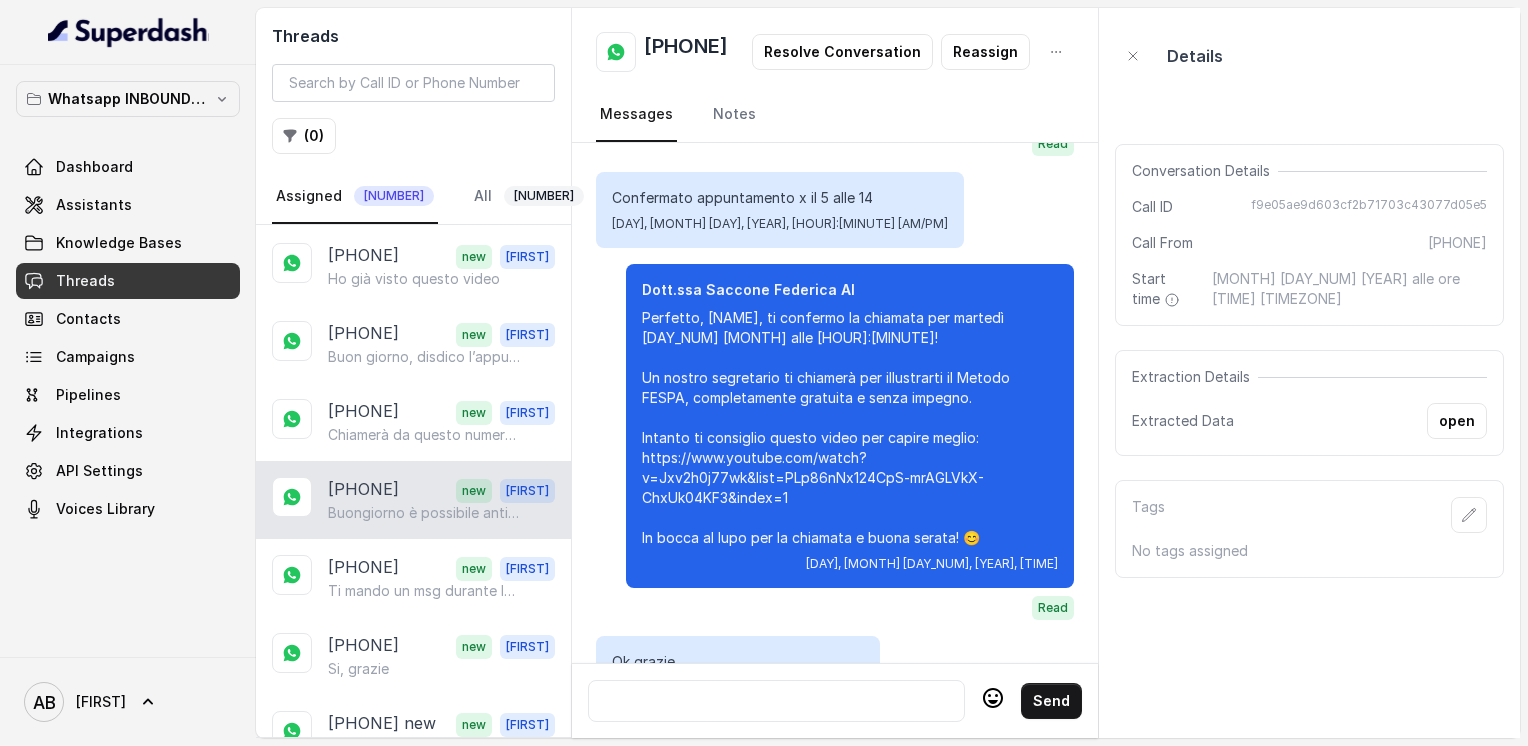click on "[PHONE]" at bounding box center (686, 52) 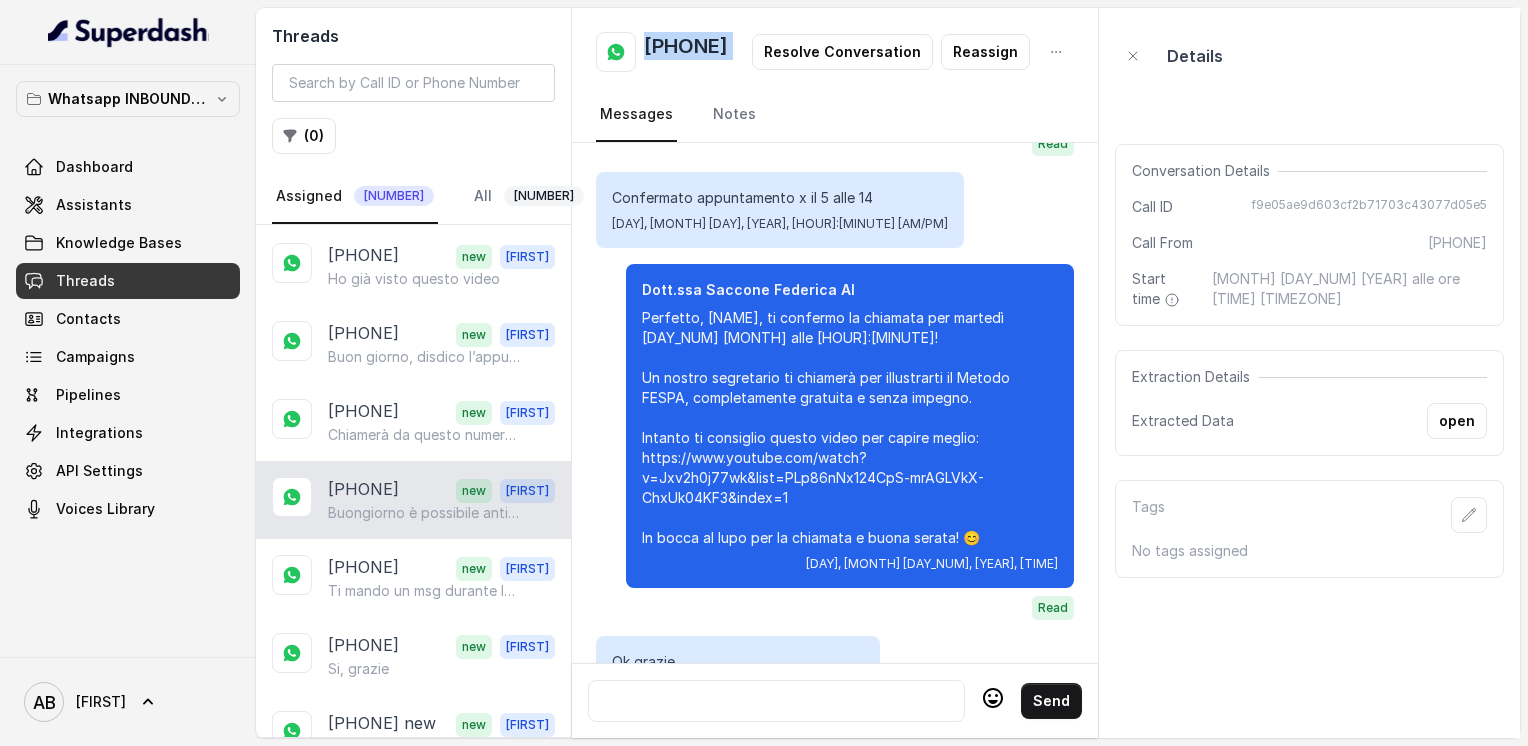 click on "[PHONE]" at bounding box center [686, 52] 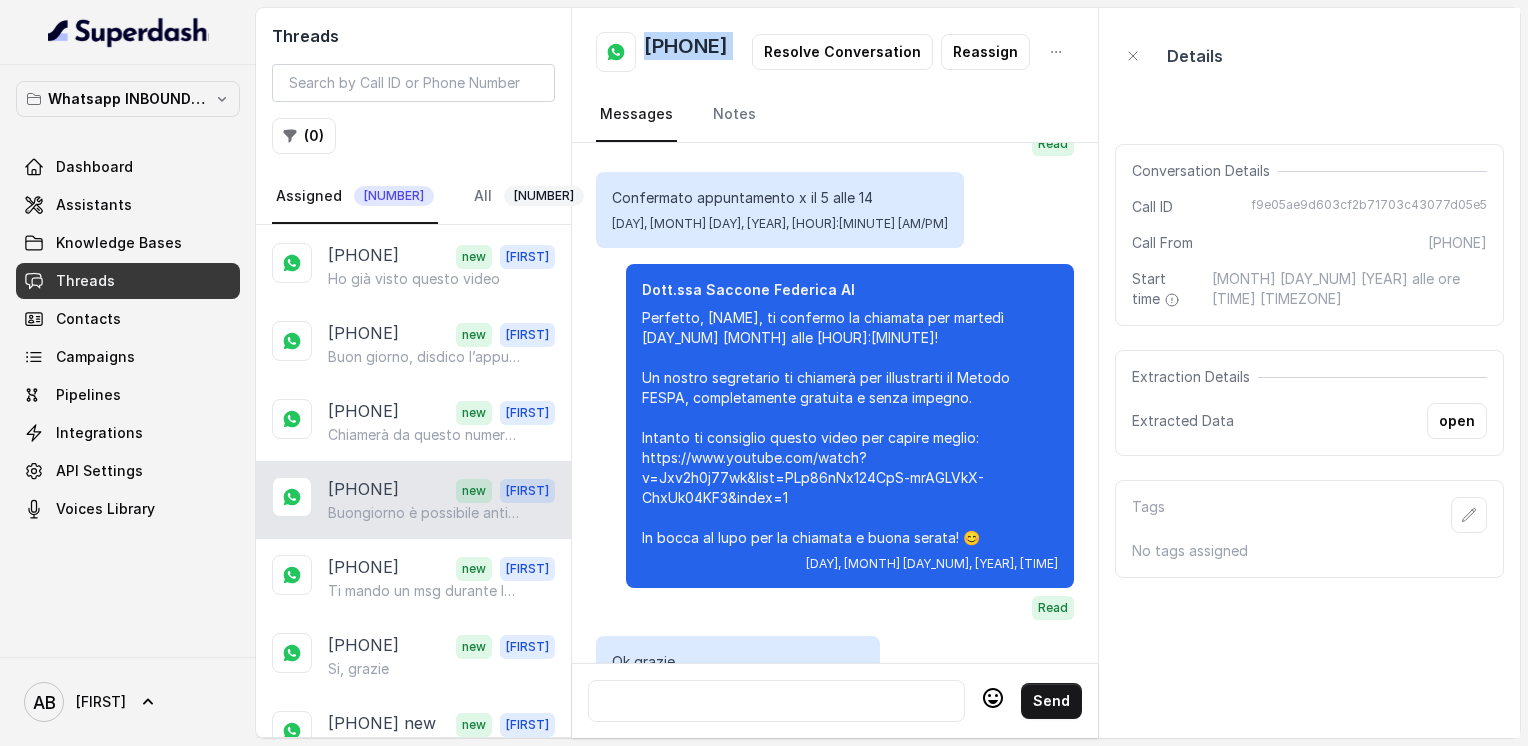 copy on "[PHONE]" 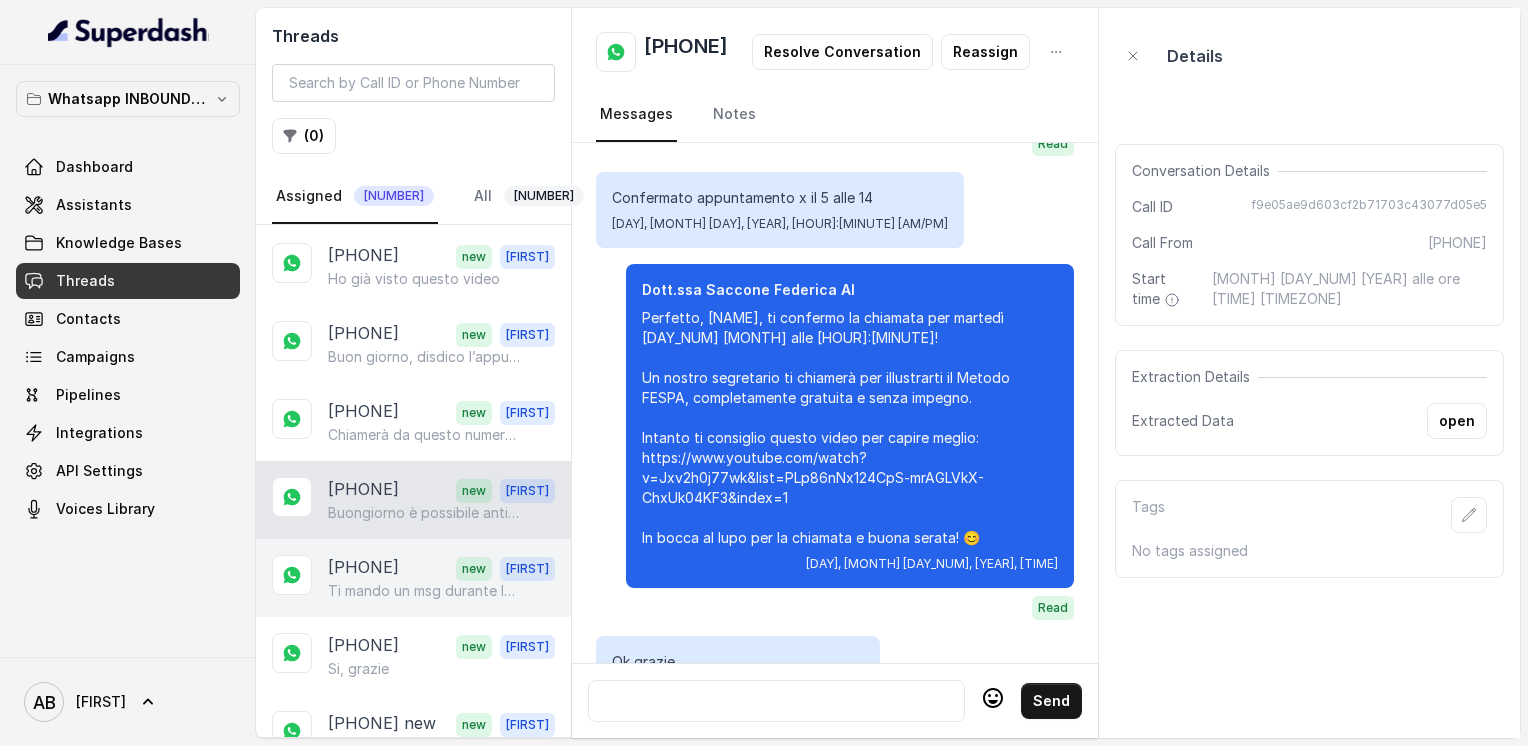 click on "[PHONE]" at bounding box center (363, 568) 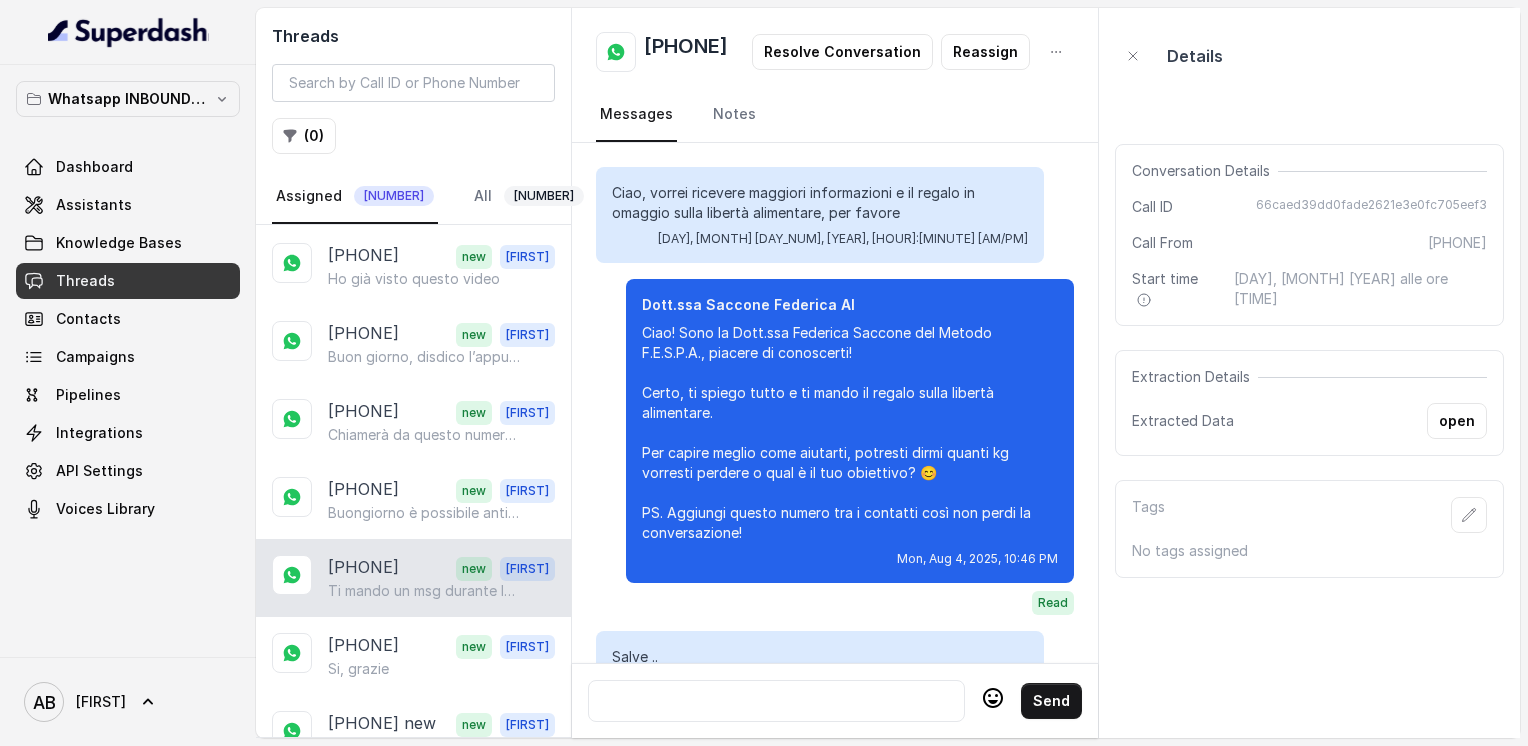 scroll, scrollTop: 3092, scrollLeft: 0, axis: vertical 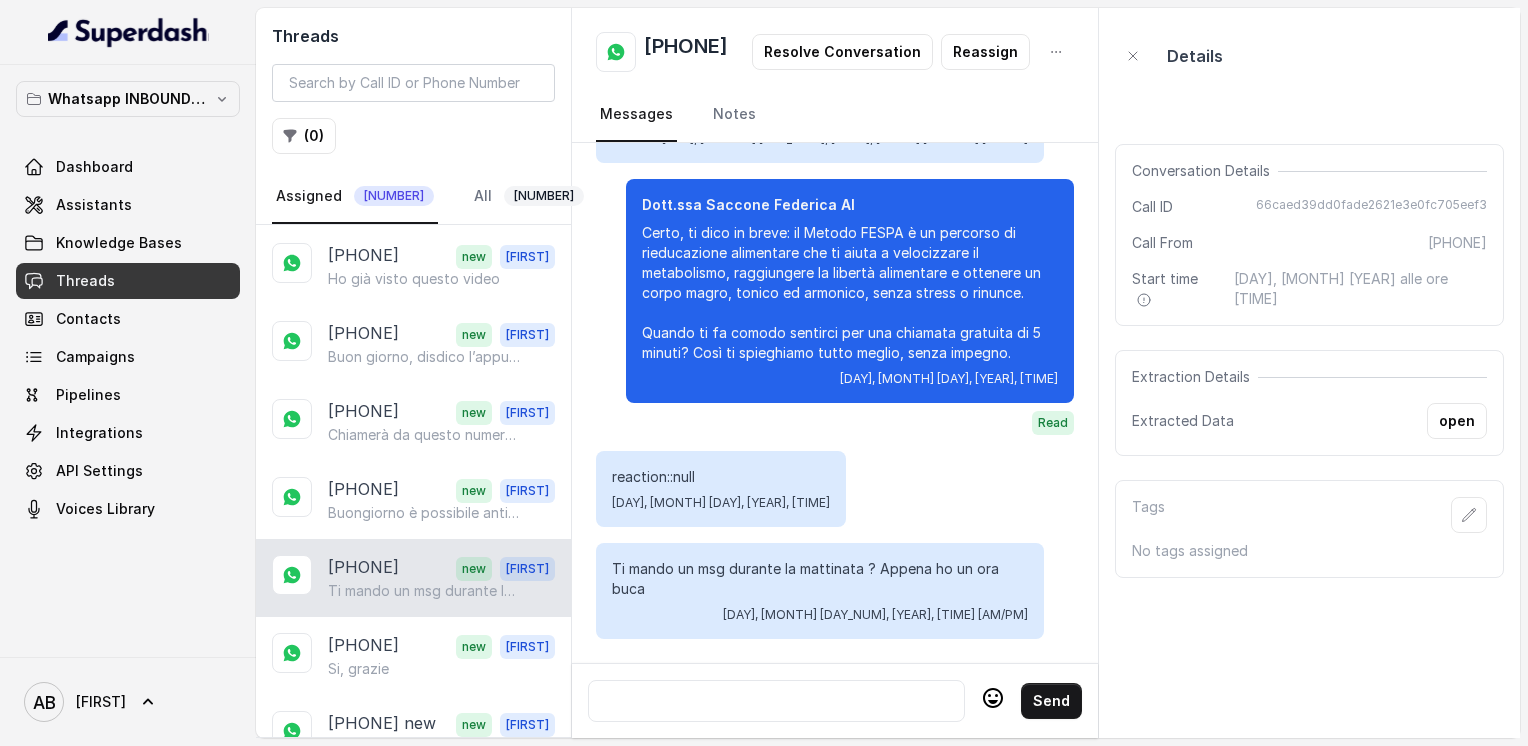 click at bounding box center [776, 701] 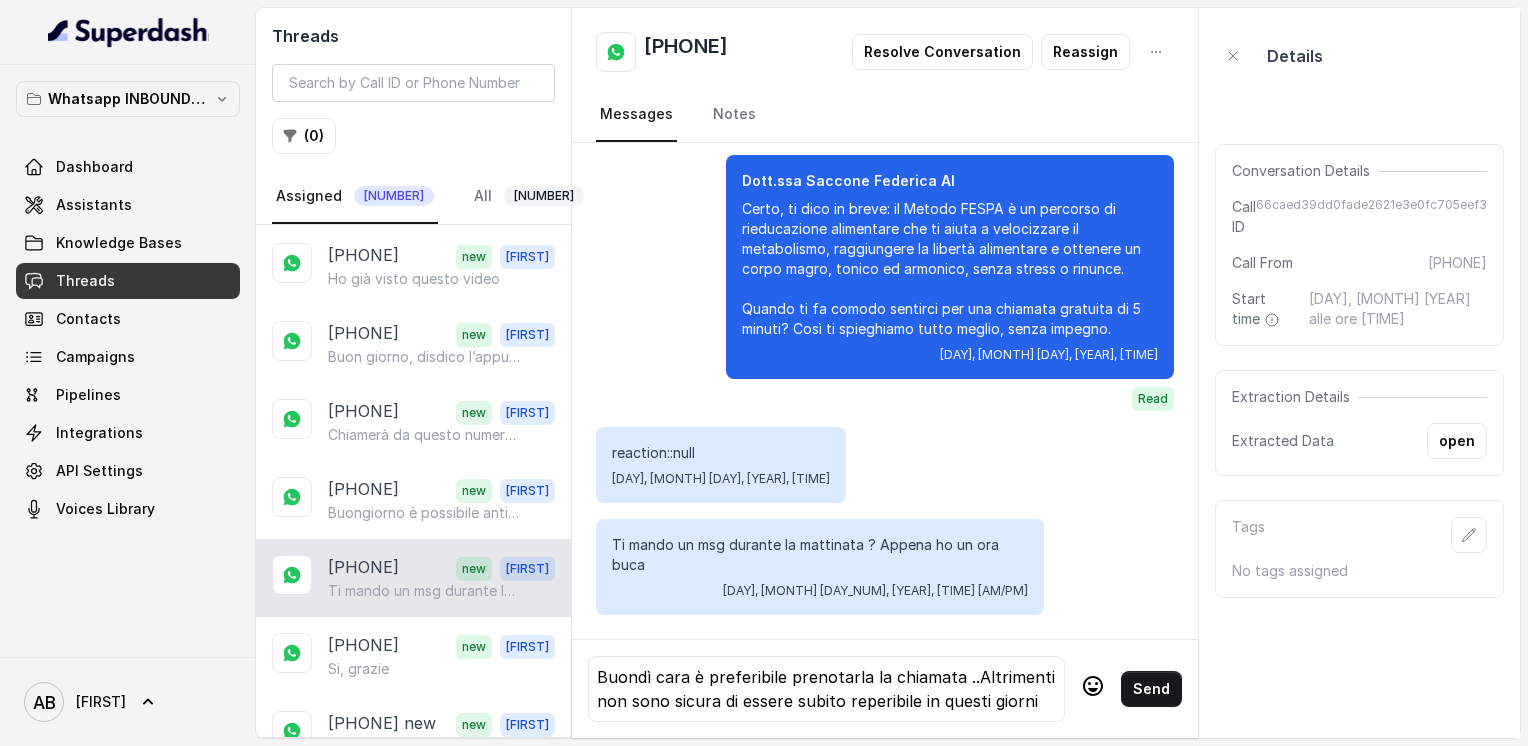 click 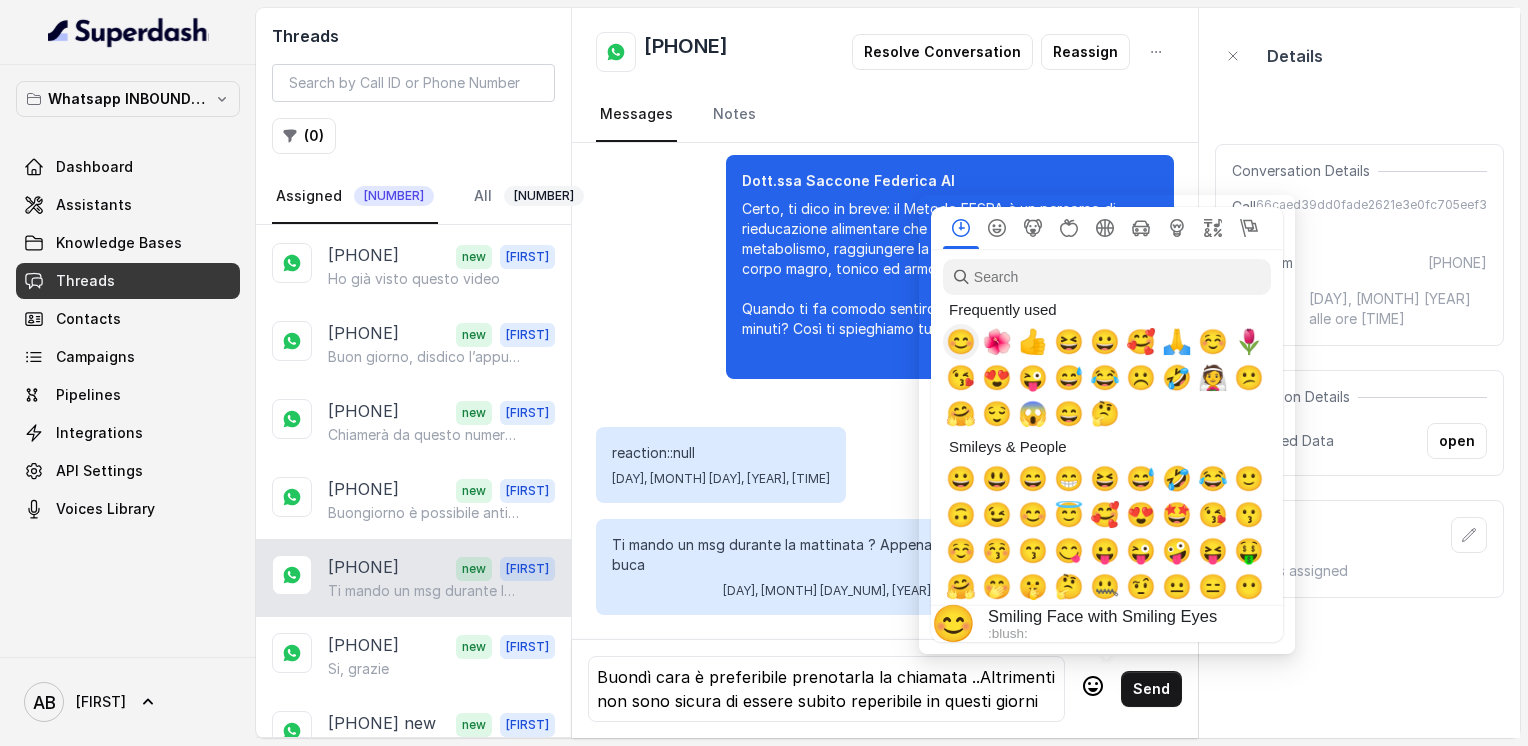 click on "😊" at bounding box center [961, 342] 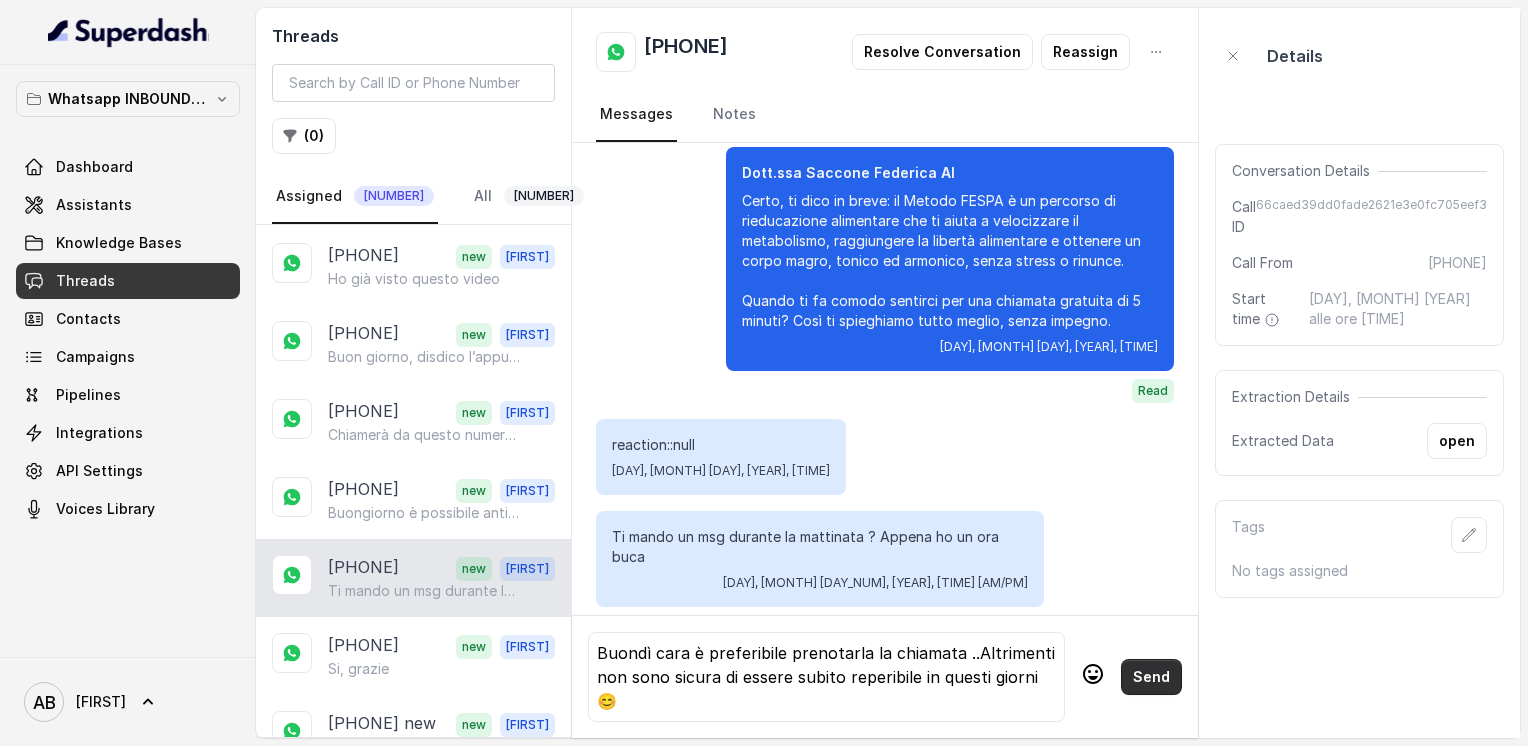 click on "Send" at bounding box center [1151, 677] 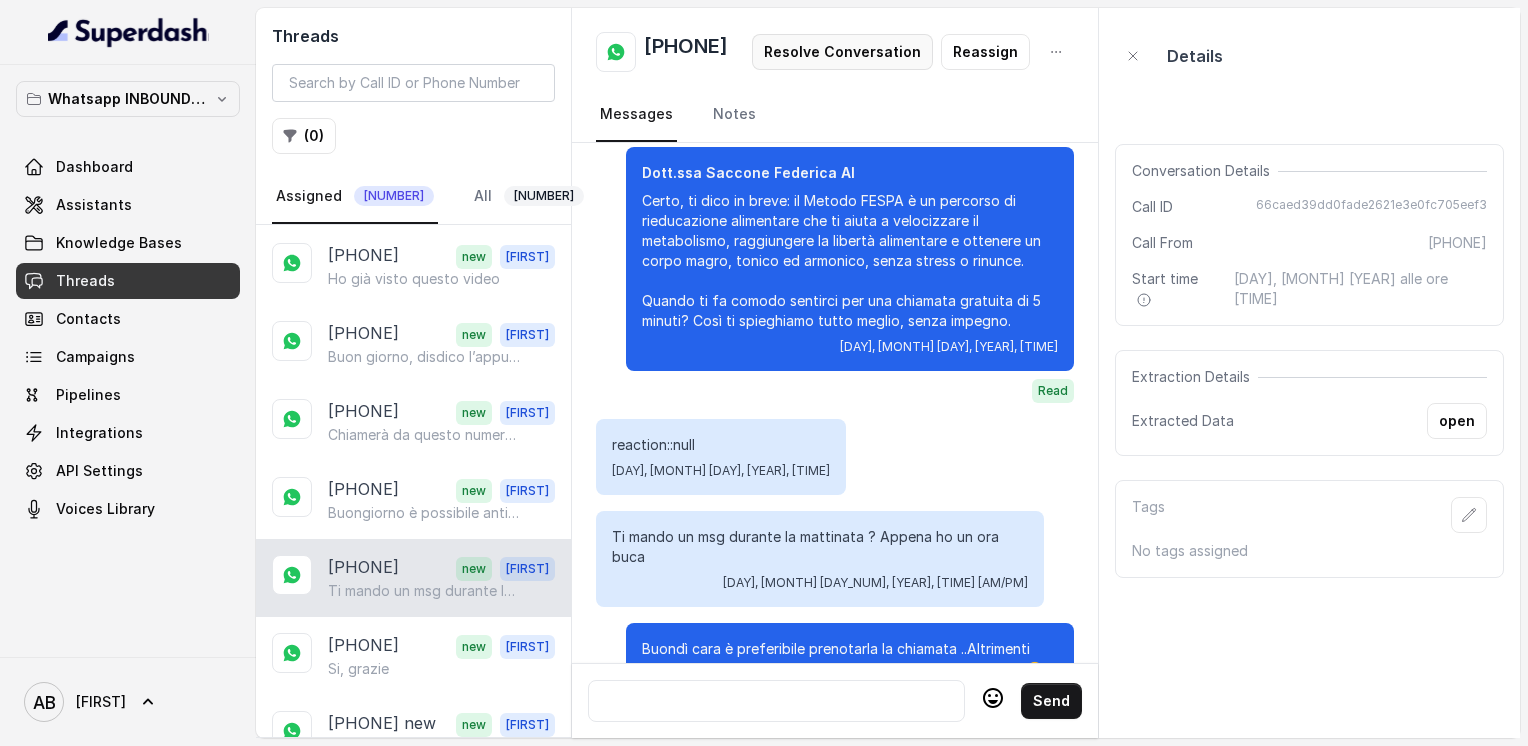 click on "Resolve Conversation" at bounding box center [842, 52] 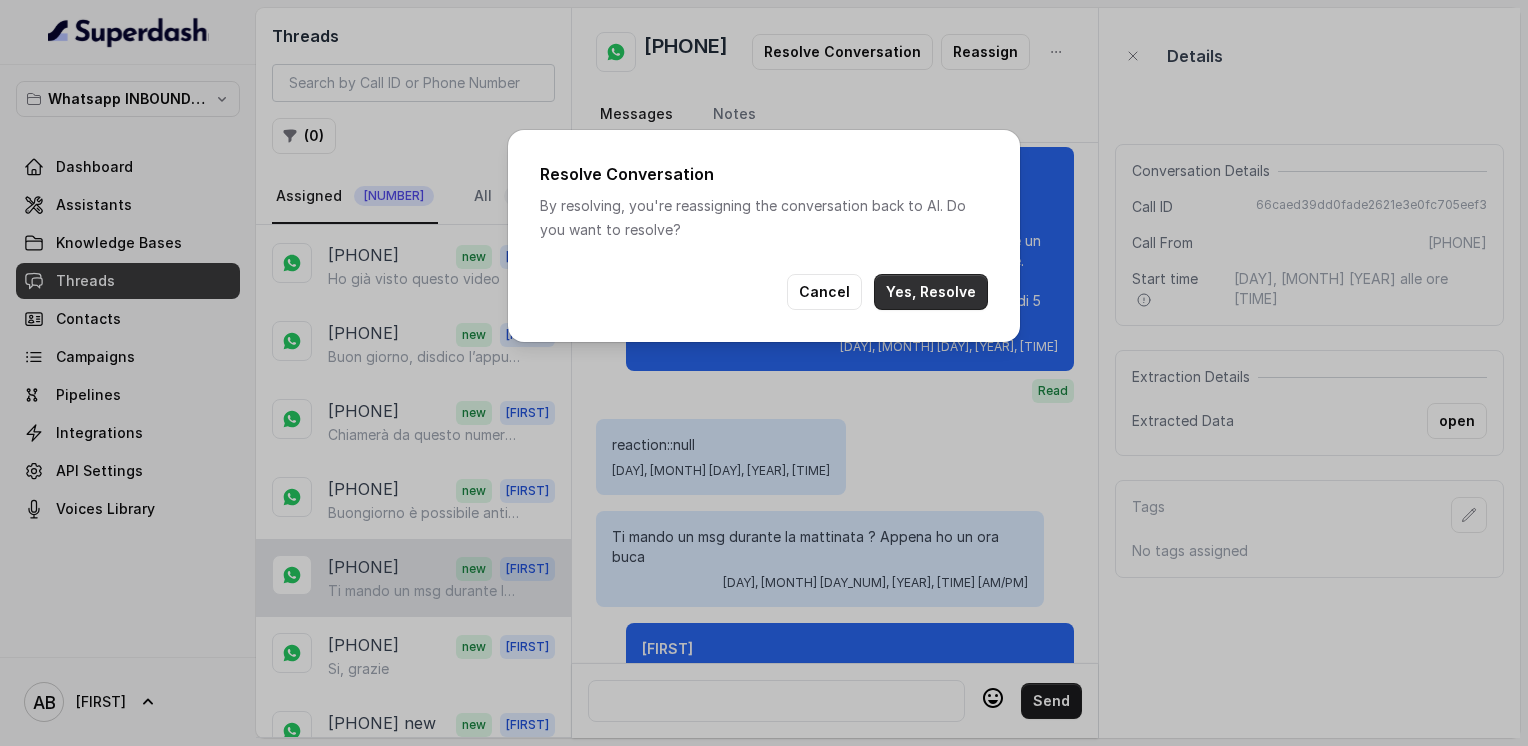 click on "Yes, Resolve" at bounding box center [931, 292] 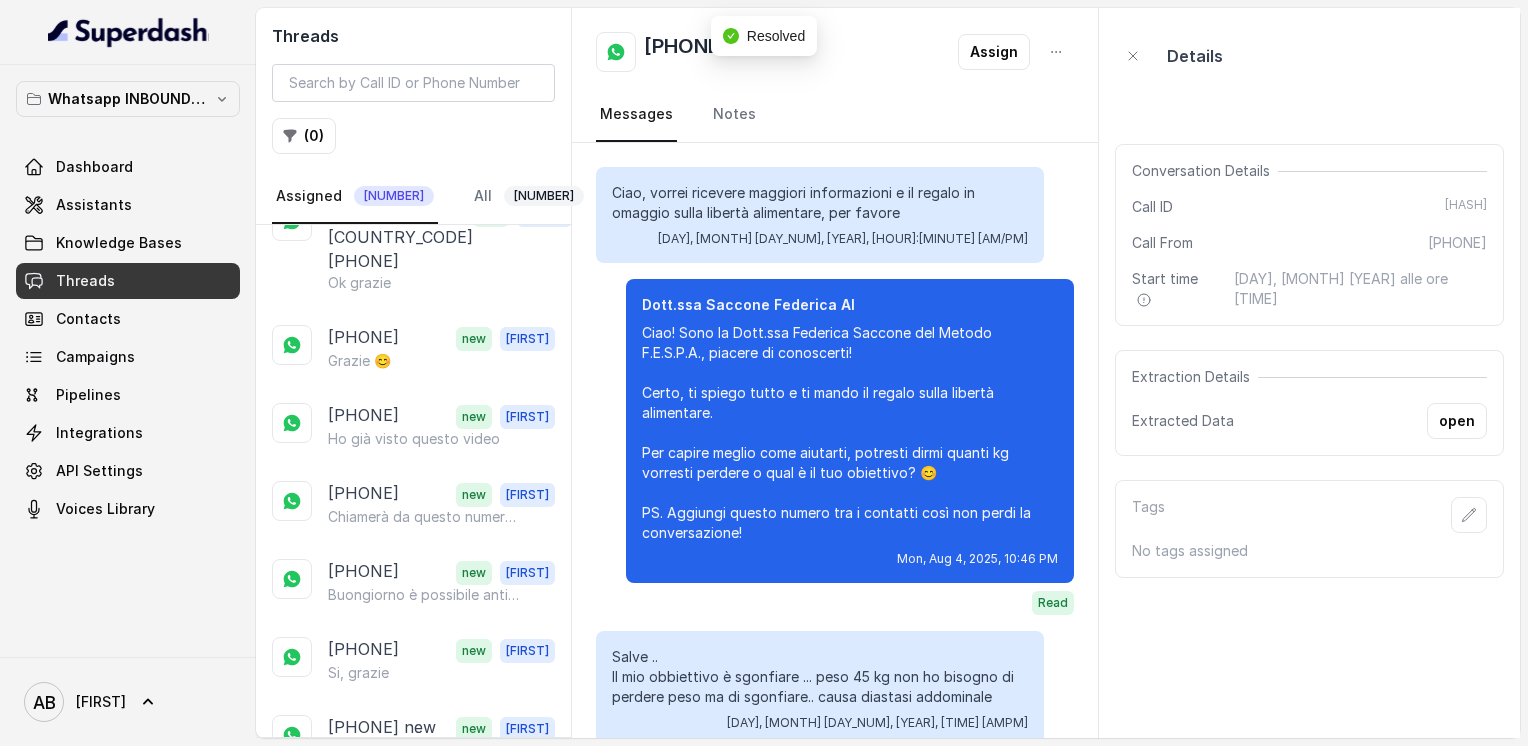 scroll, scrollTop: 3155, scrollLeft: 0, axis: vertical 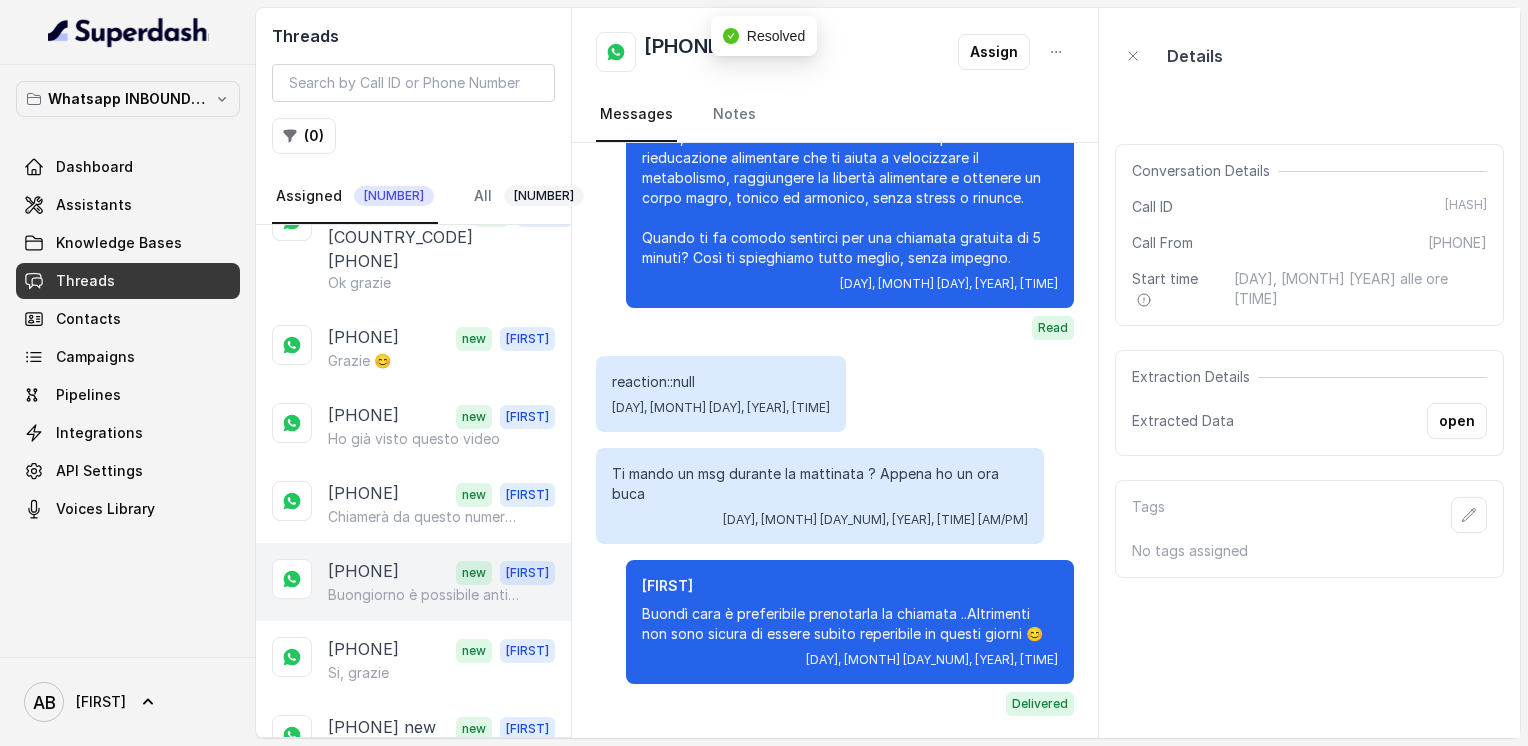 click on "Buongiorno è possibile anticipare l appuntamento x le [HOUR]:[MINUTE]" at bounding box center (424, 595) 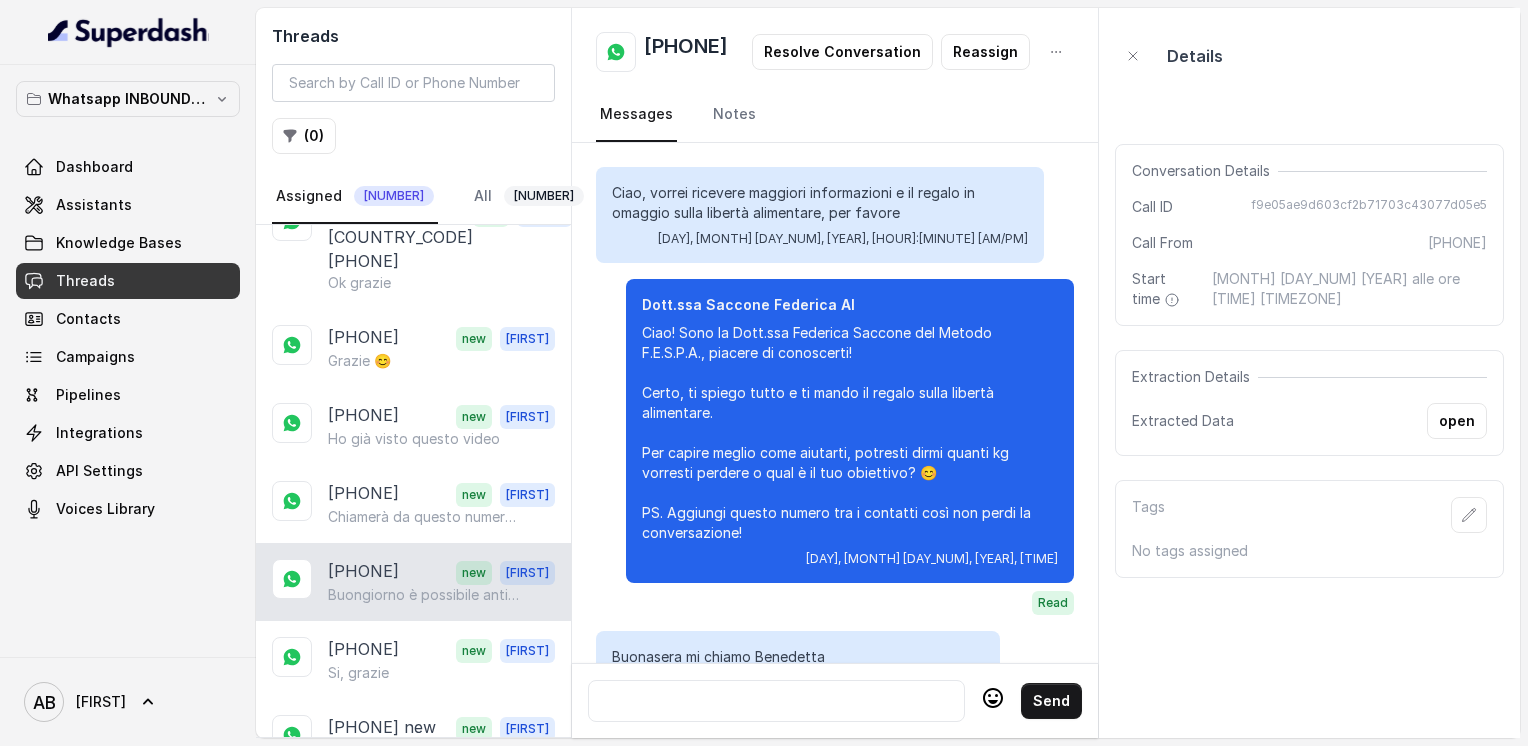scroll, scrollTop: 2892, scrollLeft: 0, axis: vertical 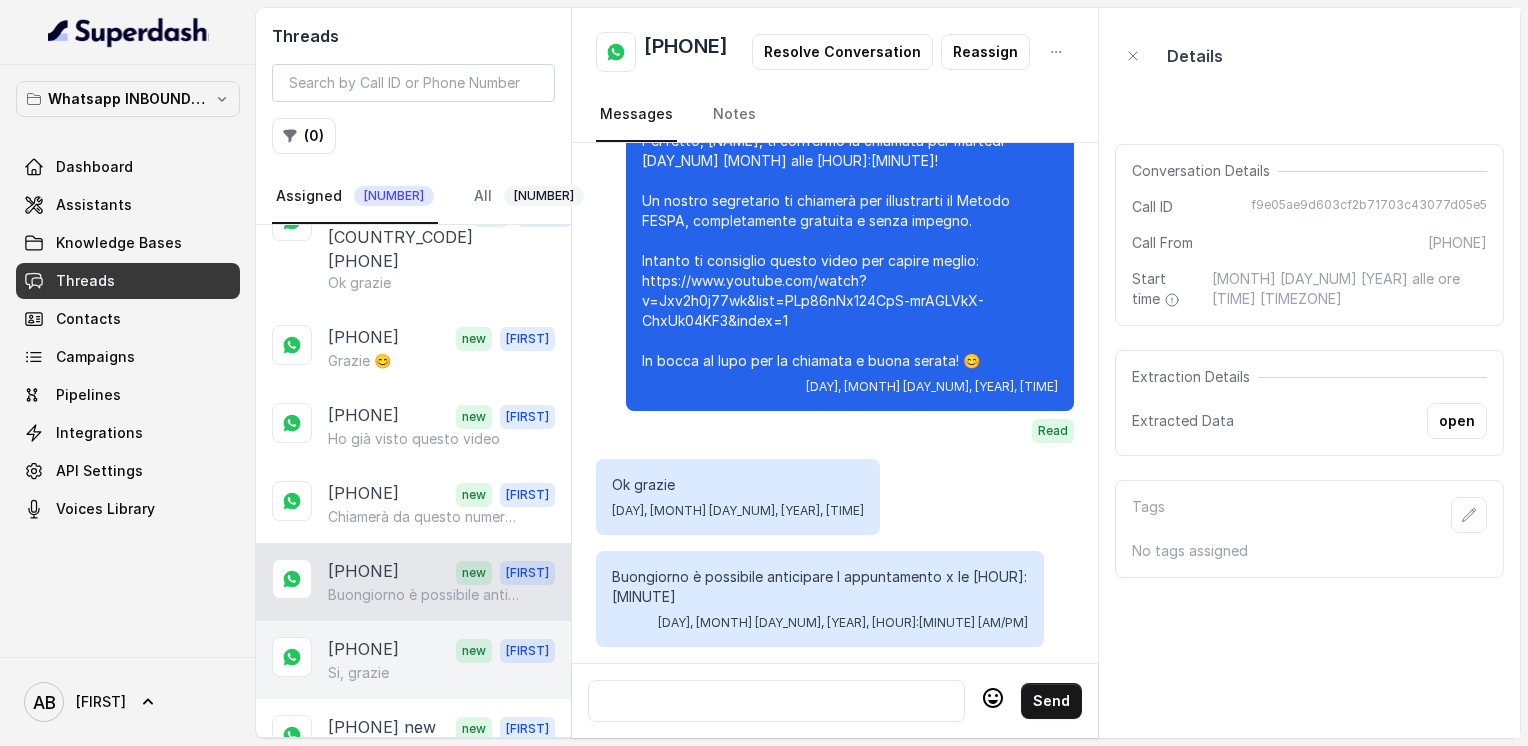 click on "[PHONE]" at bounding box center [363, 650] 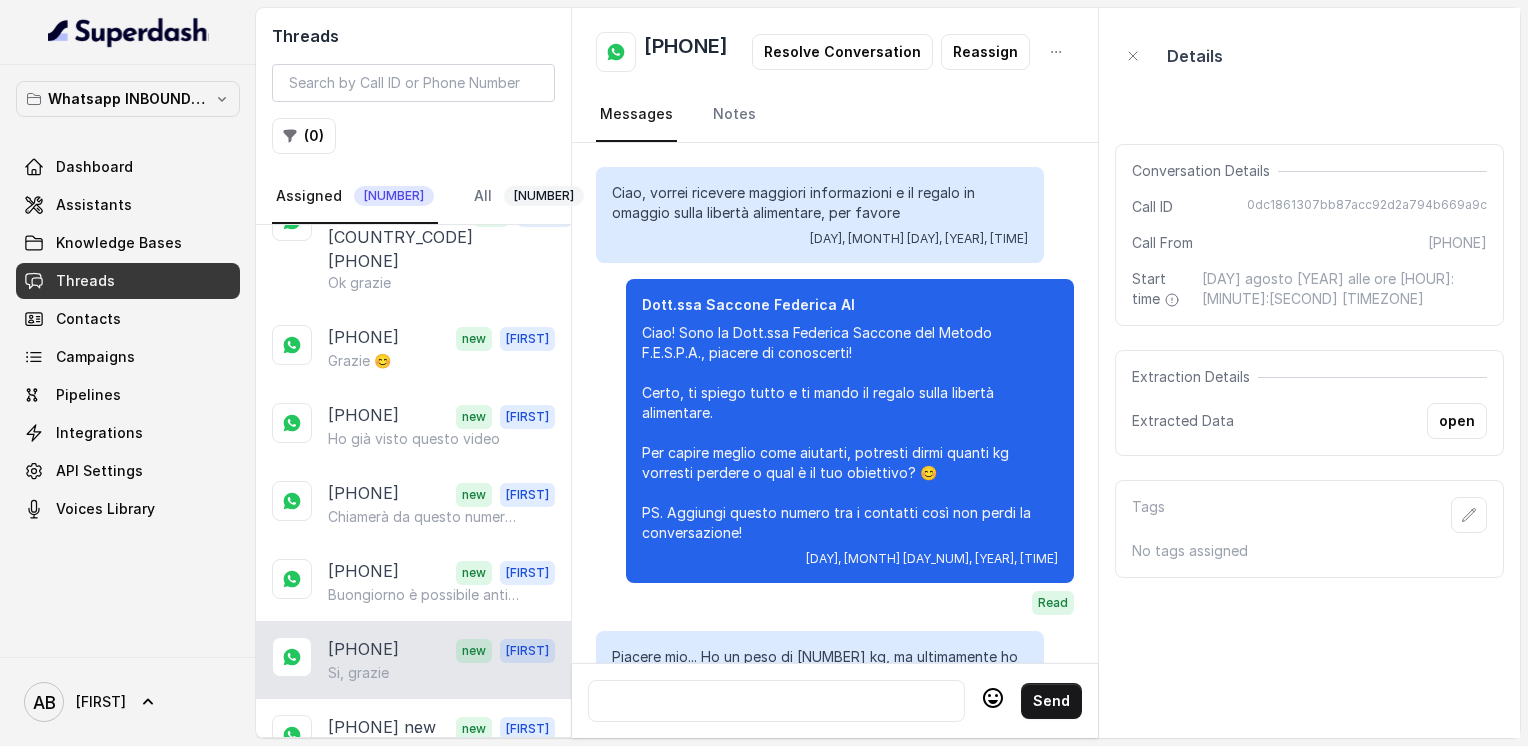 scroll, scrollTop: 2112, scrollLeft: 0, axis: vertical 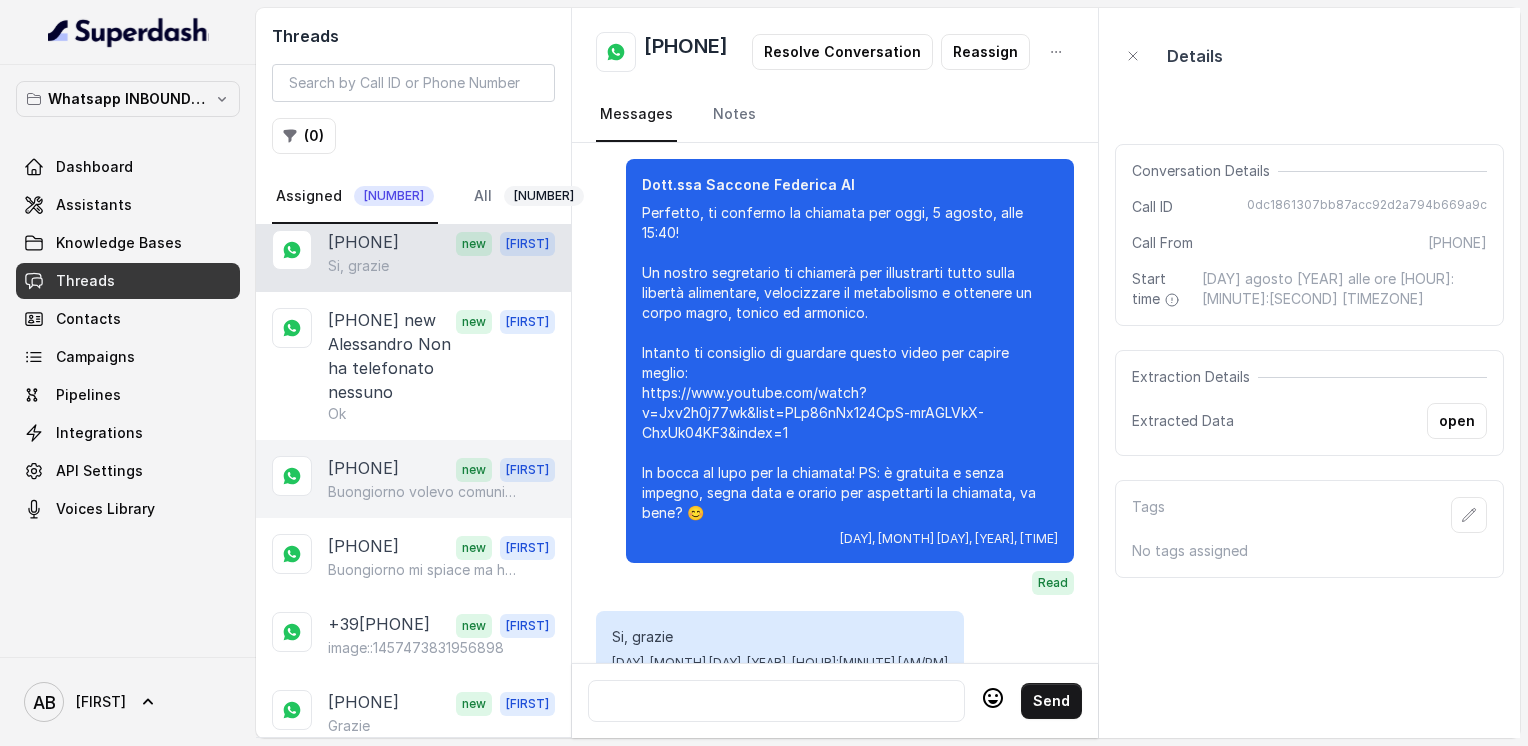 click on "Buongiorno volevo comunicare che ho avuto un contrattempo e questa mattina non potrò effettuare l'incontro e poiché domani partirò, ci risentiamo al rientro. Chiedo scusa per l' inconveniente e auguro una buona giornata" at bounding box center [424, 492] 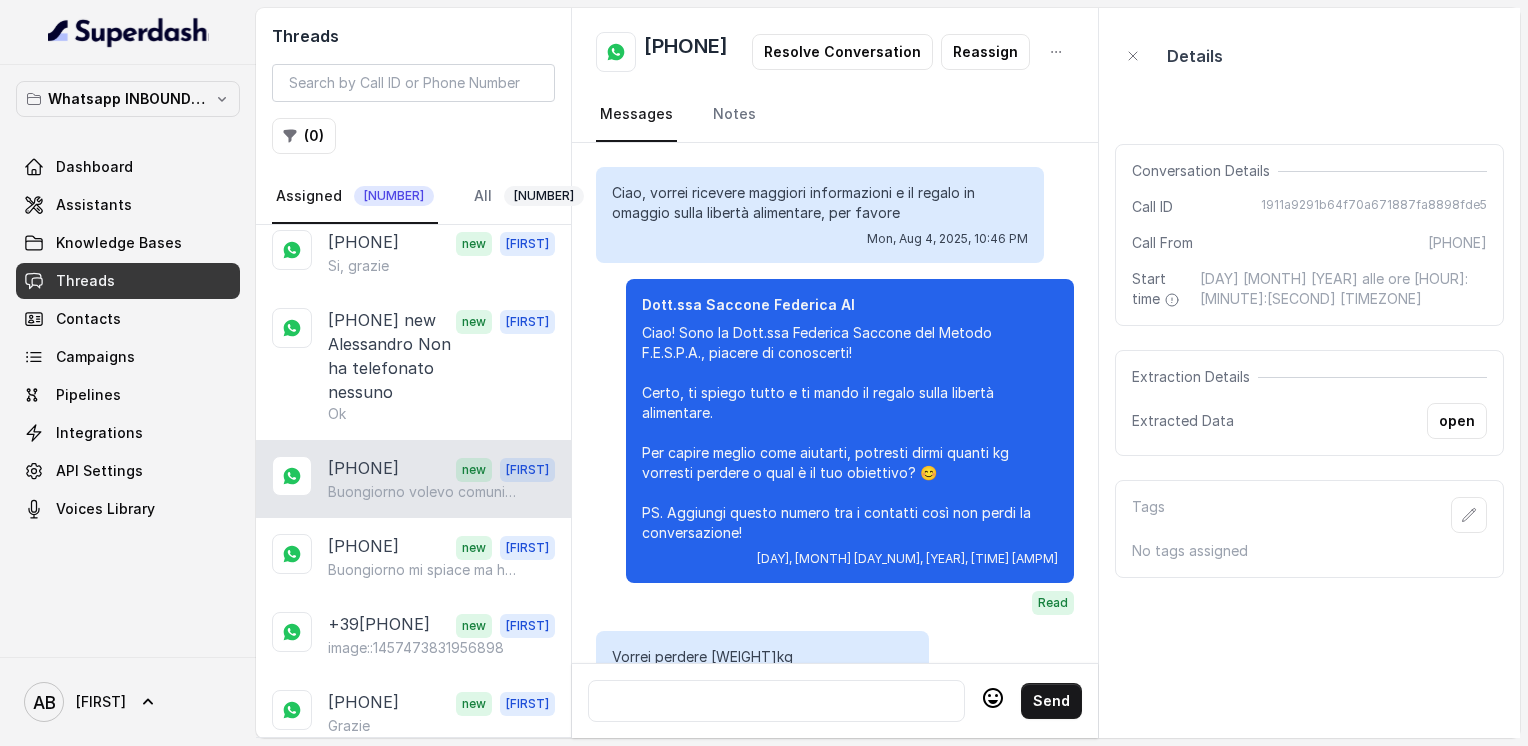 scroll, scrollTop: 2232, scrollLeft: 0, axis: vertical 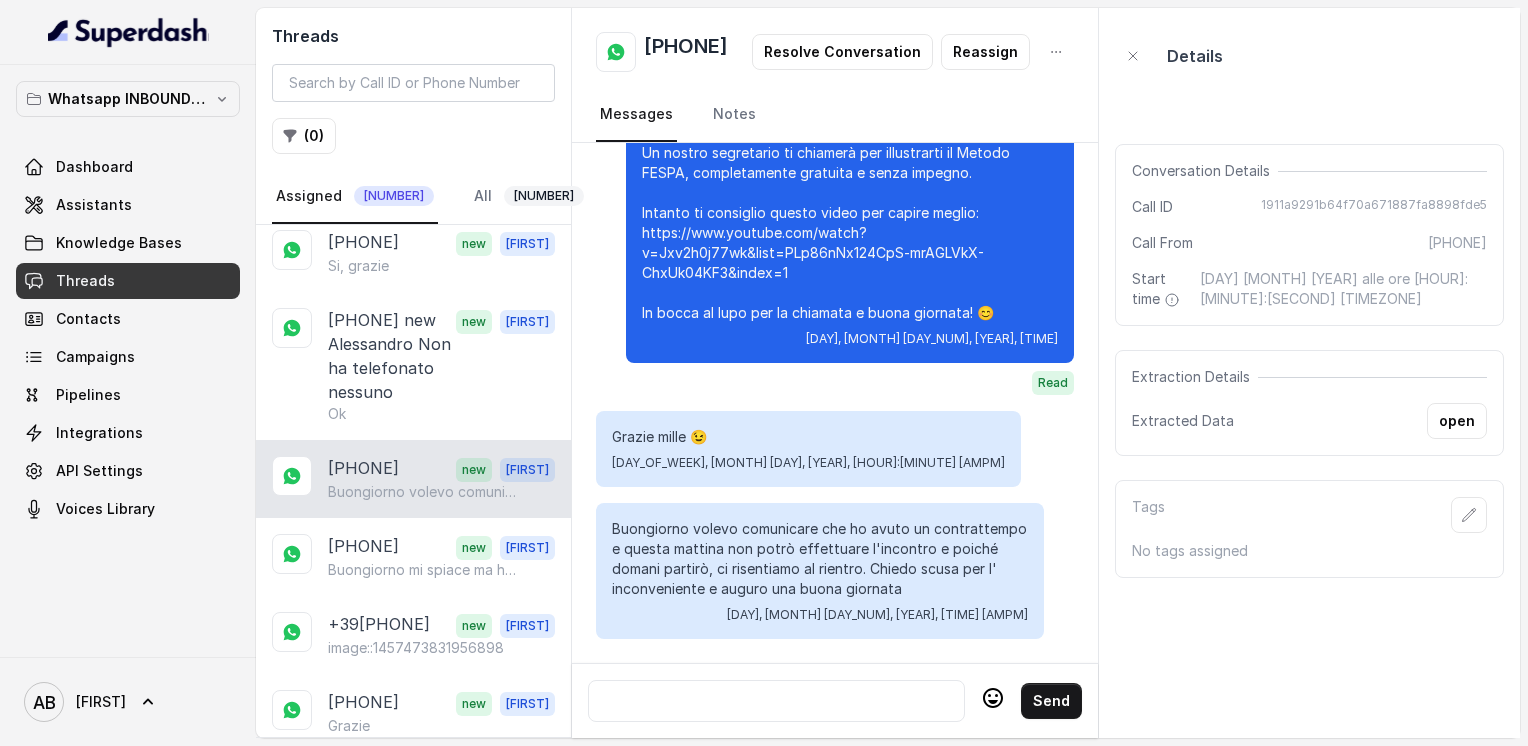 click at bounding box center [776, 701] 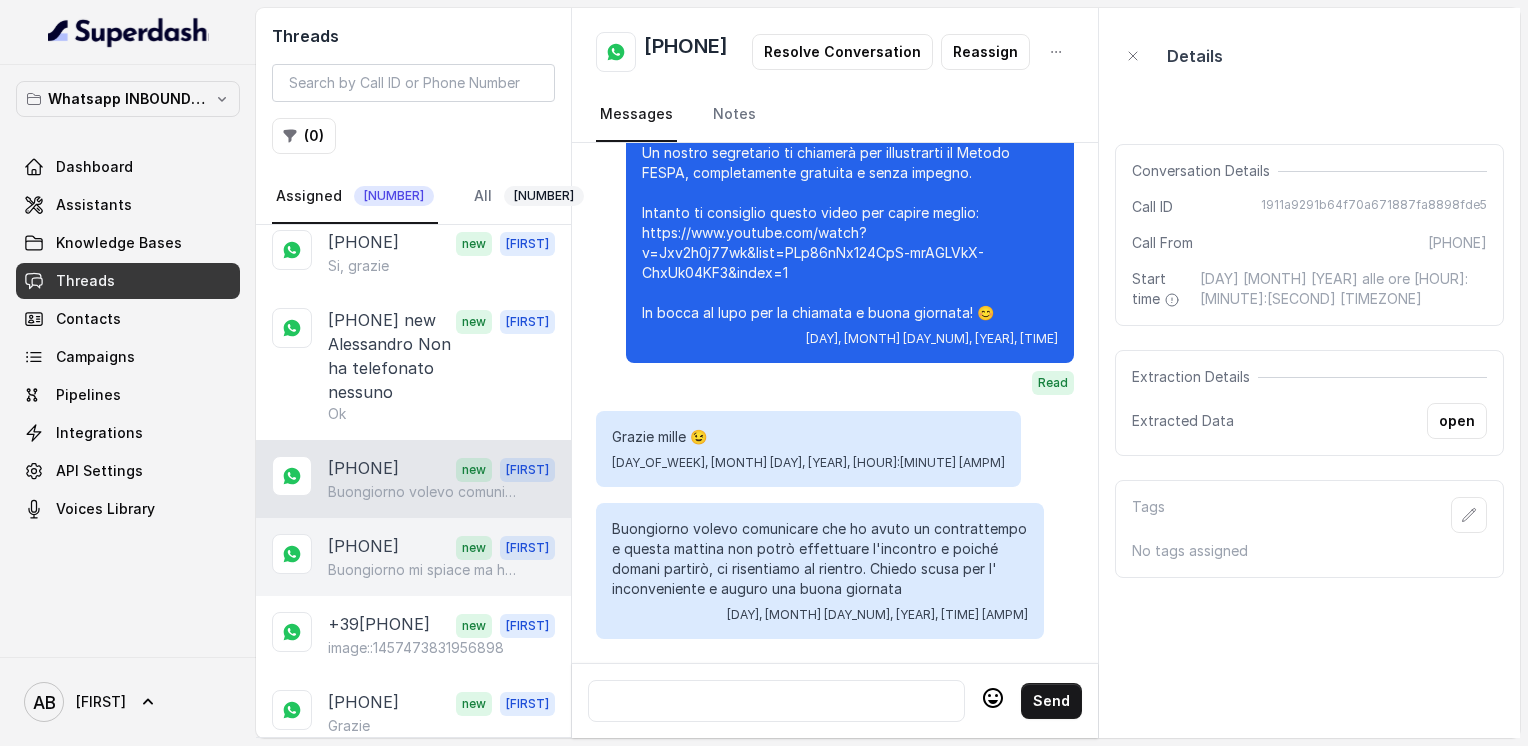 click on "new" at bounding box center (474, 548) 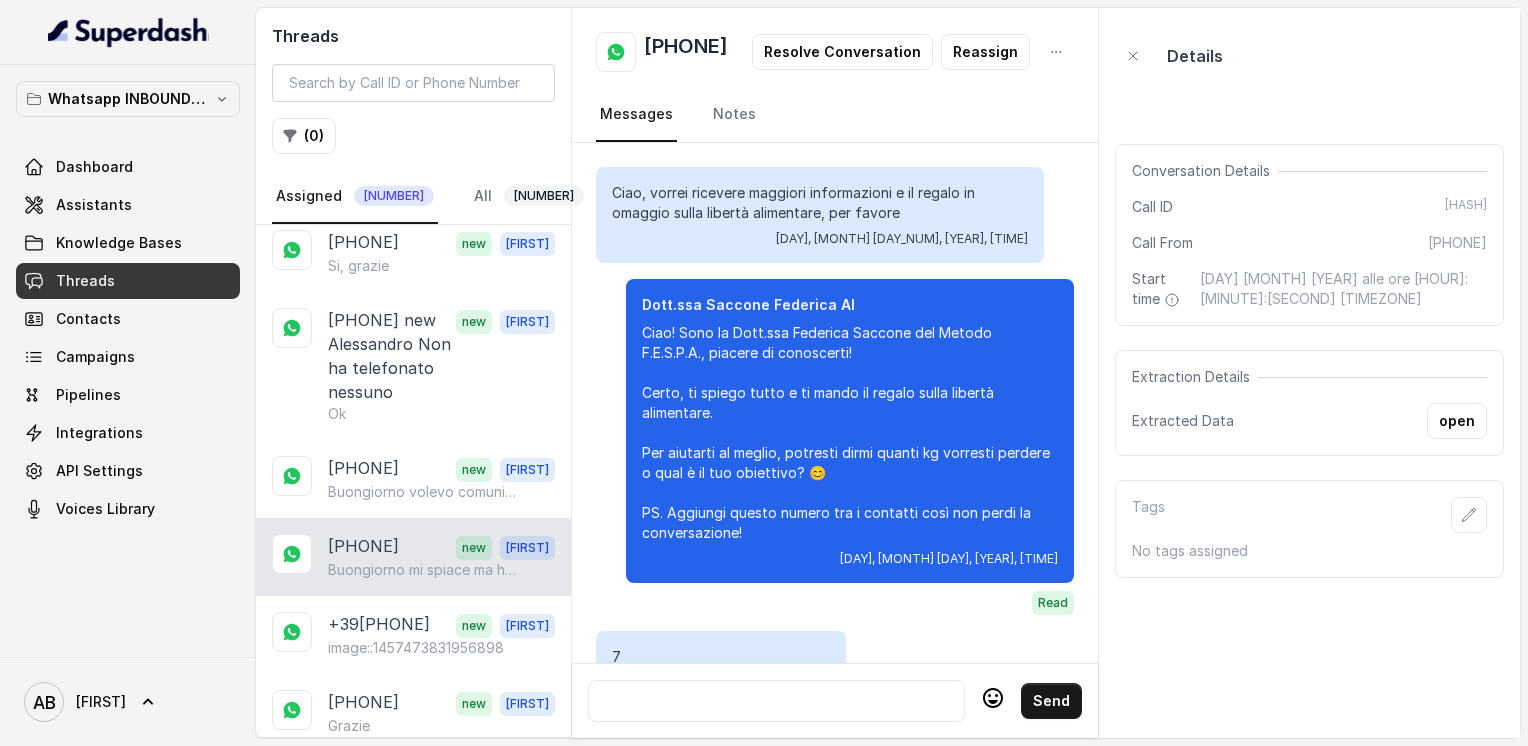 scroll, scrollTop: 1952, scrollLeft: 0, axis: vertical 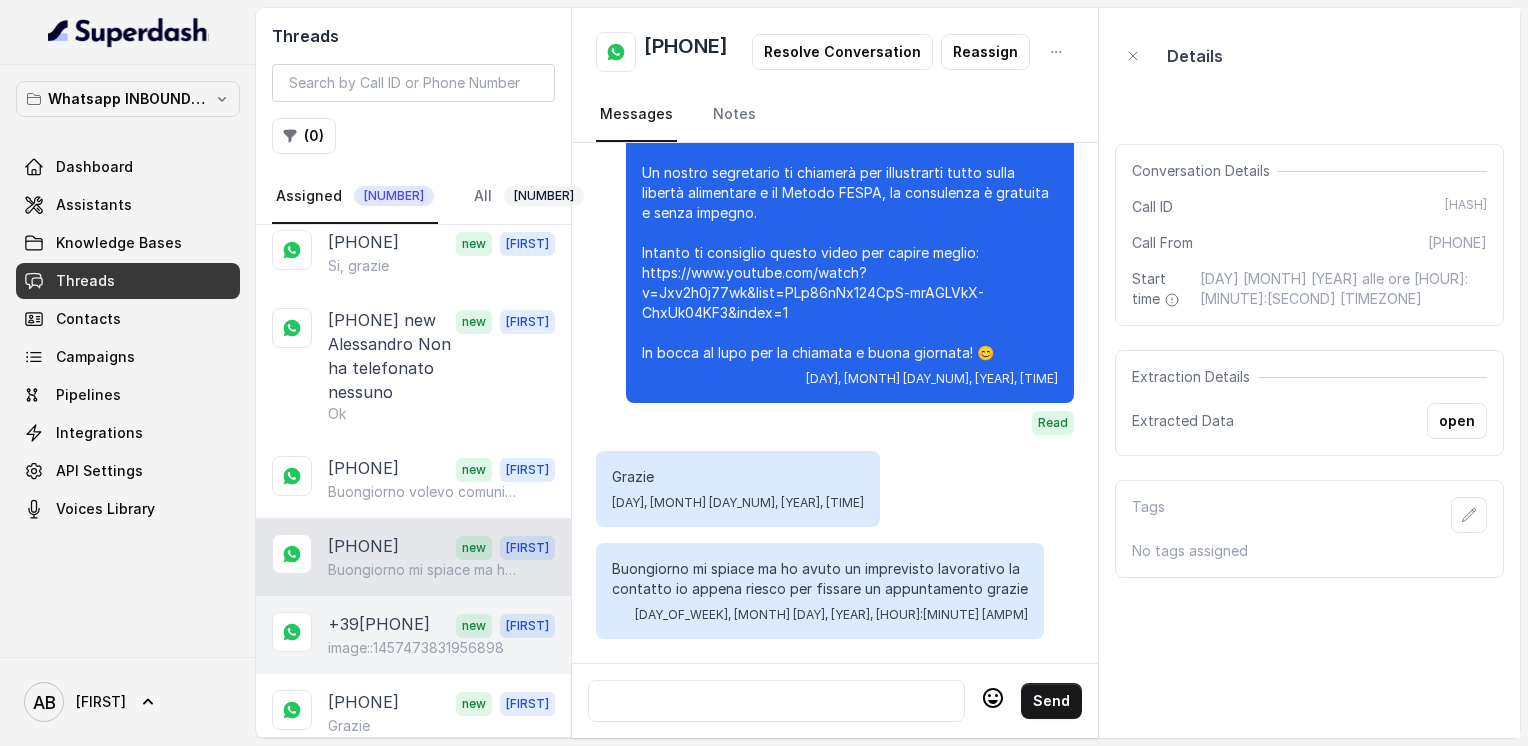 click on "+39[PHONE]" at bounding box center [379, 625] 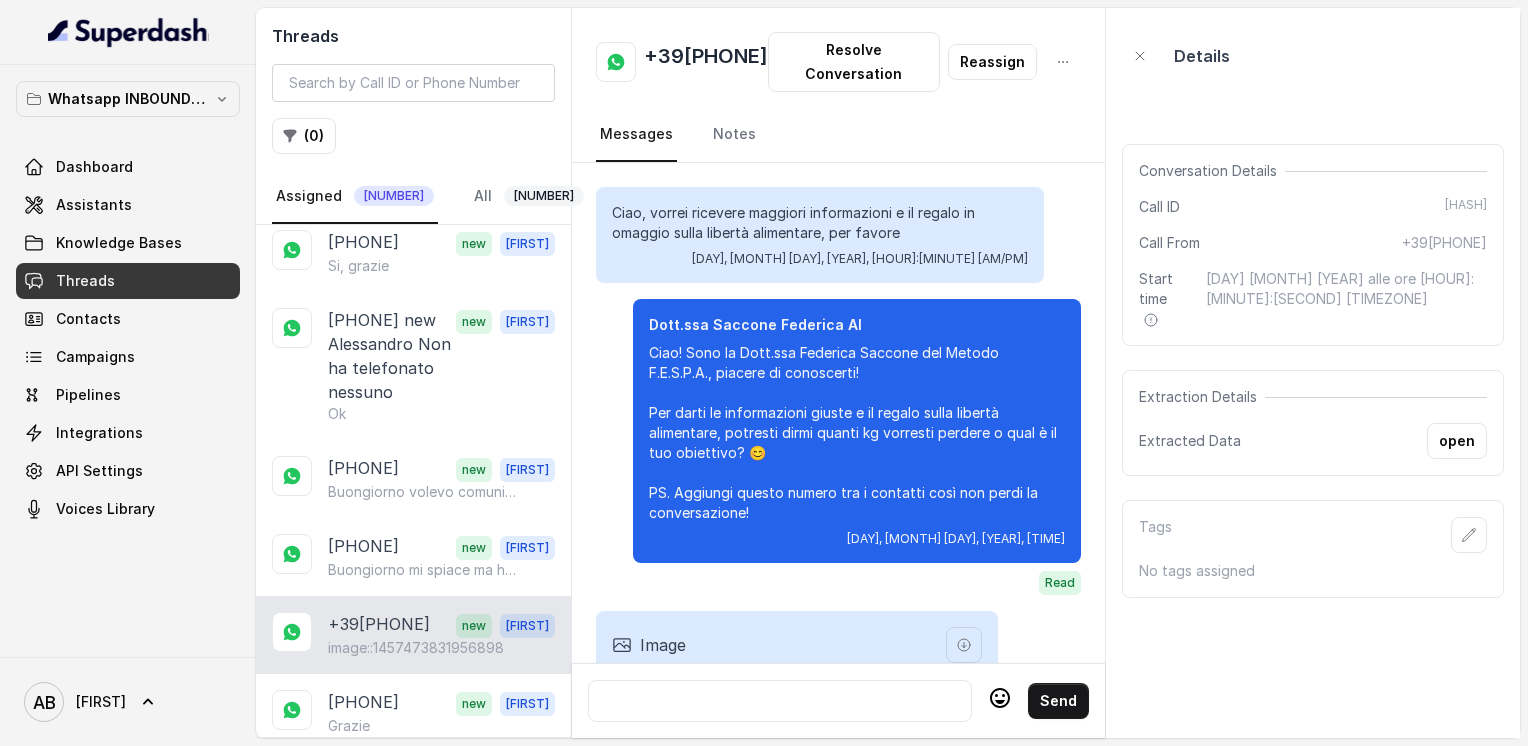 scroll, scrollTop: 356, scrollLeft: 0, axis: vertical 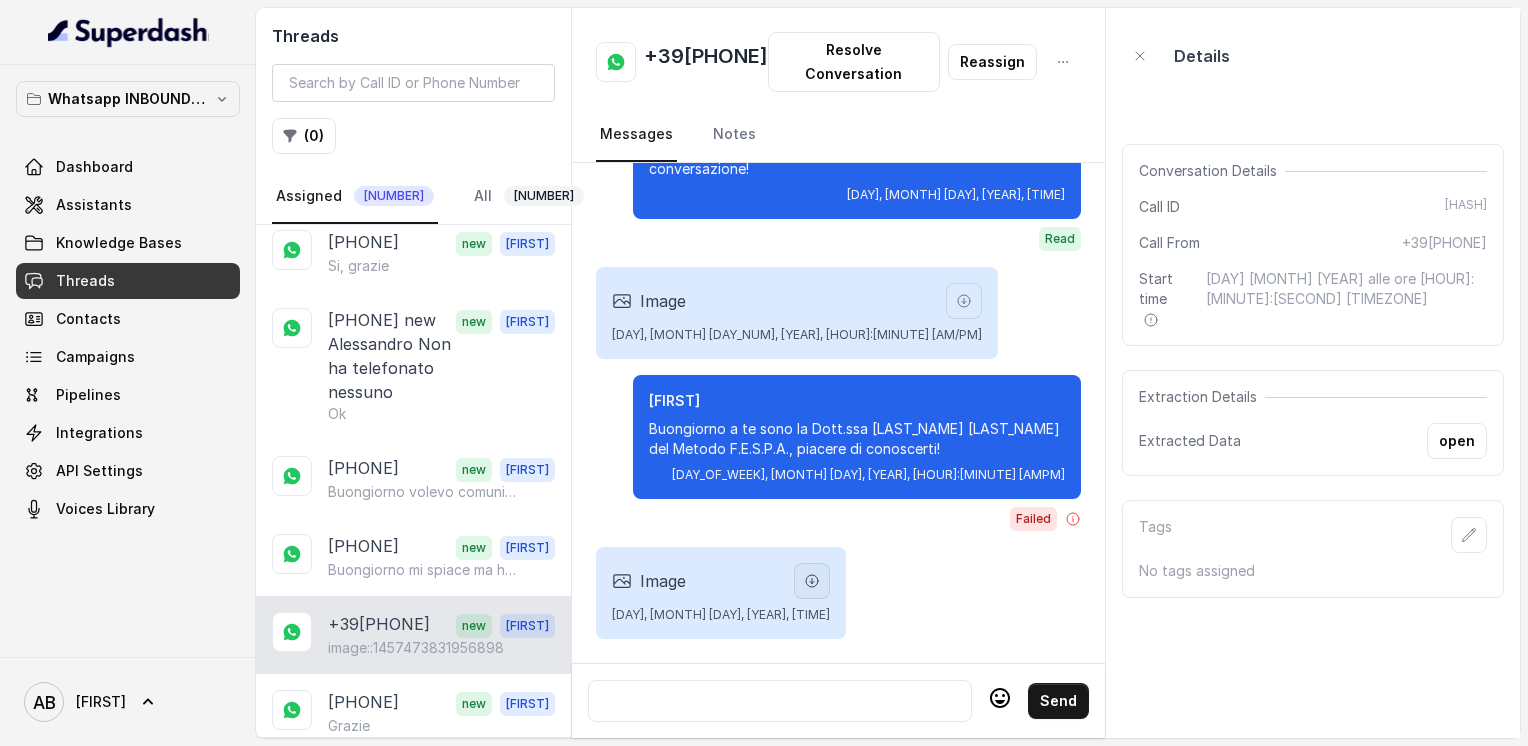 click 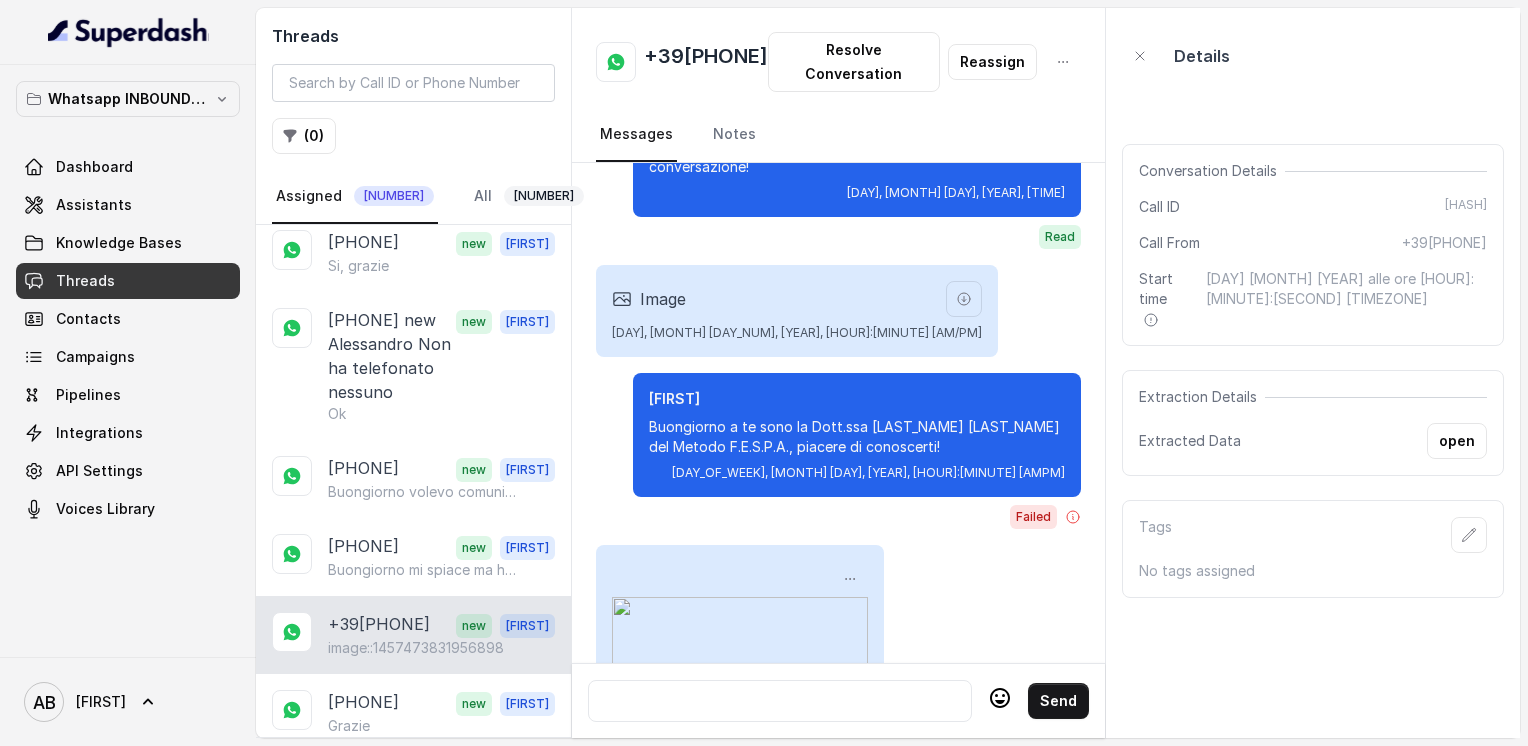 scroll, scrollTop: 356, scrollLeft: 0, axis: vertical 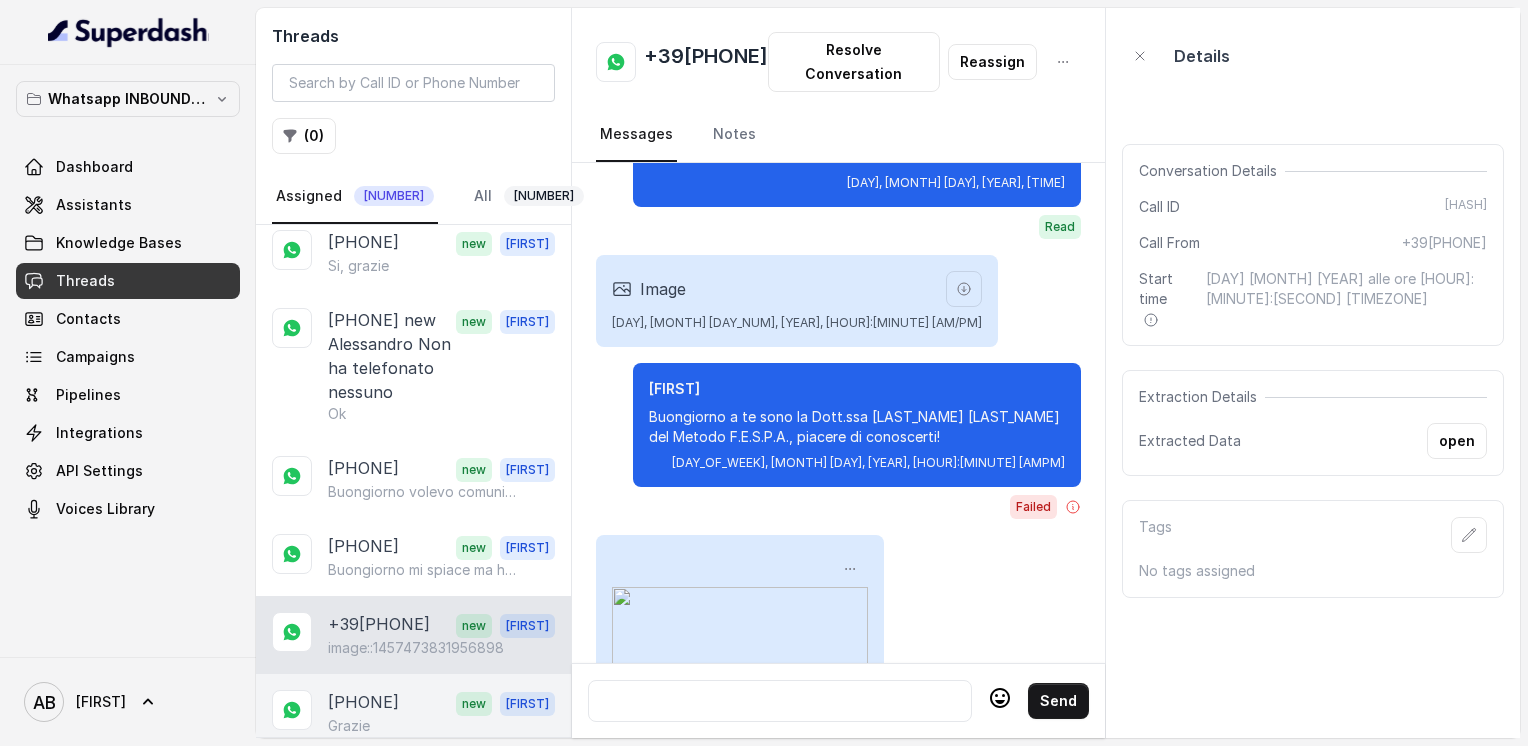 click on "[PHONE]" at bounding box center [363, 703] 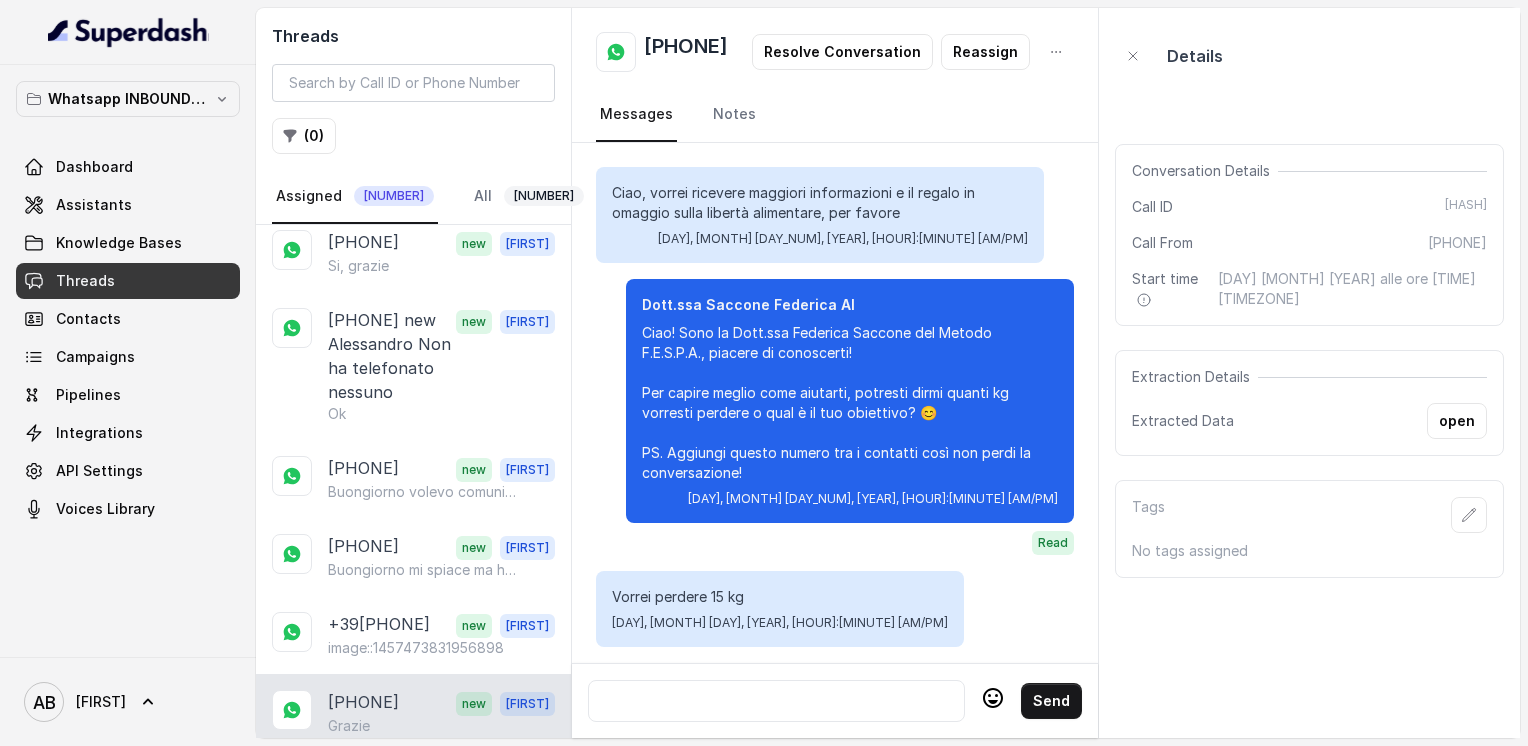 scroll, scrollTop: 2124, scrollLeft: 0, axis: vertical 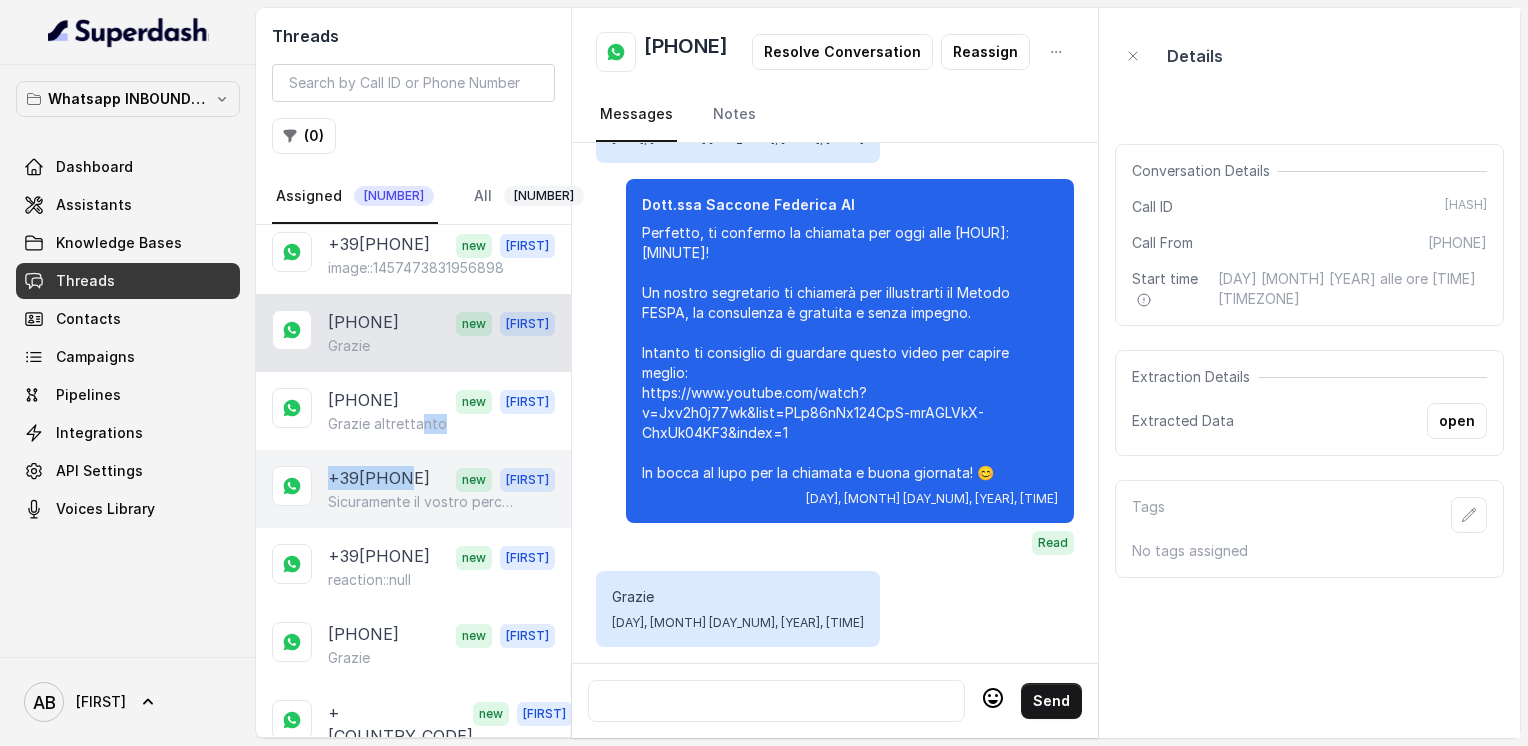 drag, startPoint x: 421, startPoint y: 306, endPoint x: 404, endPoint y: 354, distance: 50.92151 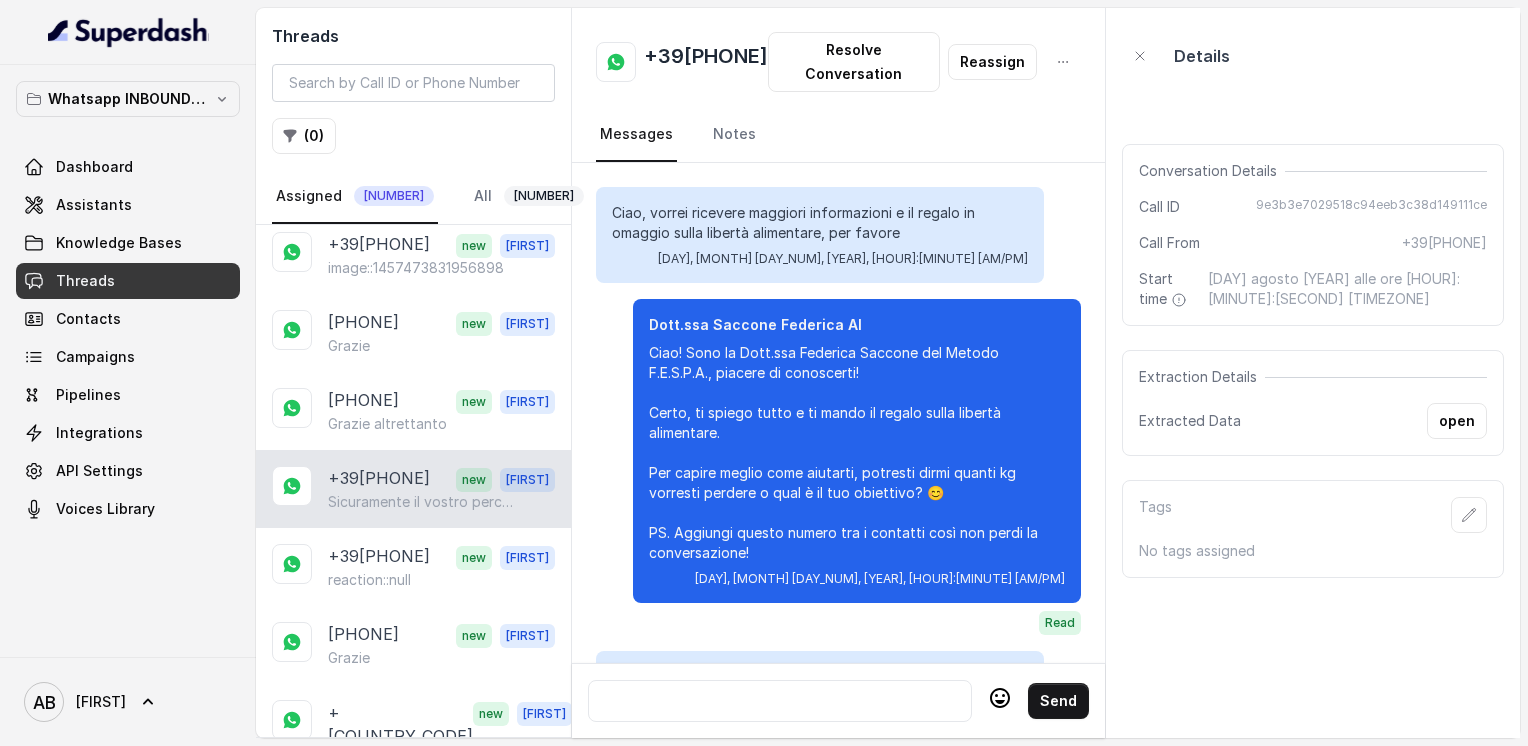 scroll, scrollTop: 1684, scrollLeft: 0, axis: vertical 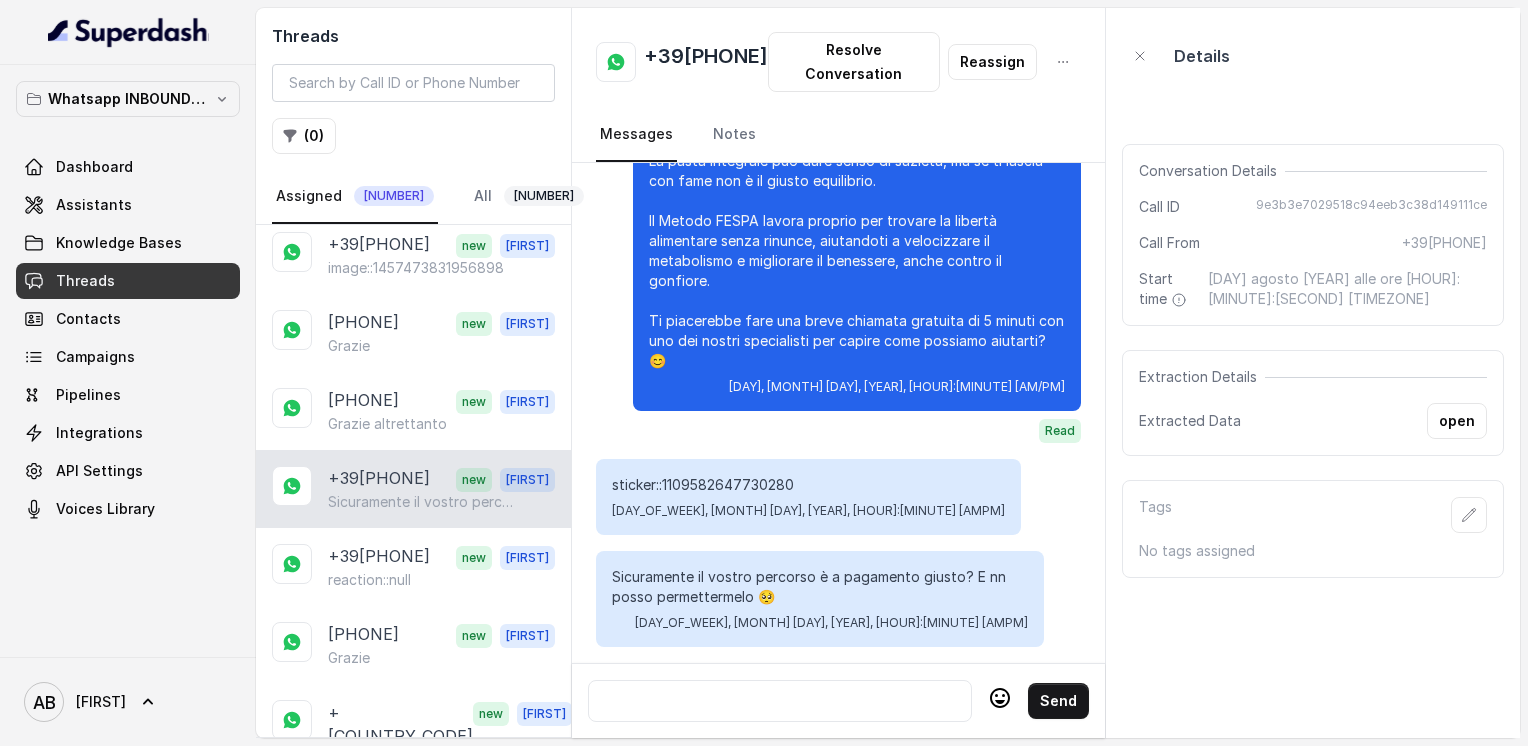 click at bounding box center [780, 701] 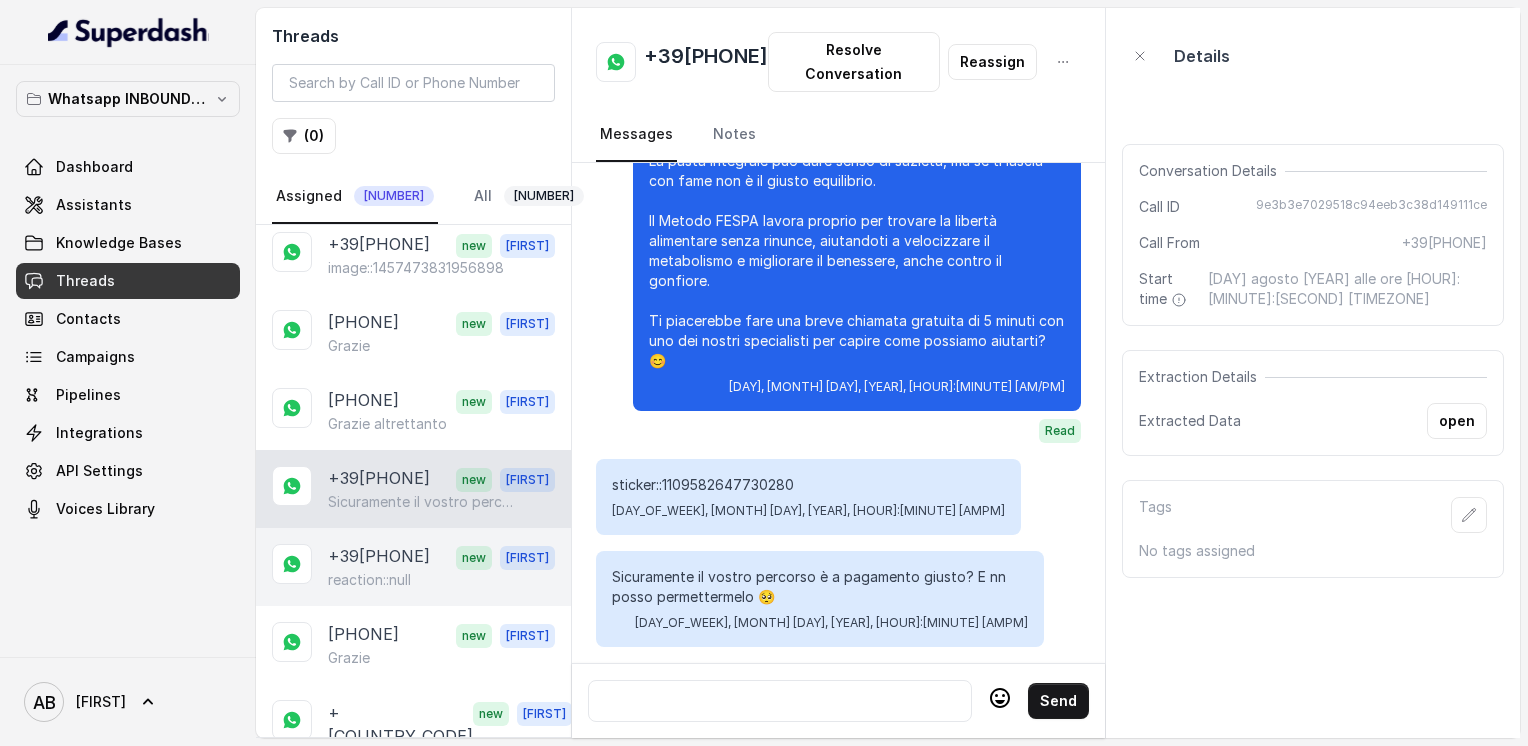 click on "reaction::null" at bounding box center (369, 580) 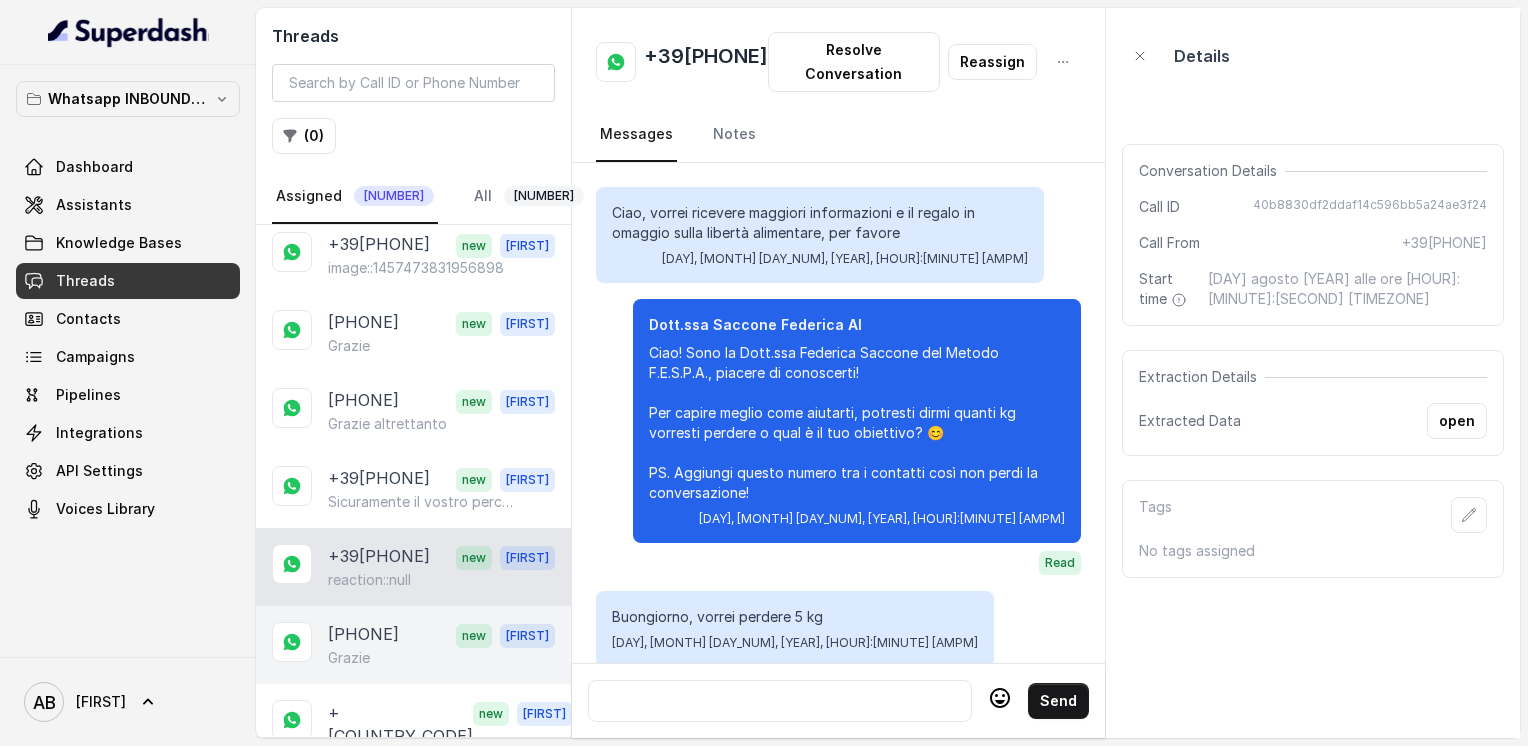 scroll, scrollTop: 3264, scrollLeft: 0, axis: vertical 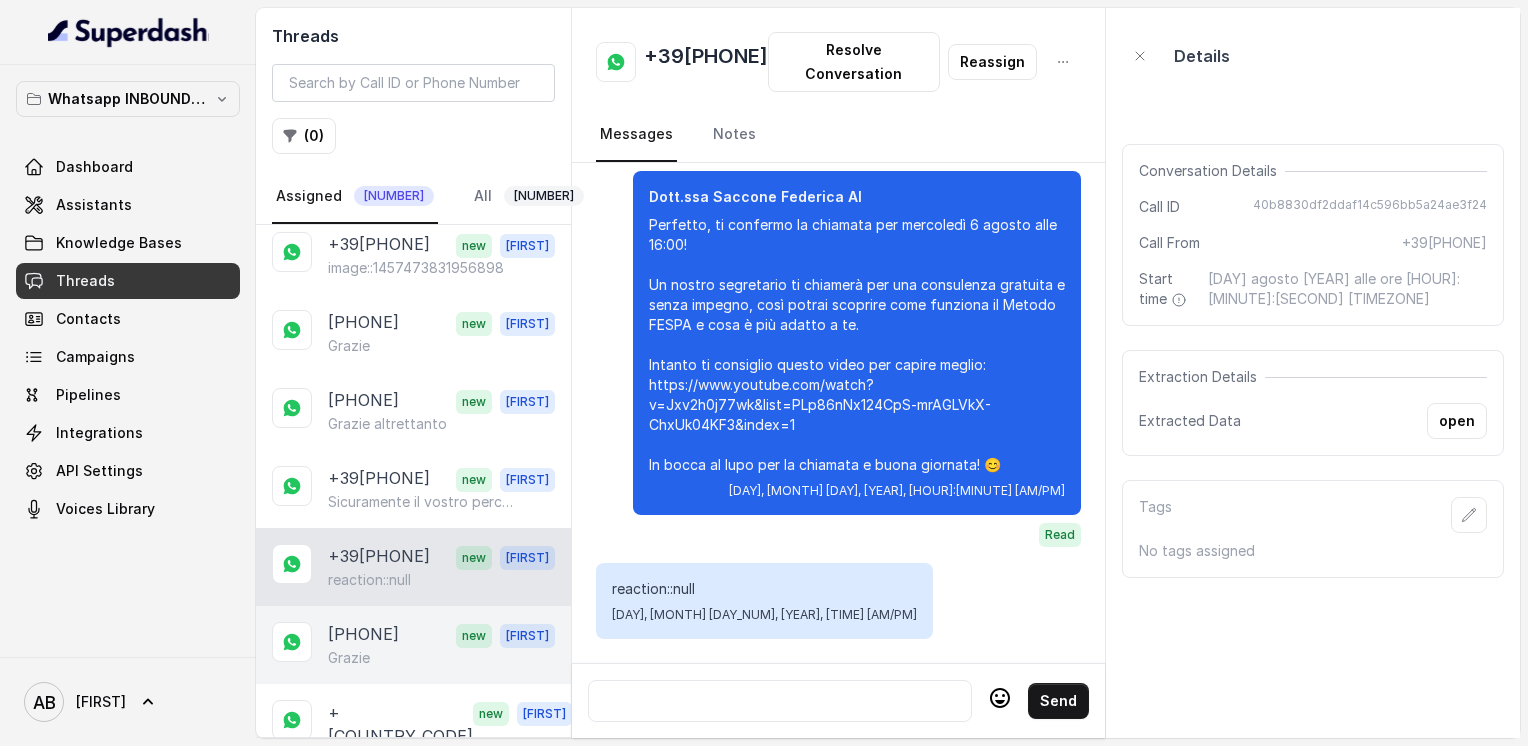 click on "[PHONE]" at bounding box center (363, 635) 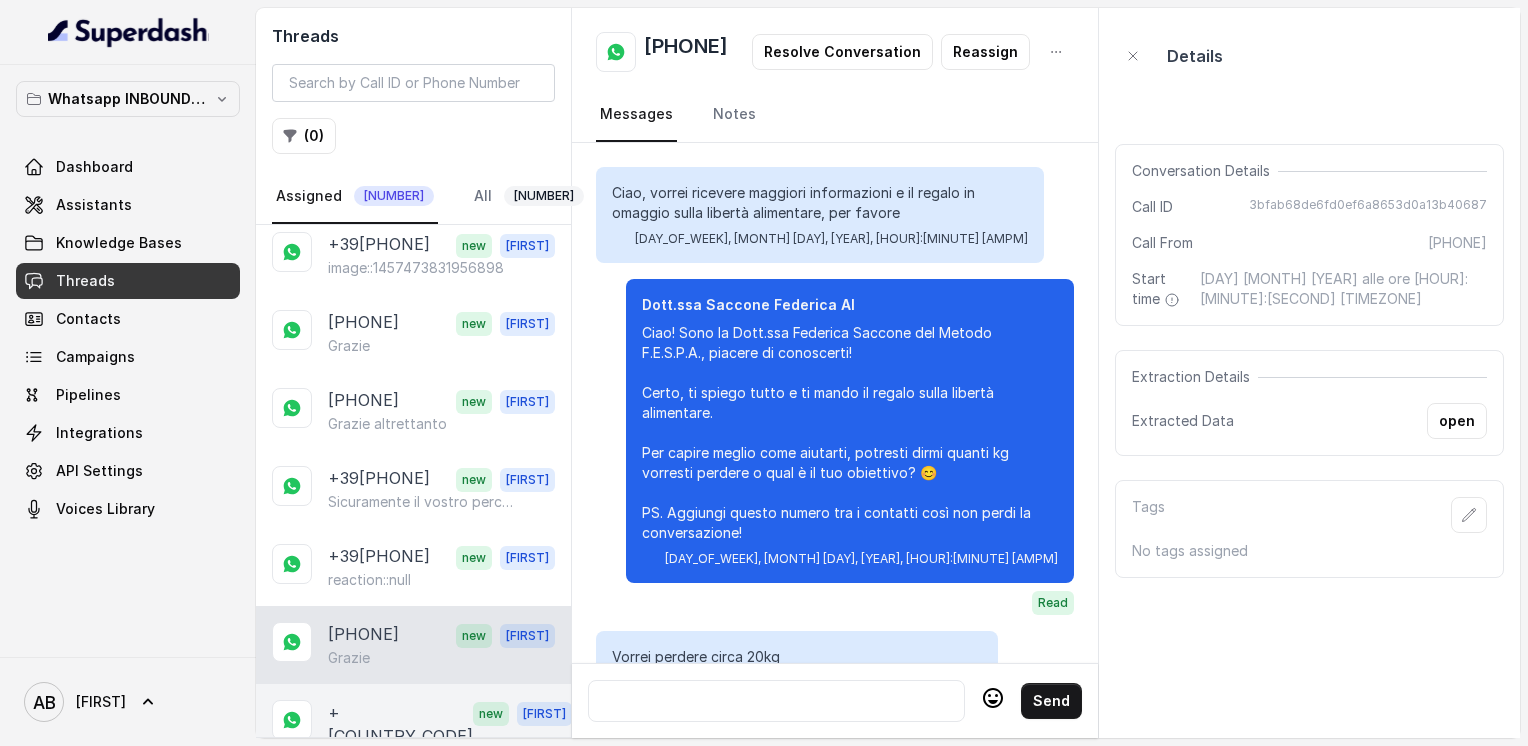 scroll, scrollTop: 2692, scrollLeft: 0, axis: vertical 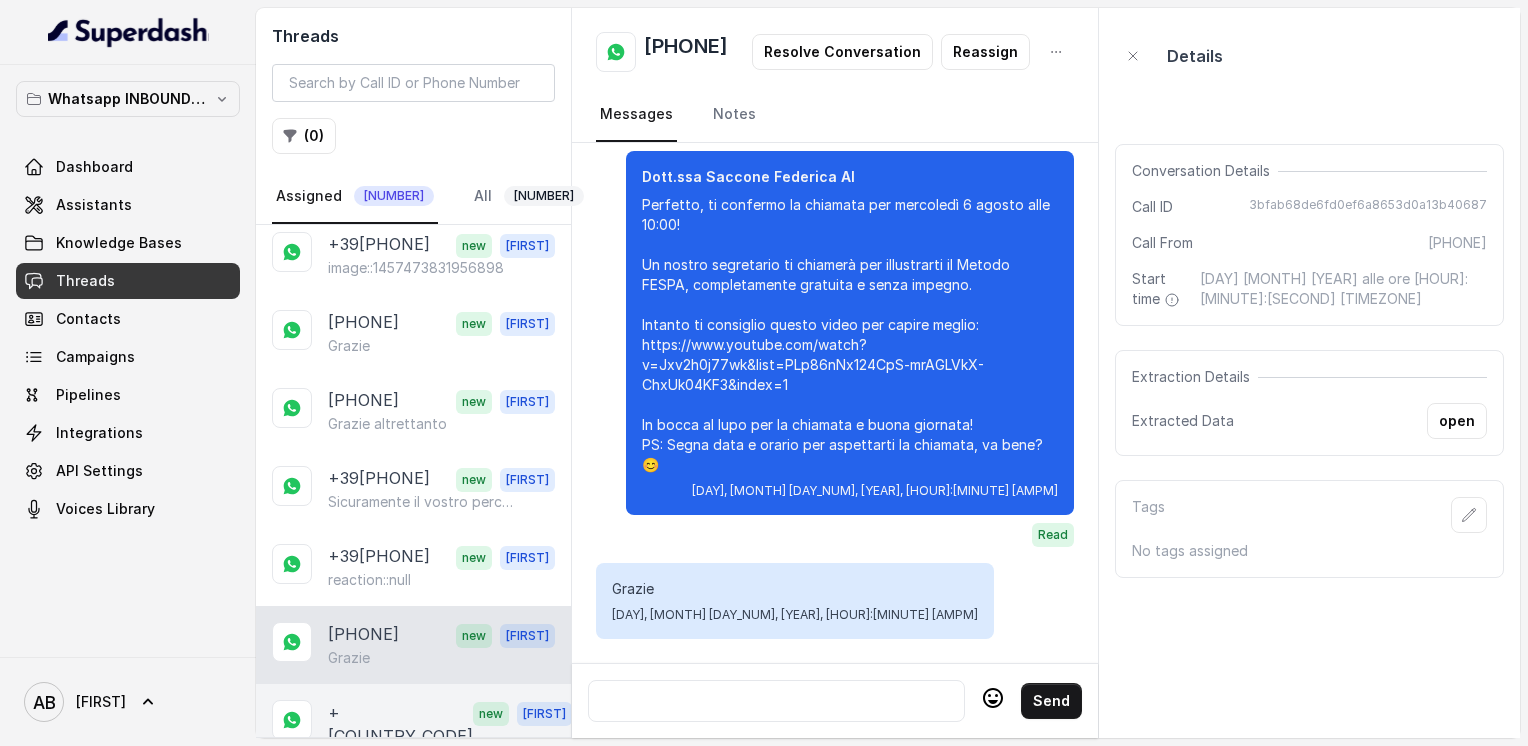click on "[PHONE] new Alessandro Ciao noi abbiamo la chiamata giovedì purtroppo ho avuto un cambio turno a lavoro" at bounding box center [413, 746] 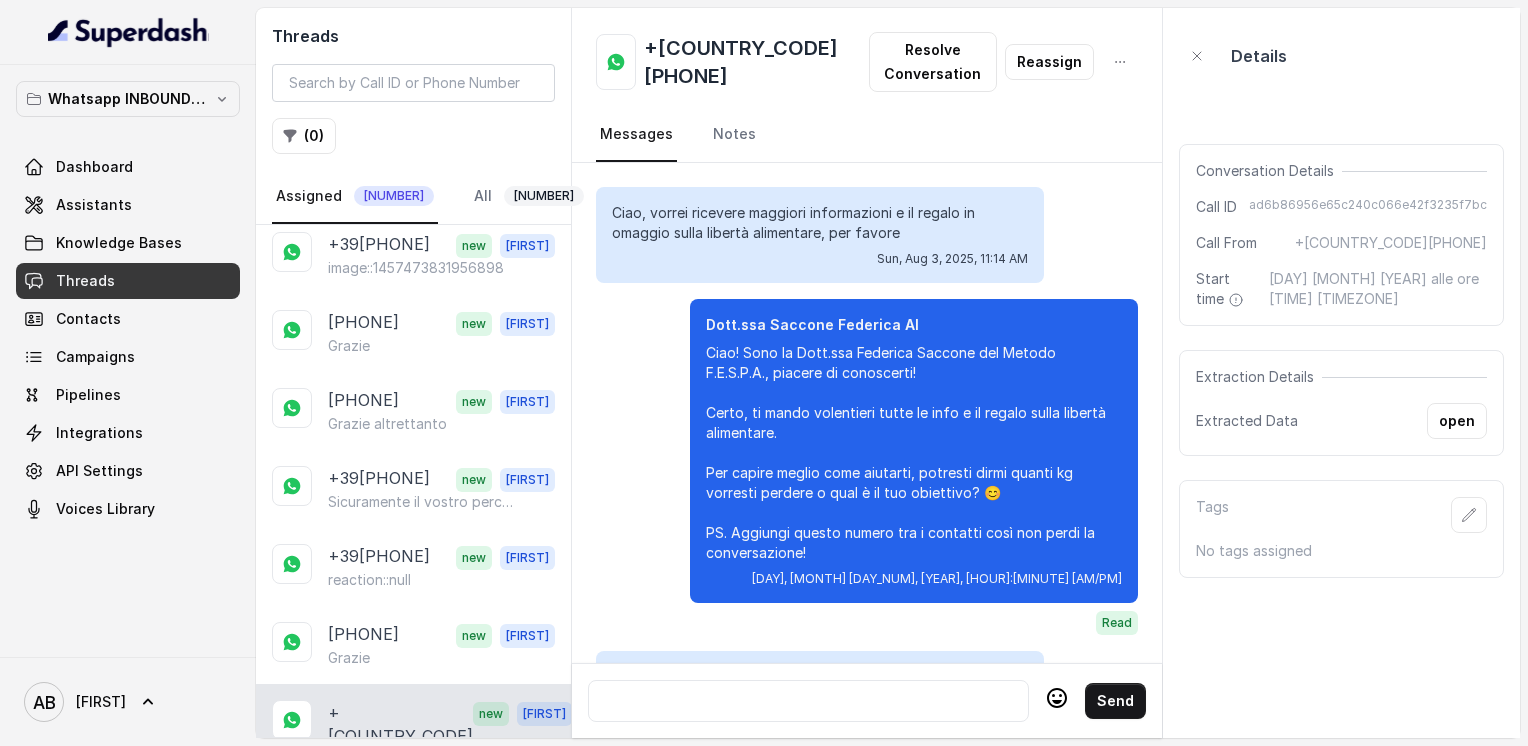 scroll, scrollTop: 1880, scrollLeft: 0, axis: vertical 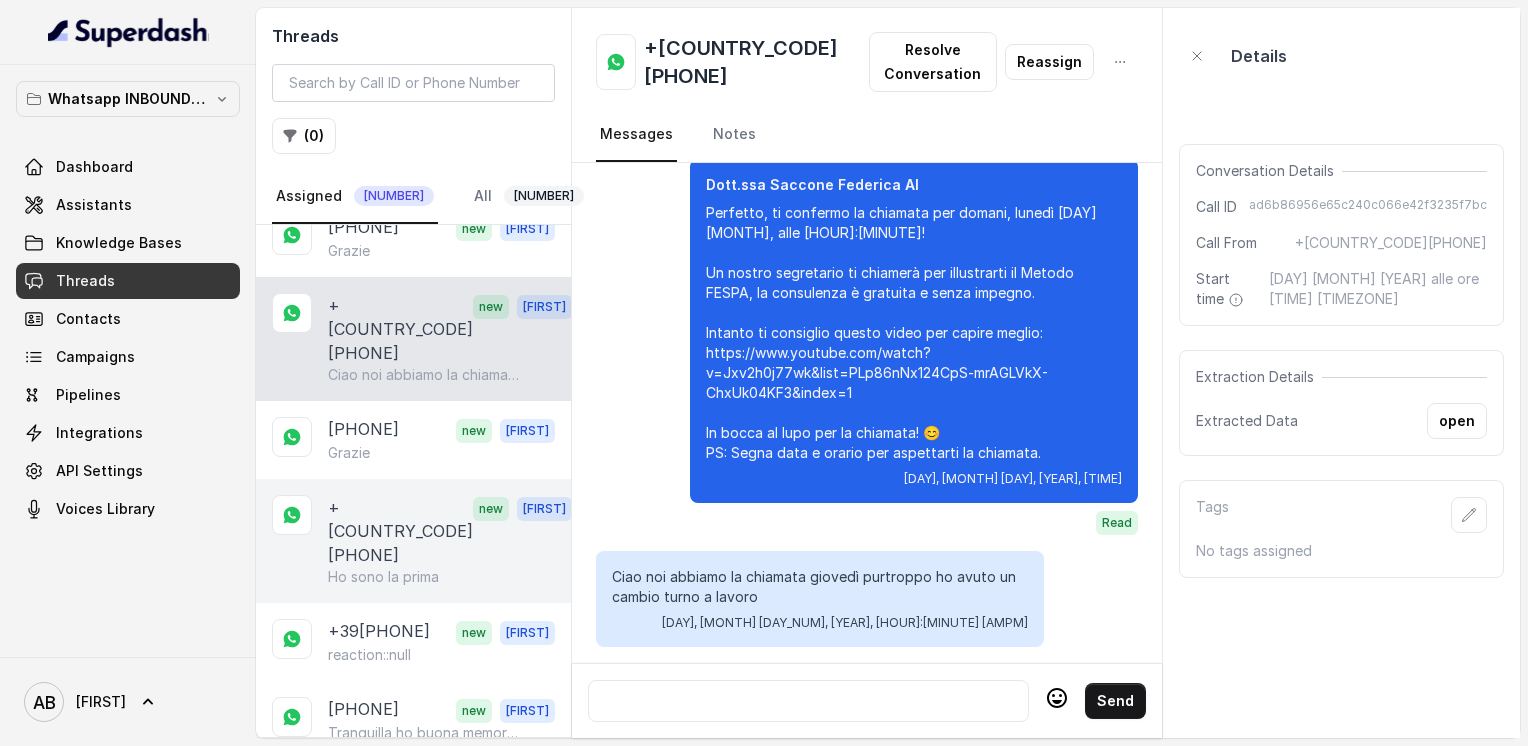 click on "+[COUNTRY_CODE][PHONE]" at bounding box center [400, 531] 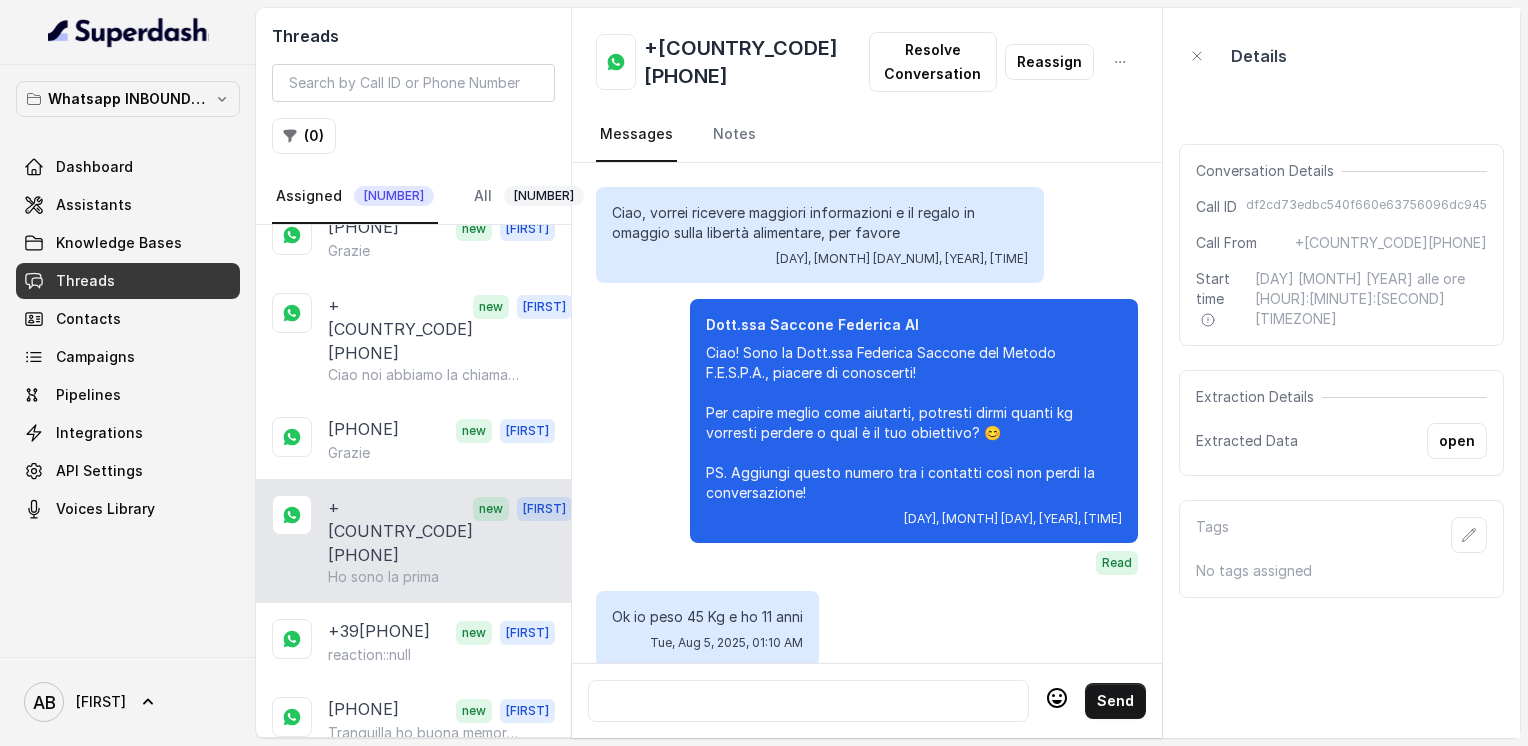 scroll, scrollTop: 3092, scrollLeft: 0, axis: vertical 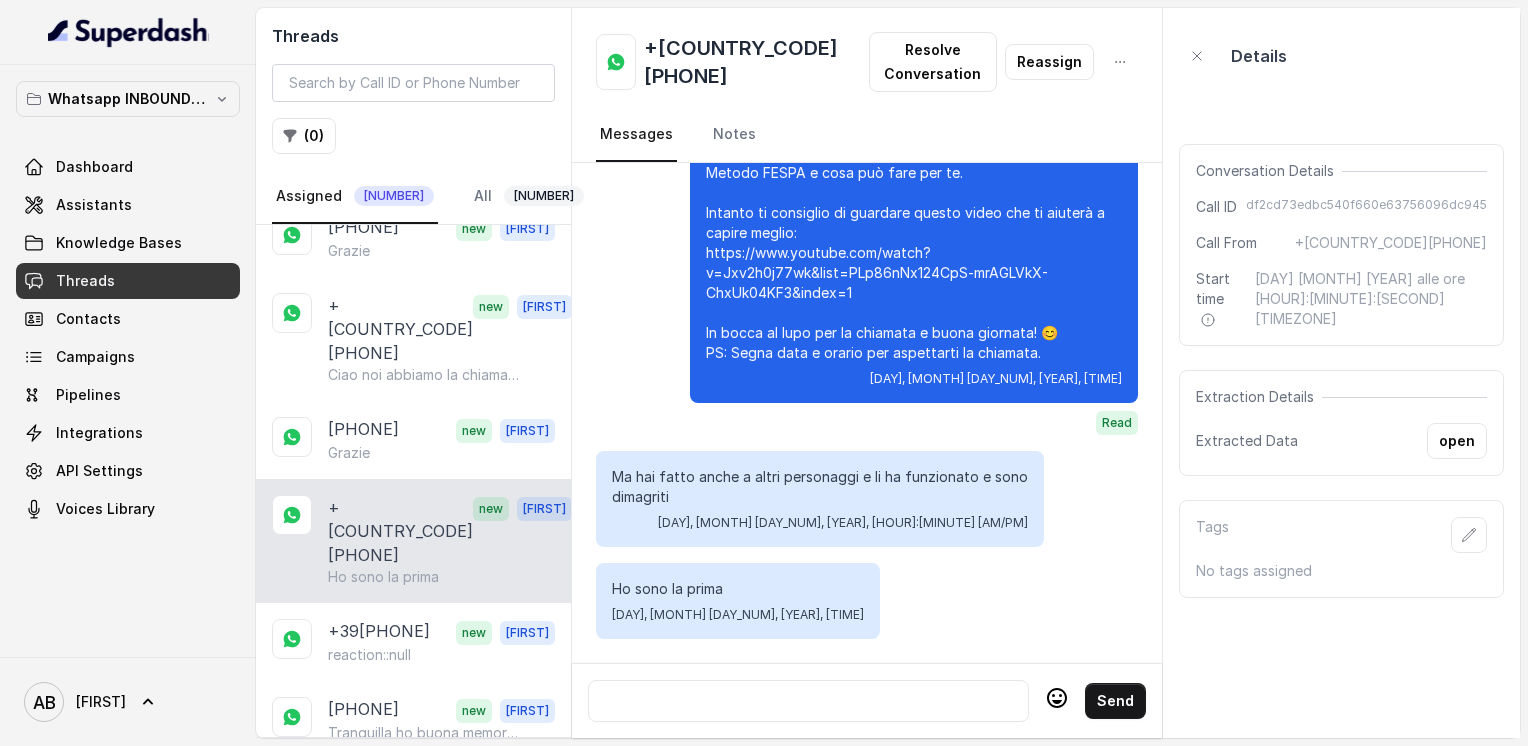 click at bounding box center [808, 701] 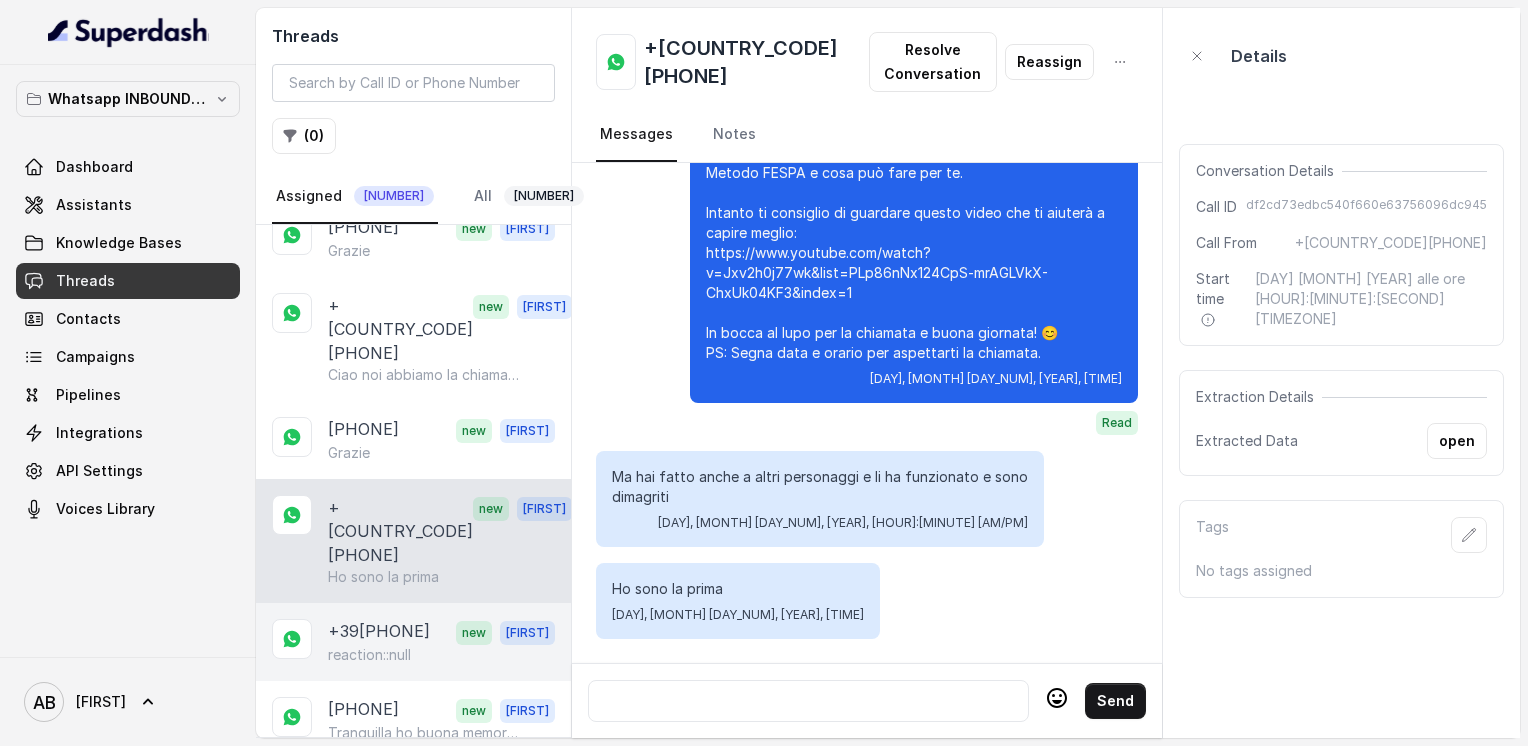 click on "reaction::null" at bounding box center (369, 655) 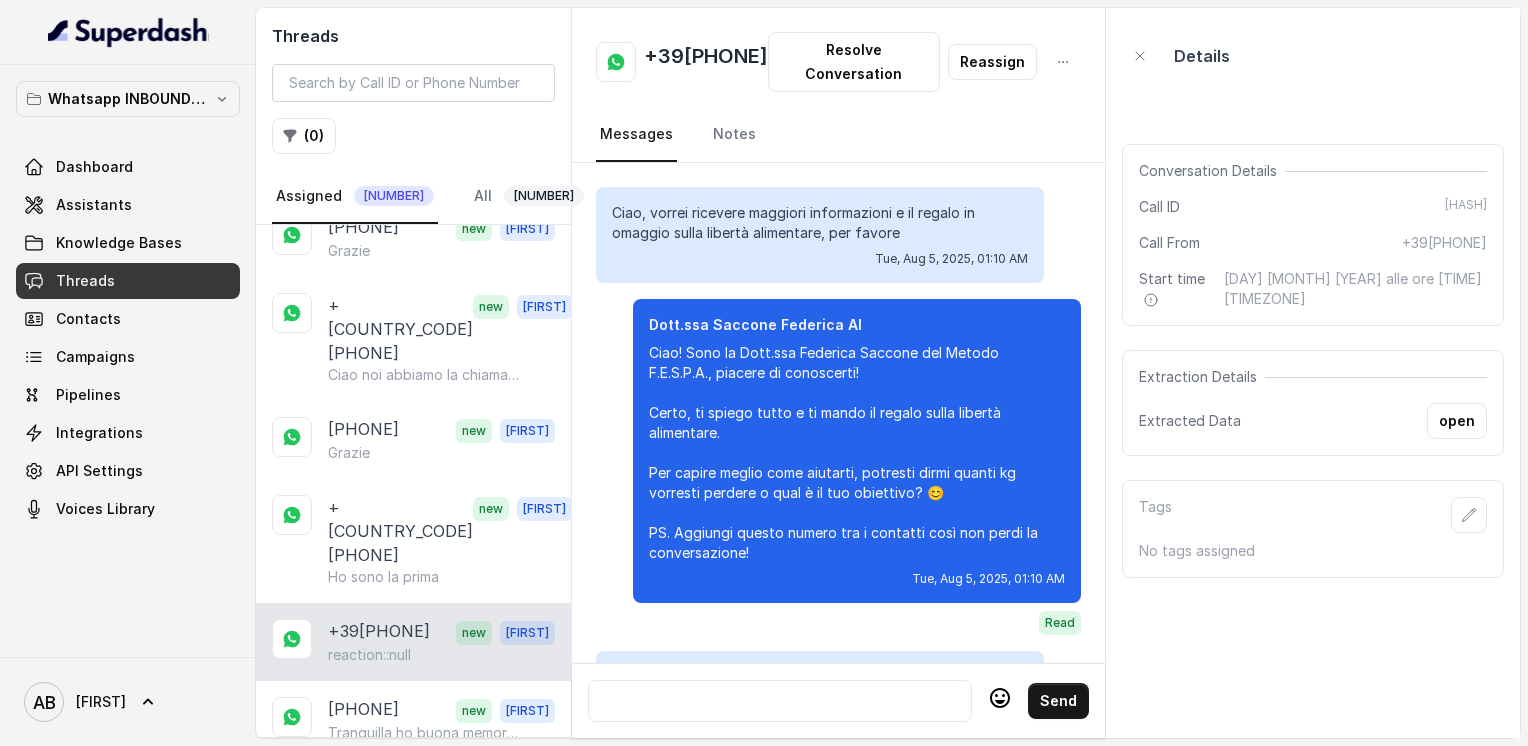 scroll, scrollTop: 212, scrollLeft: 0, axis: vertical 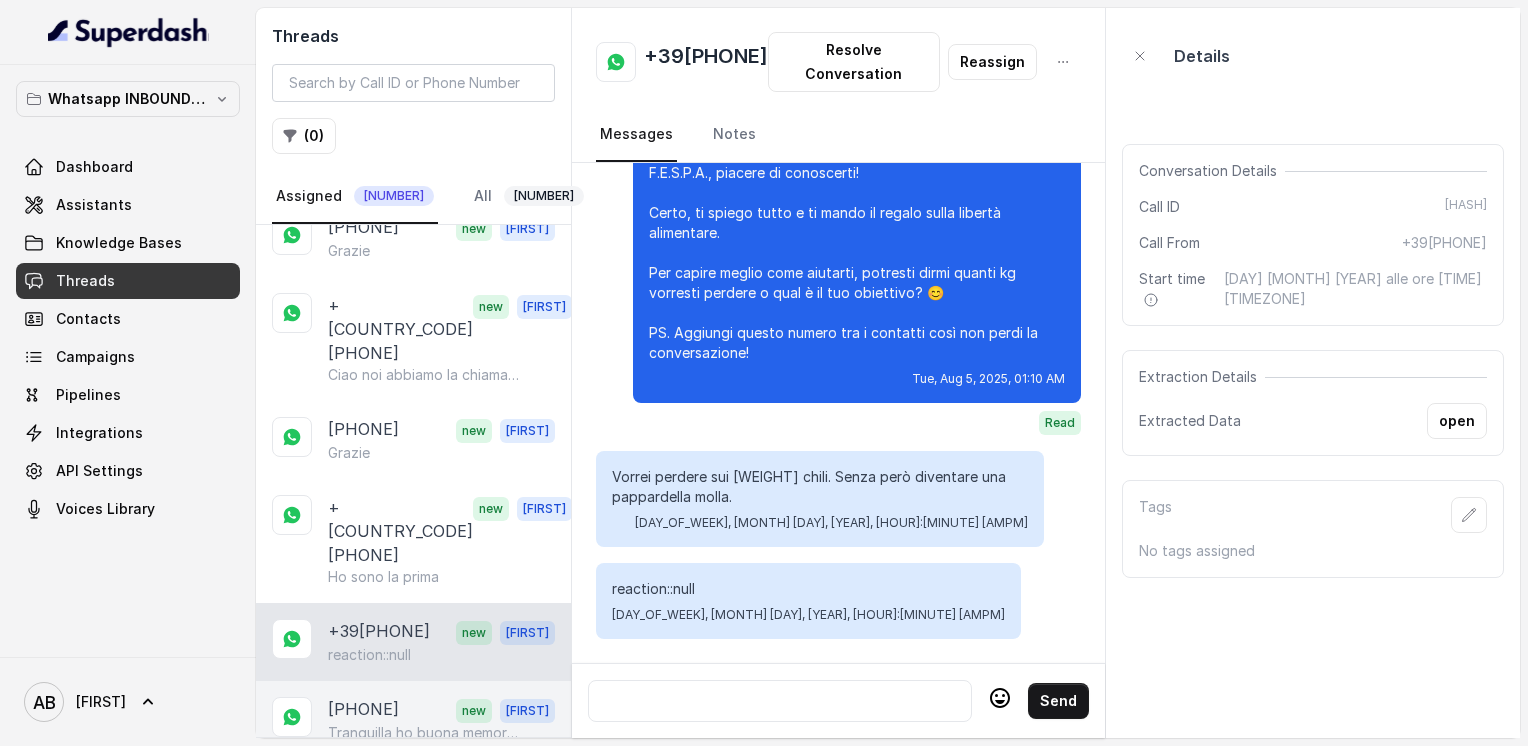click on "Tranquilla ho buona memoria ....in tutti i modi ti sto dietro ...ti auguro una serena notte un abbraccio 🤗😘" at bounding box center (424, 733) 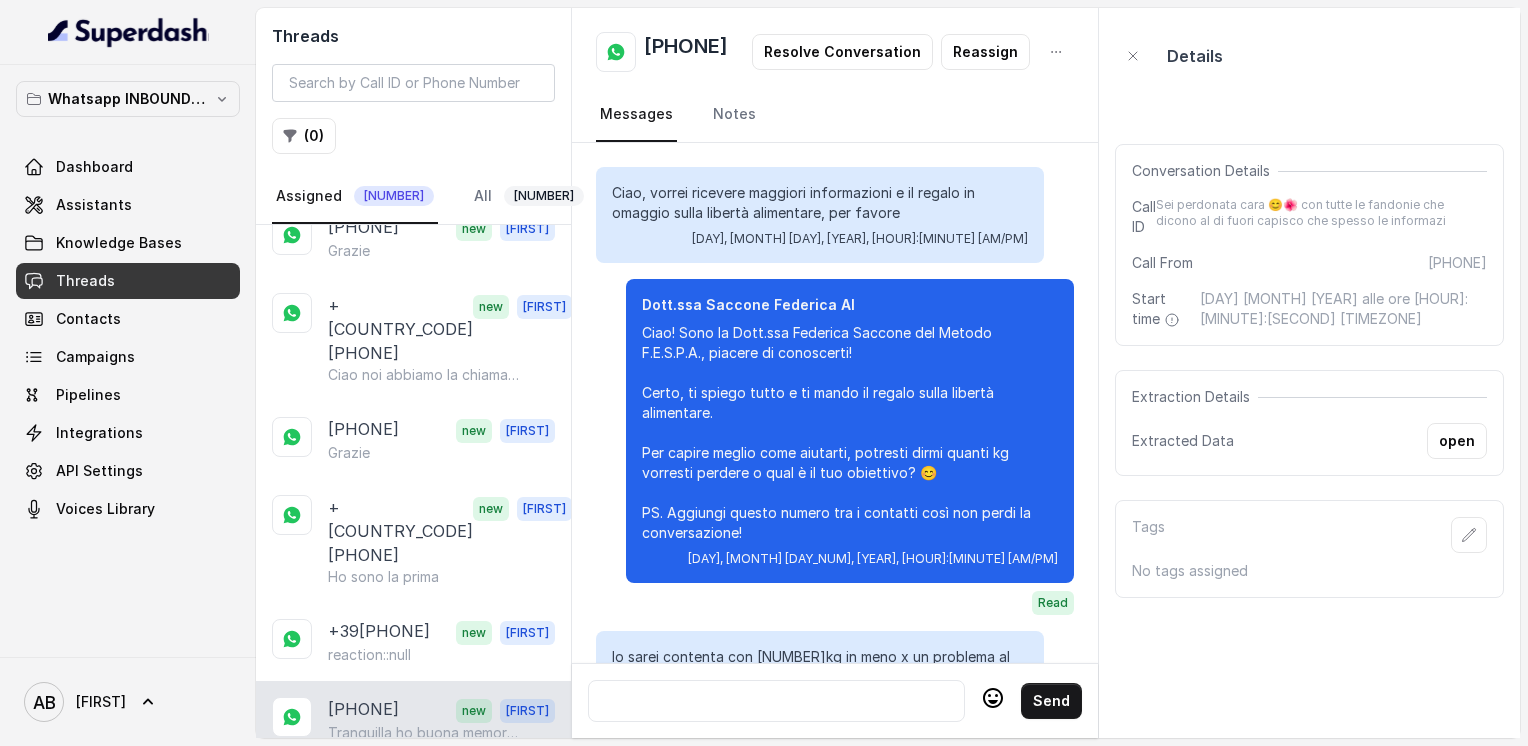 scroll, scrollTop: 3736, scrollLeft: 0, axis: vertical 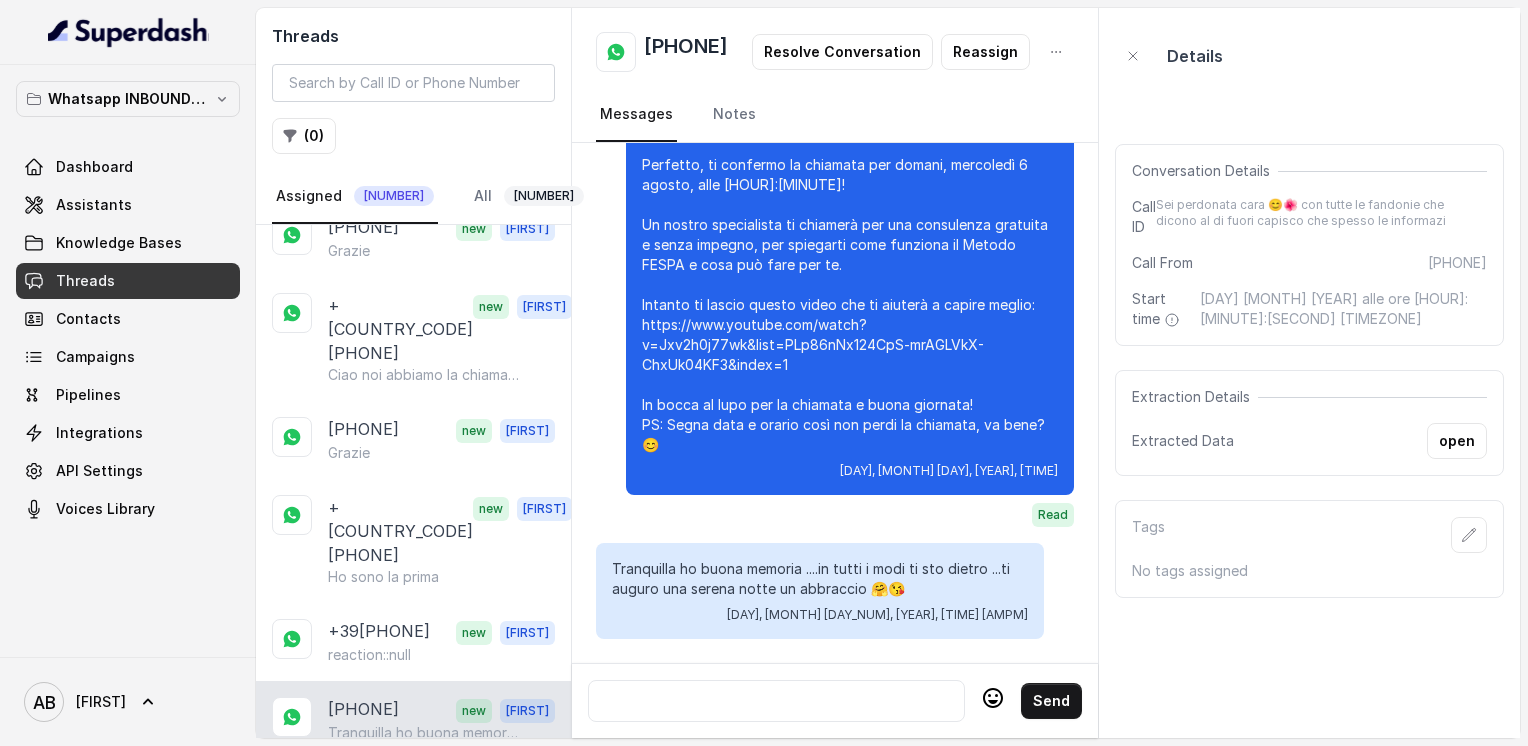drag, startPoint x: 367, startPoint y: 570, endPoint x: 421, endPoint y: 652, distance: 98.1835 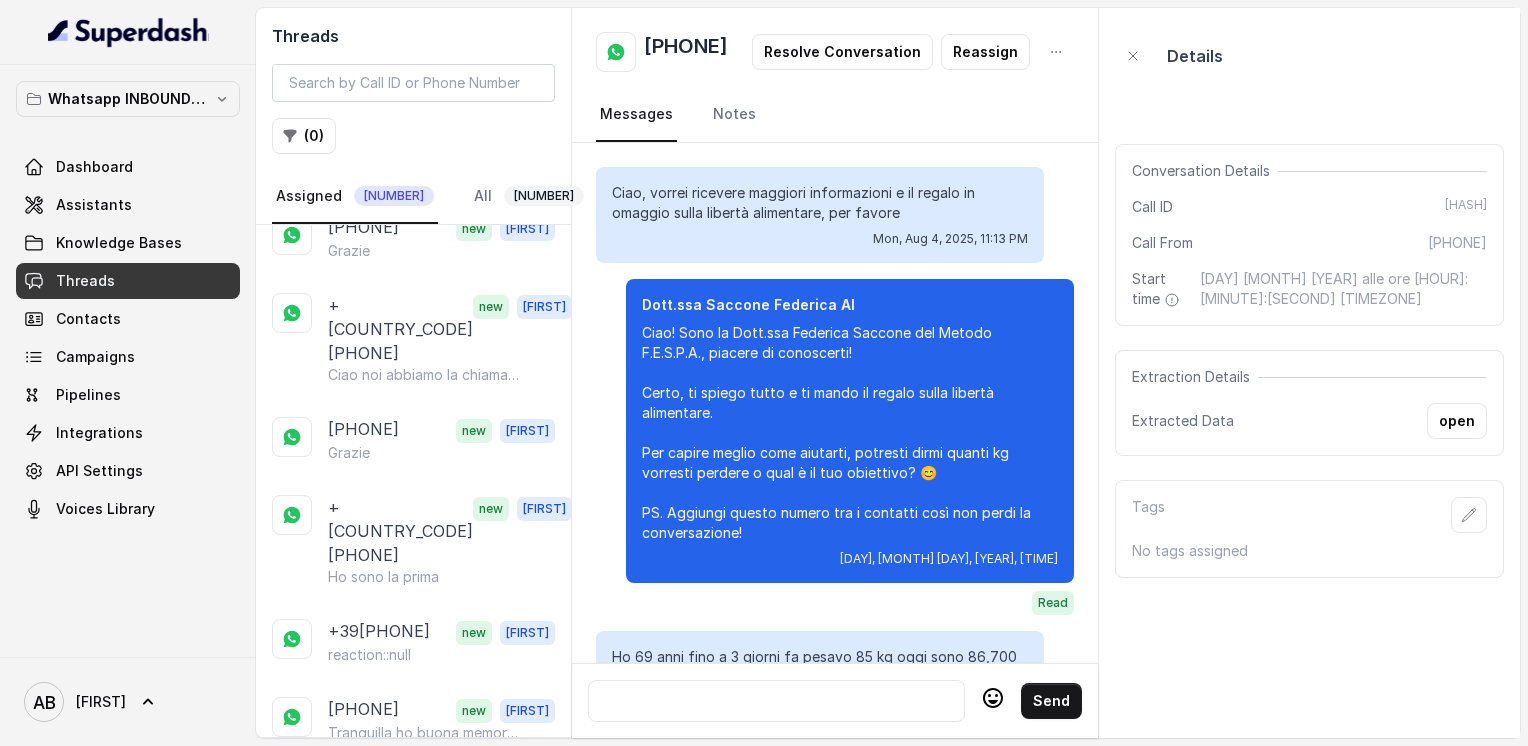 scroll, scrollTop: 2892, scrollLeft: 0, axis: vertical 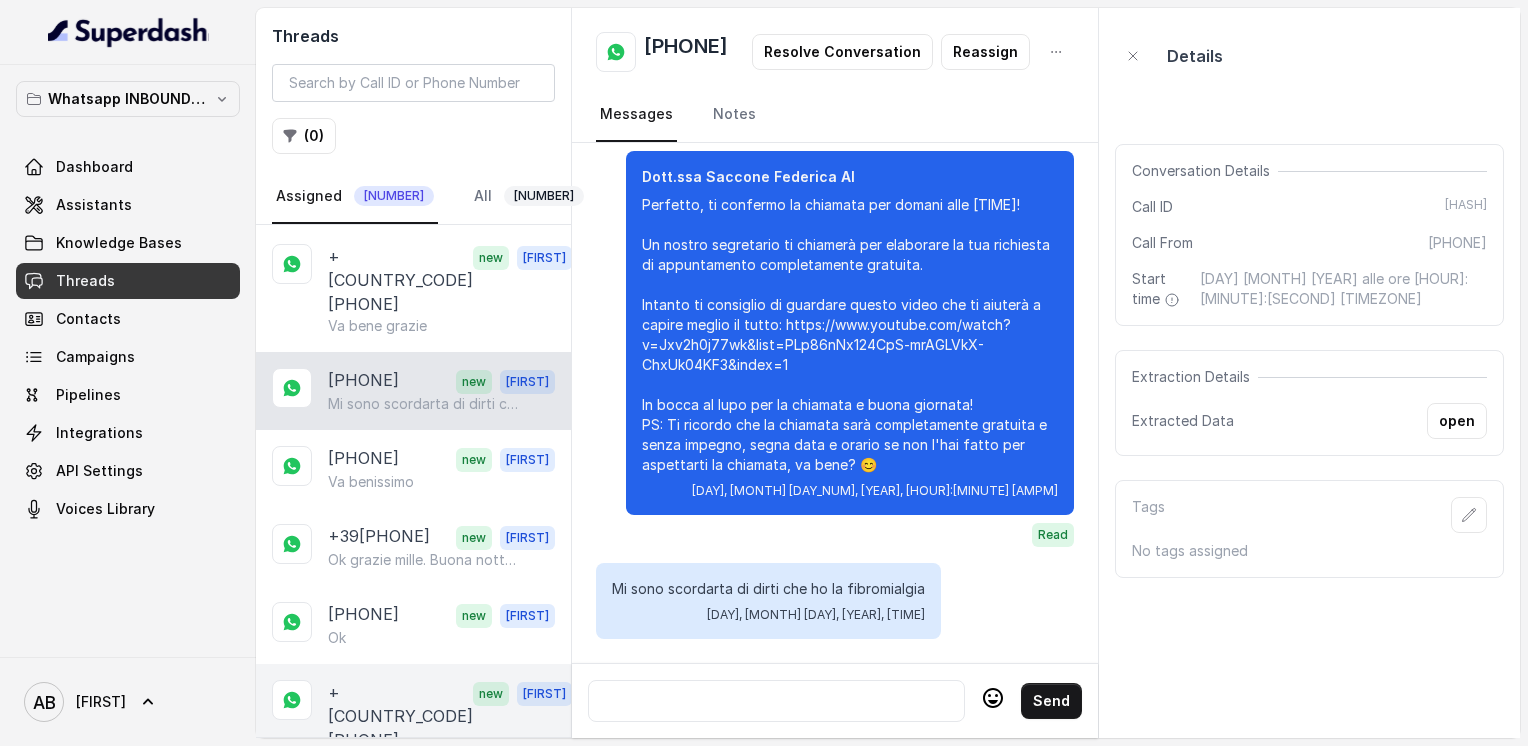 click on "Ciao [FIRST], mh scusami l'ora sono [FIRST] ci siamo sentiti poi praticamente mi telefonato un consulente io però mi chiamato l'indomani non nel giorno che avevamo stabilito io e tu e quindi in quel momento non potevo rispondere però poi non ho più ricevuto nessuna telefonata per l'informazione" at bounding box center (424, 762) 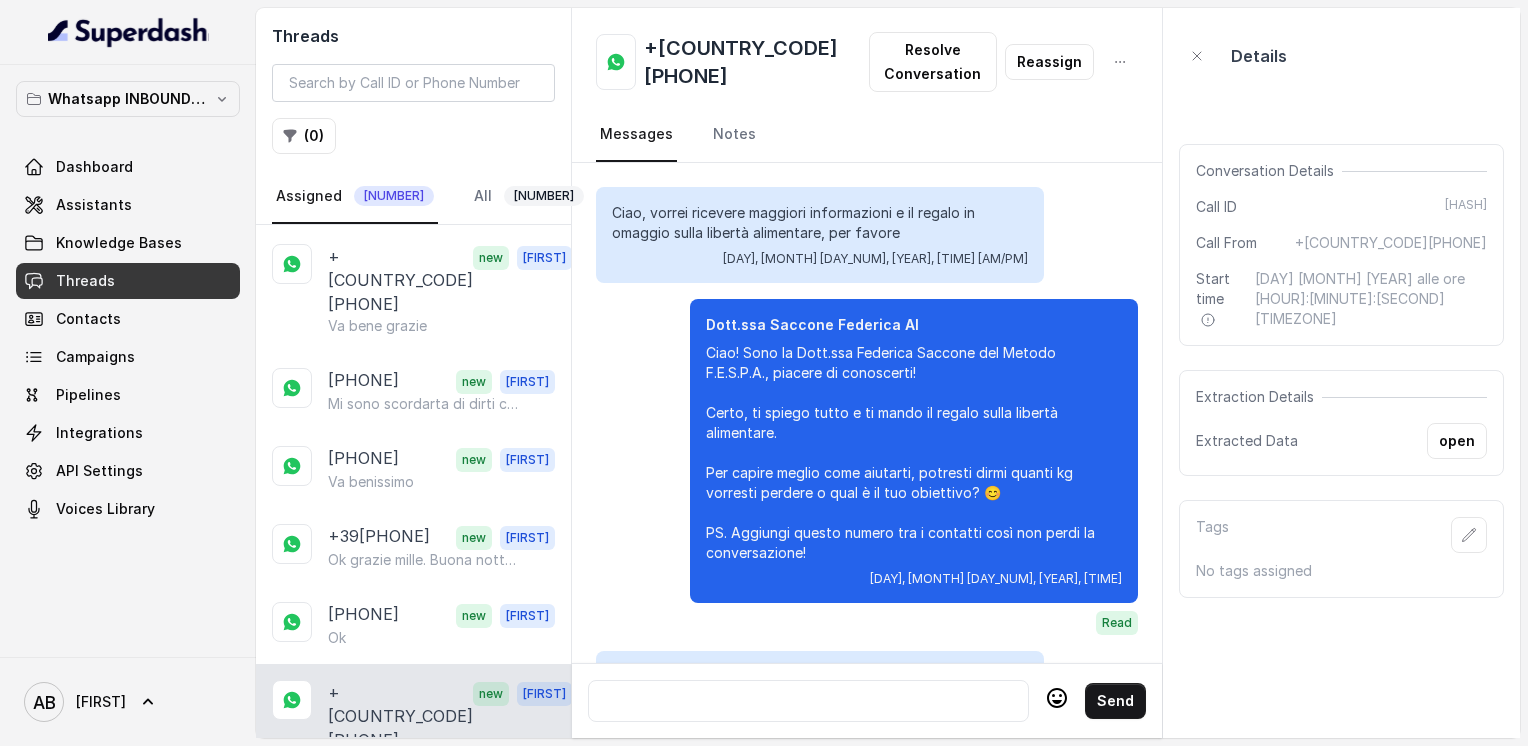 scroll, scrollTop: 3192, scrollLeft: 0, axis: vertical 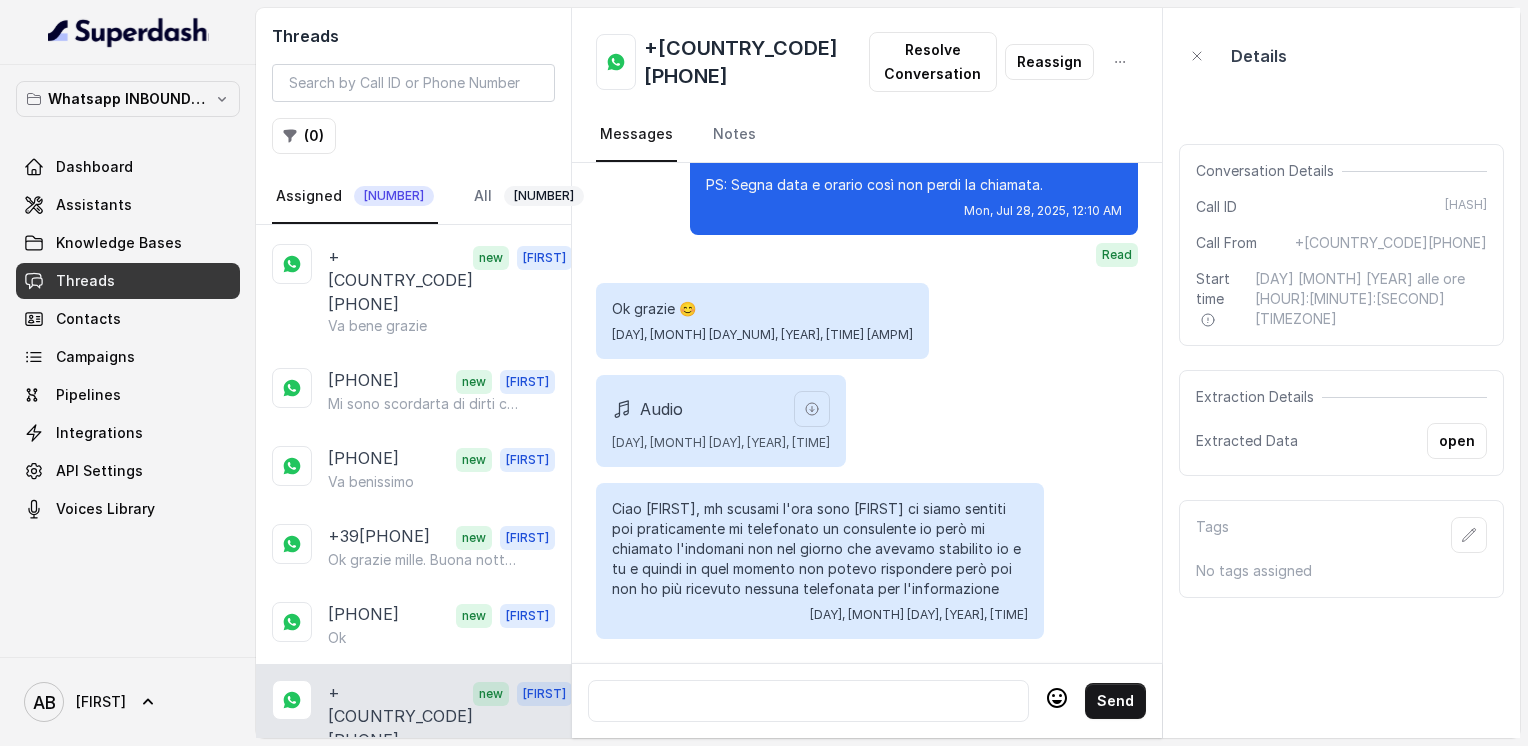 click at bounding box center [808, 701] 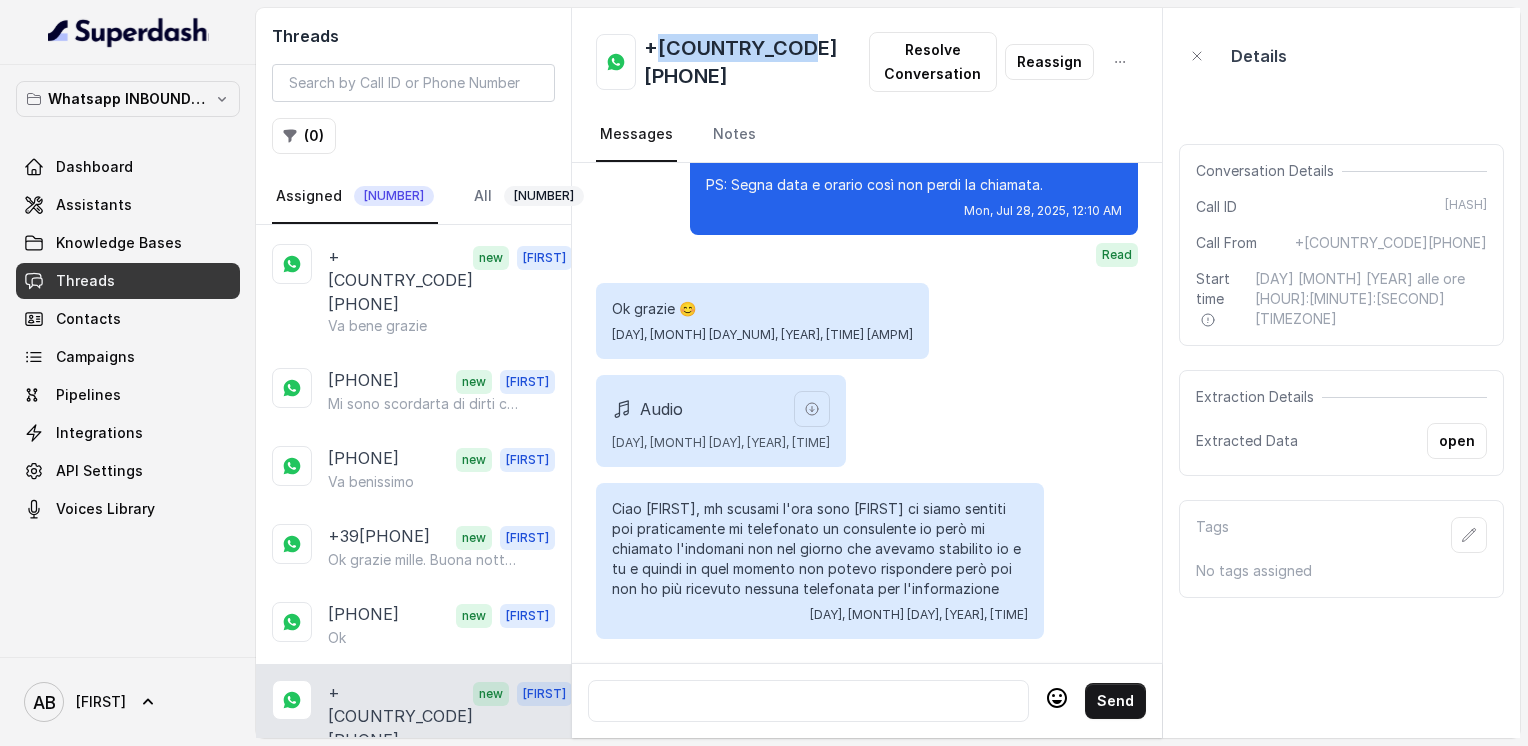 click on "+[COUNTRY_CODE][PHONE]" at bounding box center (756, 62) 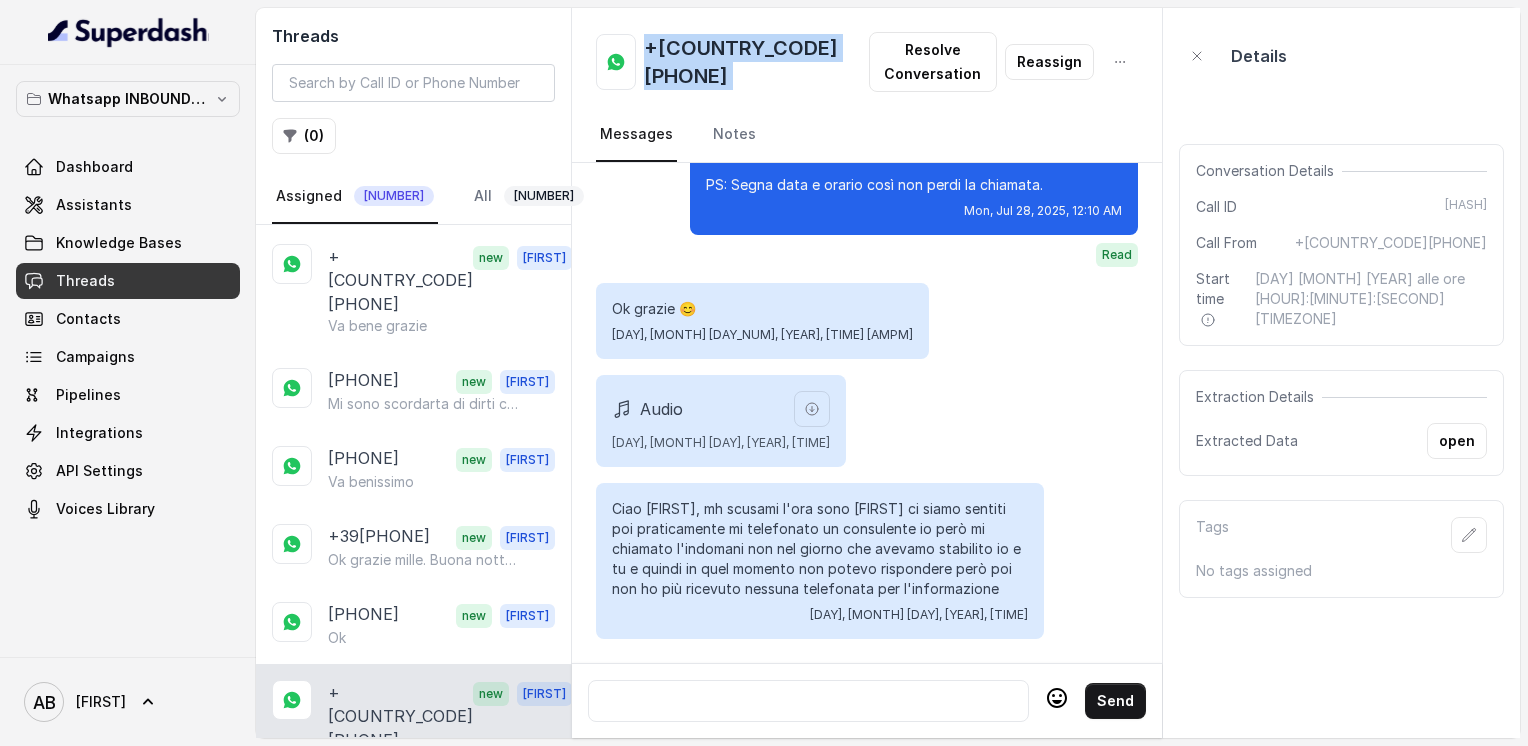 click on "+[COUNTRY_CODE][PHONE]" at bounding box center [756, 62] 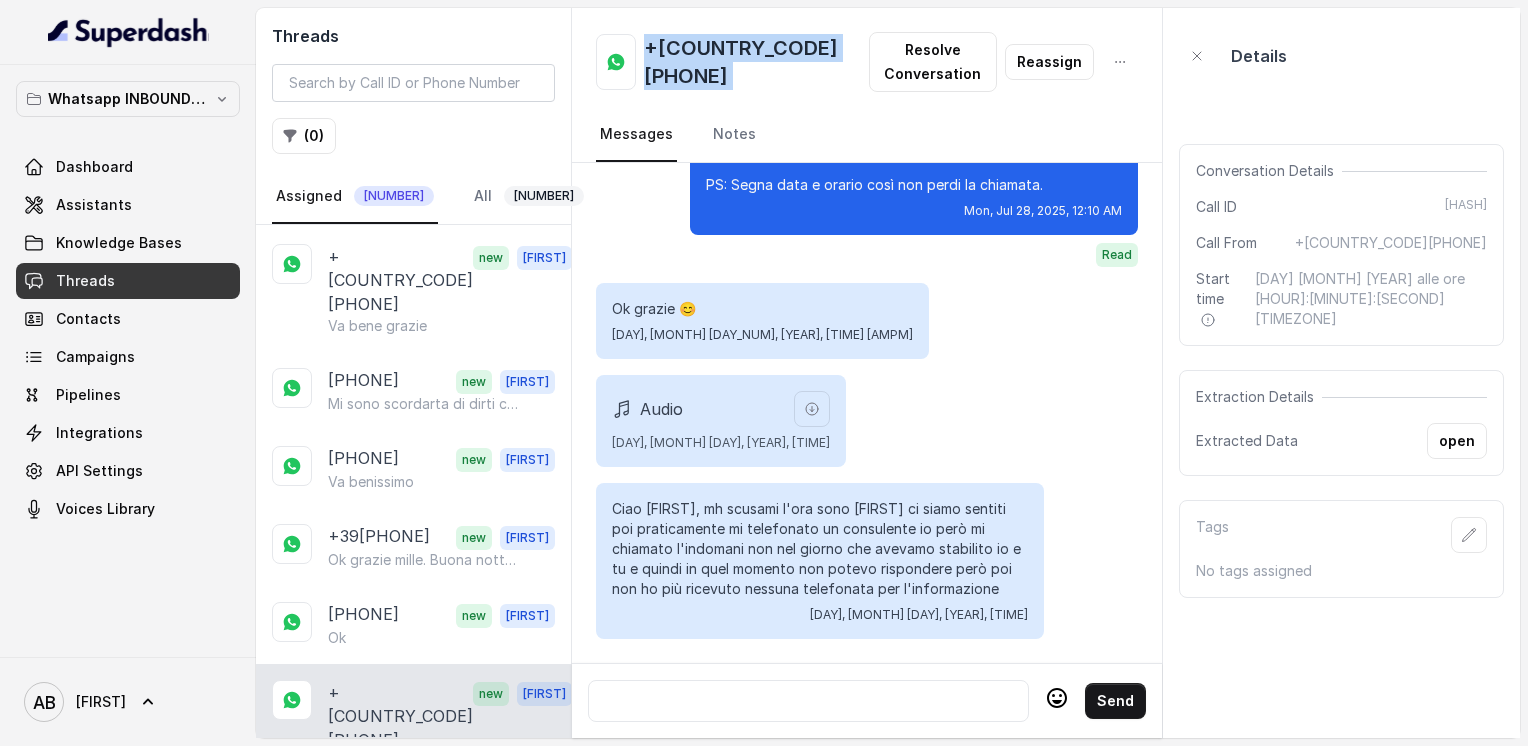 copy on "+[COUNTRY_CODE][PHONE]" 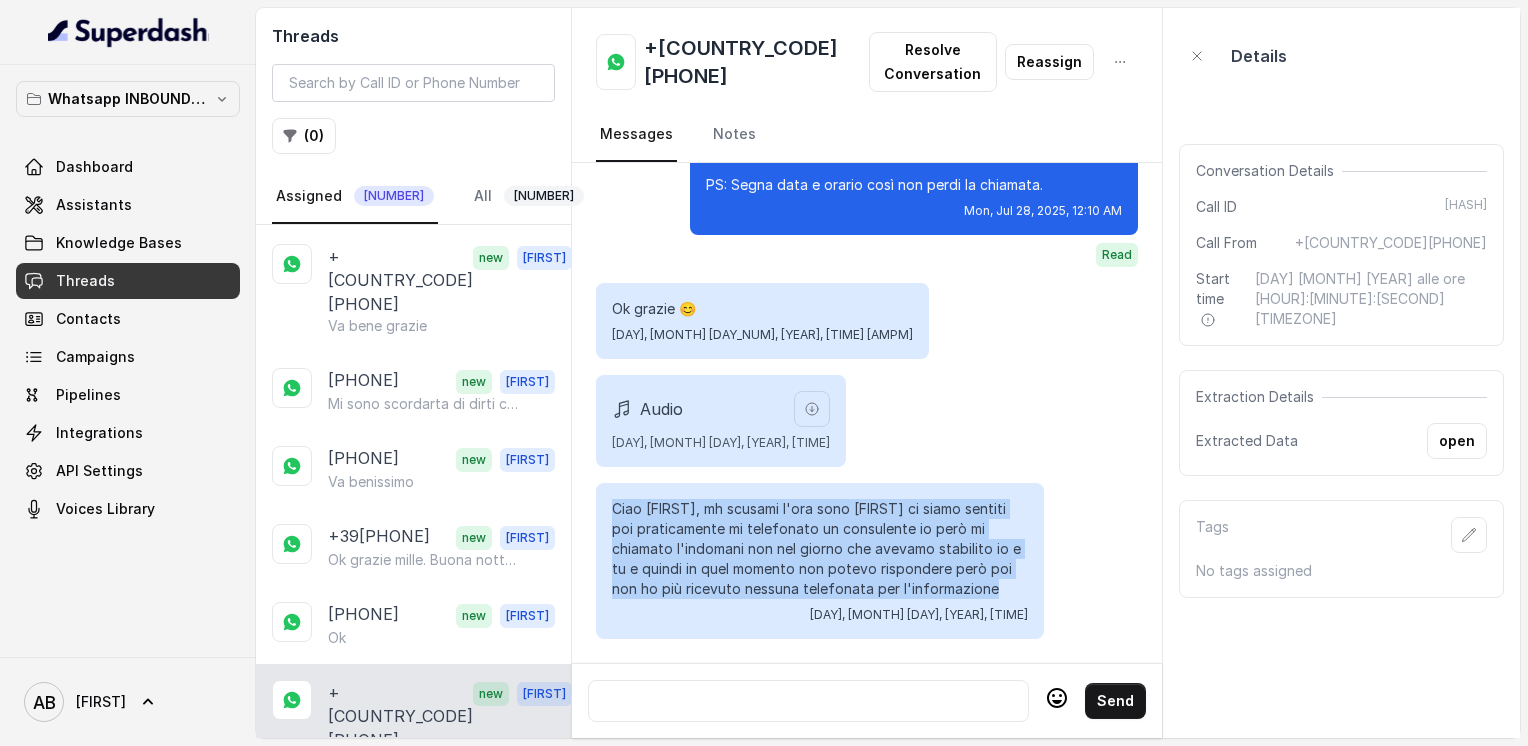 drag, startPoint x: 613, startPoint y: 491, endPoint x: 990, endPoint y: 574, distance: 386.0285 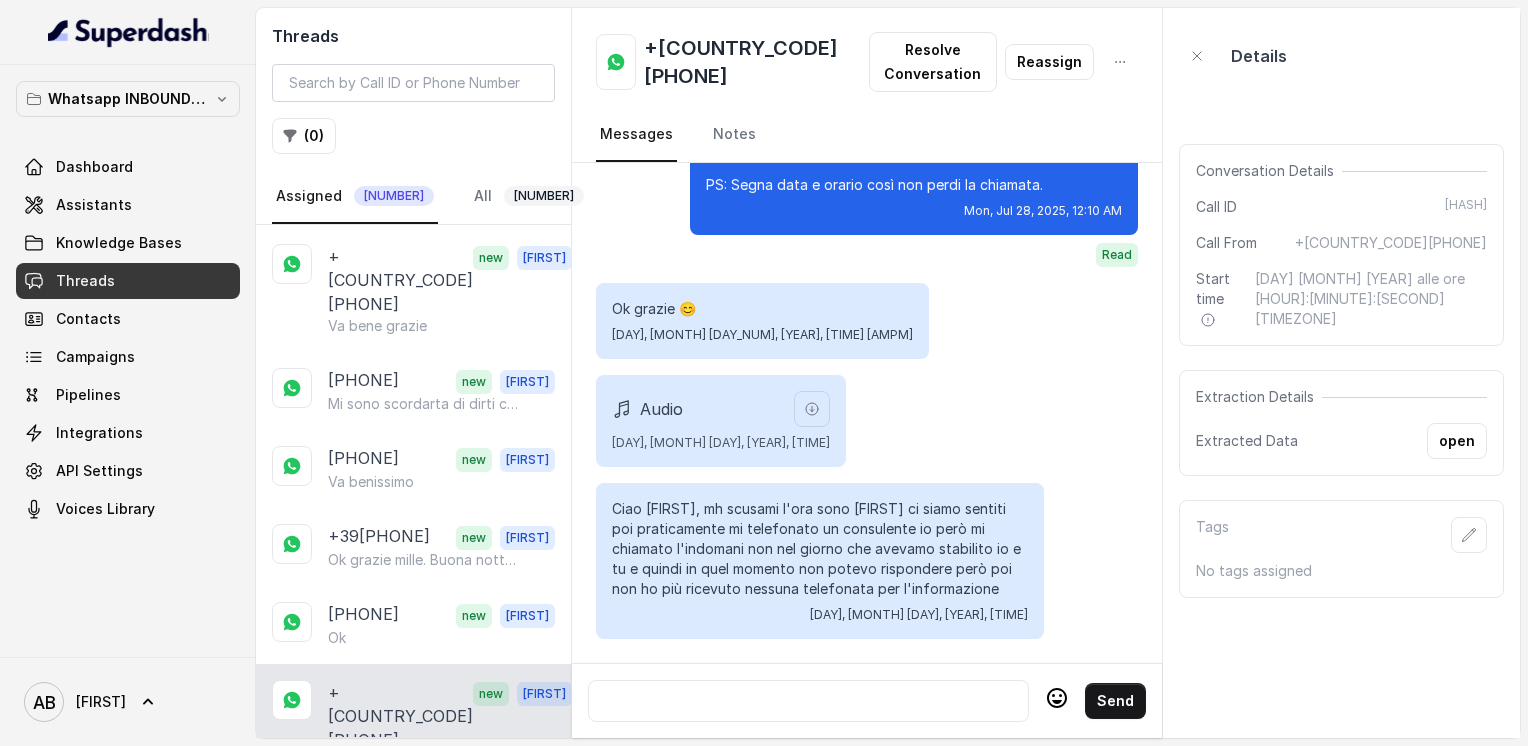 click on "+[COUNTRY_CODE][PHONE]" at bounding box center [756, 62] 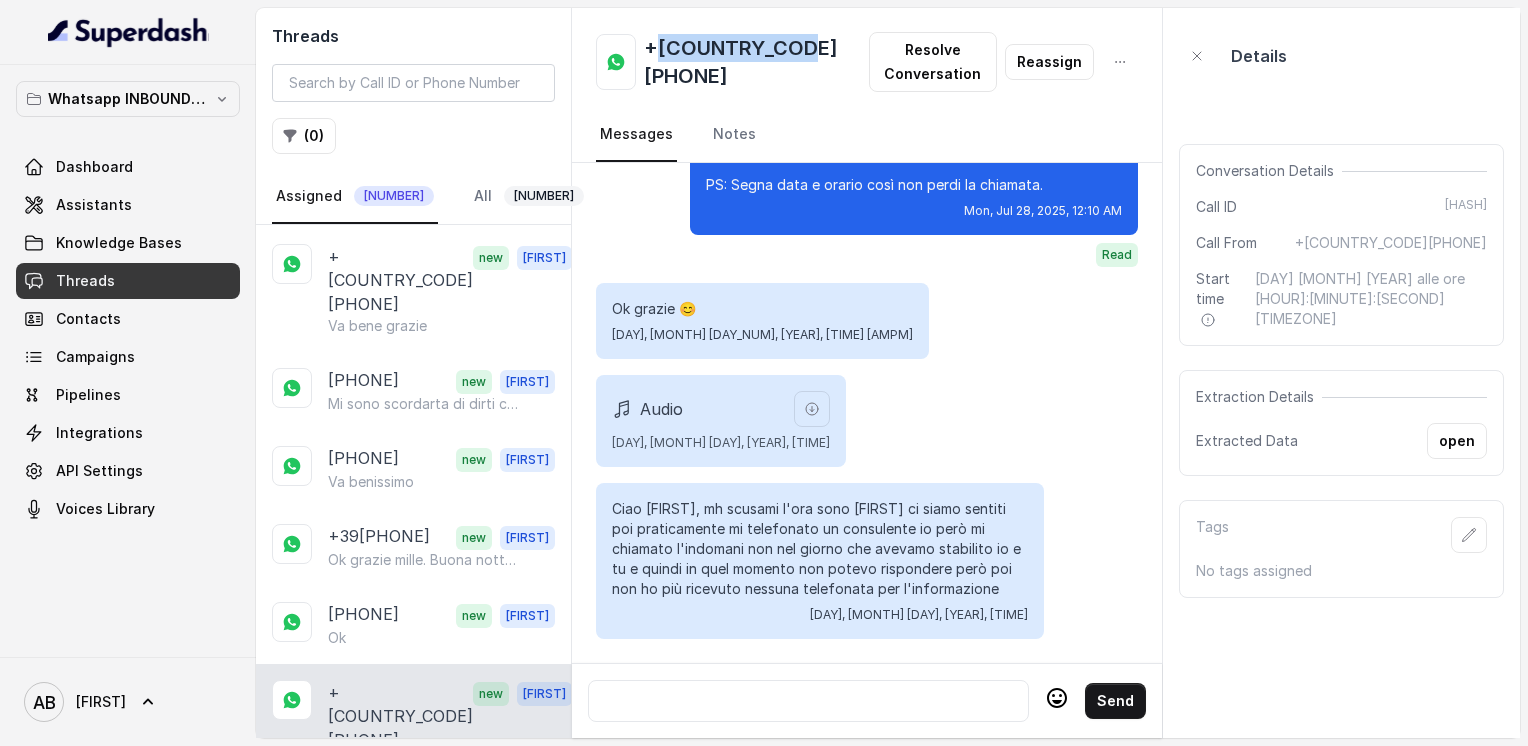 click on "+[COUNTRY_CODE][PHONE]" at bounding box center [756, 62] 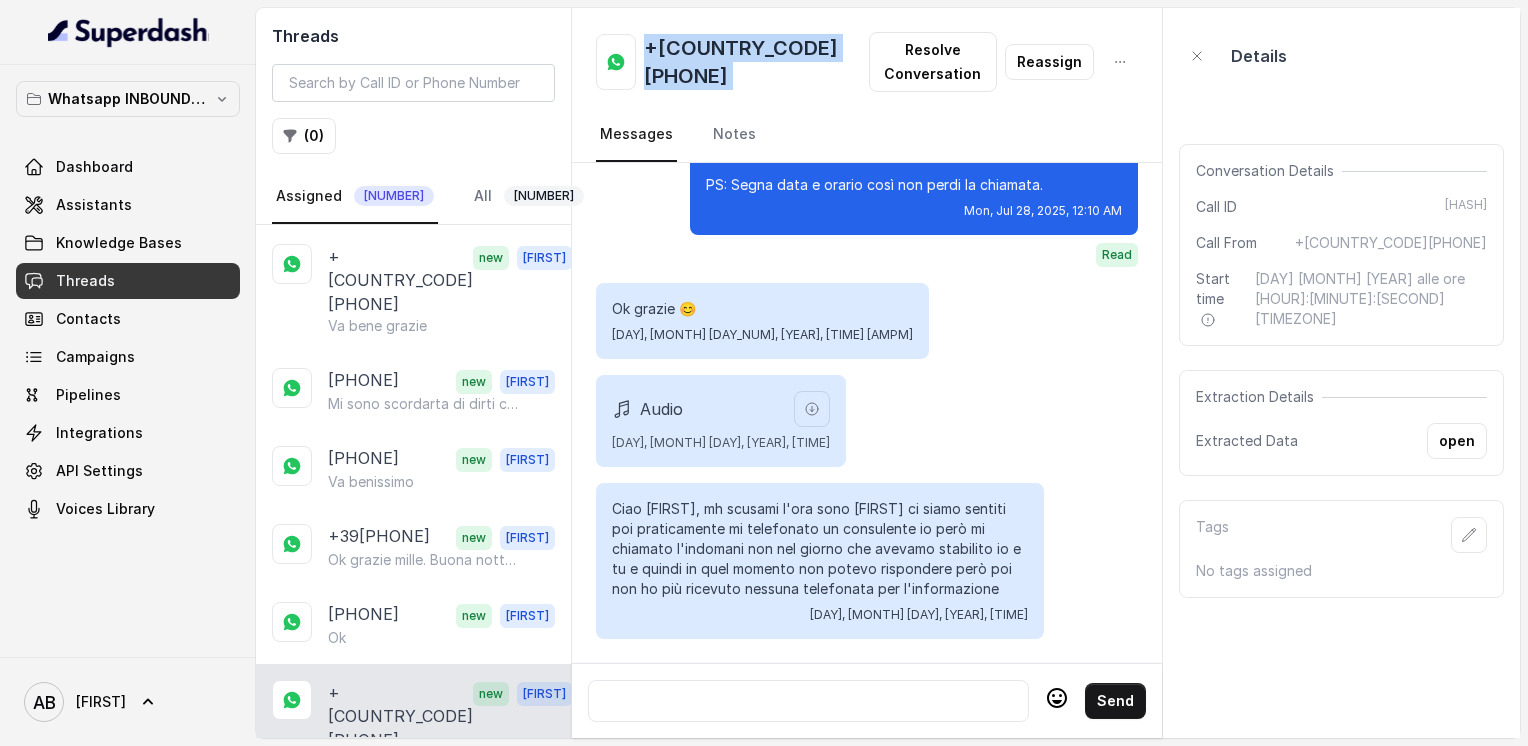 click on "+[COUNTRY_CODE][PHONE]" at bounding box center (756, 62) 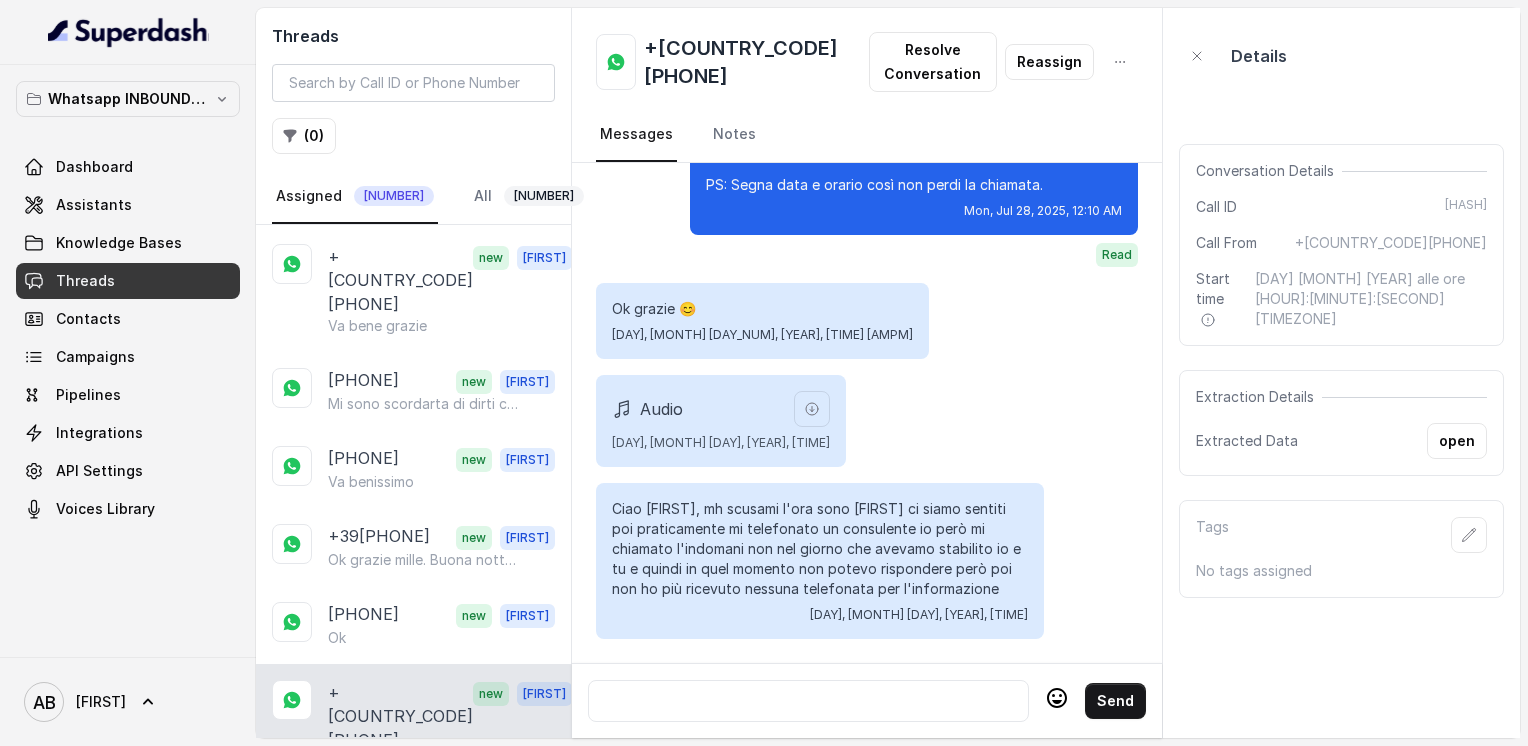 click at bounding box center (808, 701) 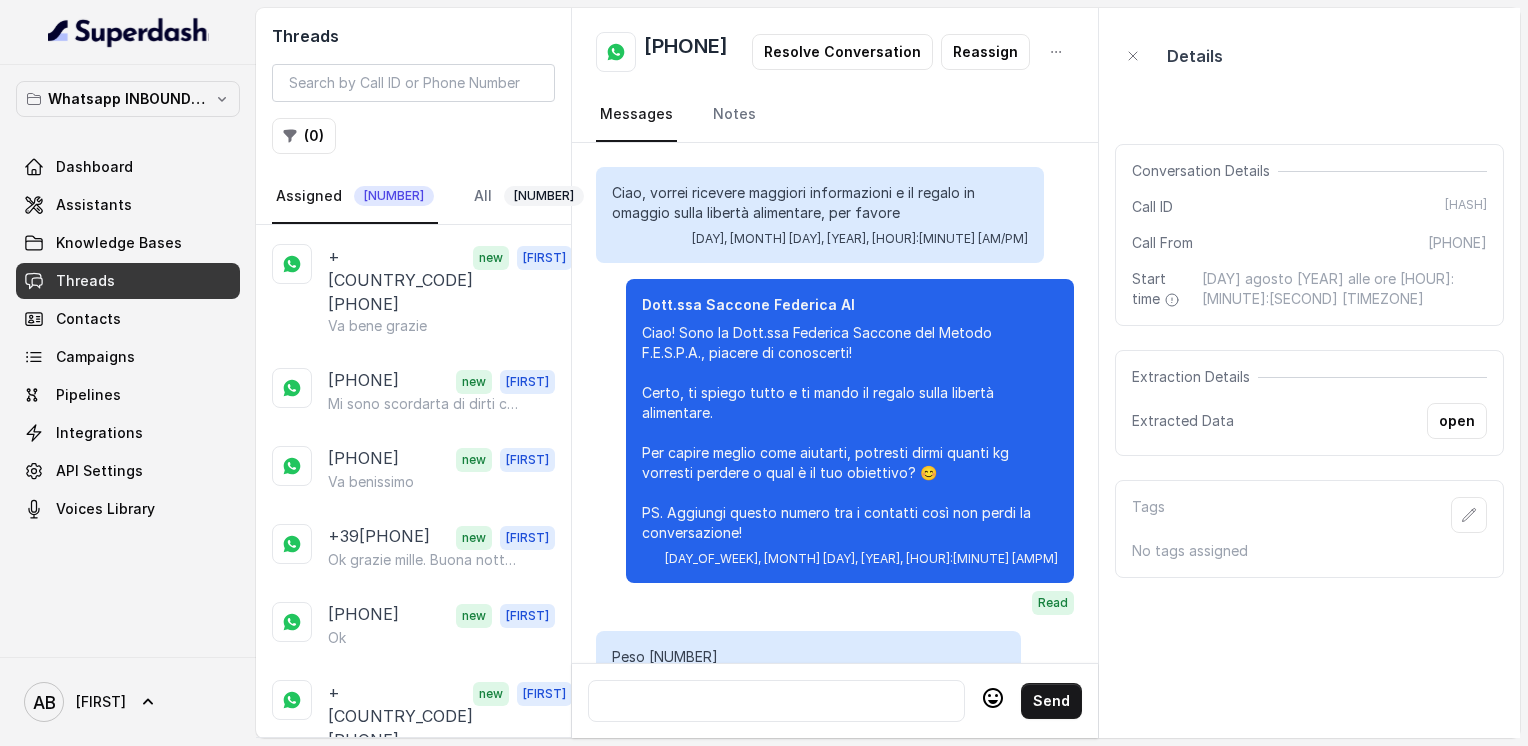 scroll, scrollTop: 3092, scrollLeft: 0, axis: vertical 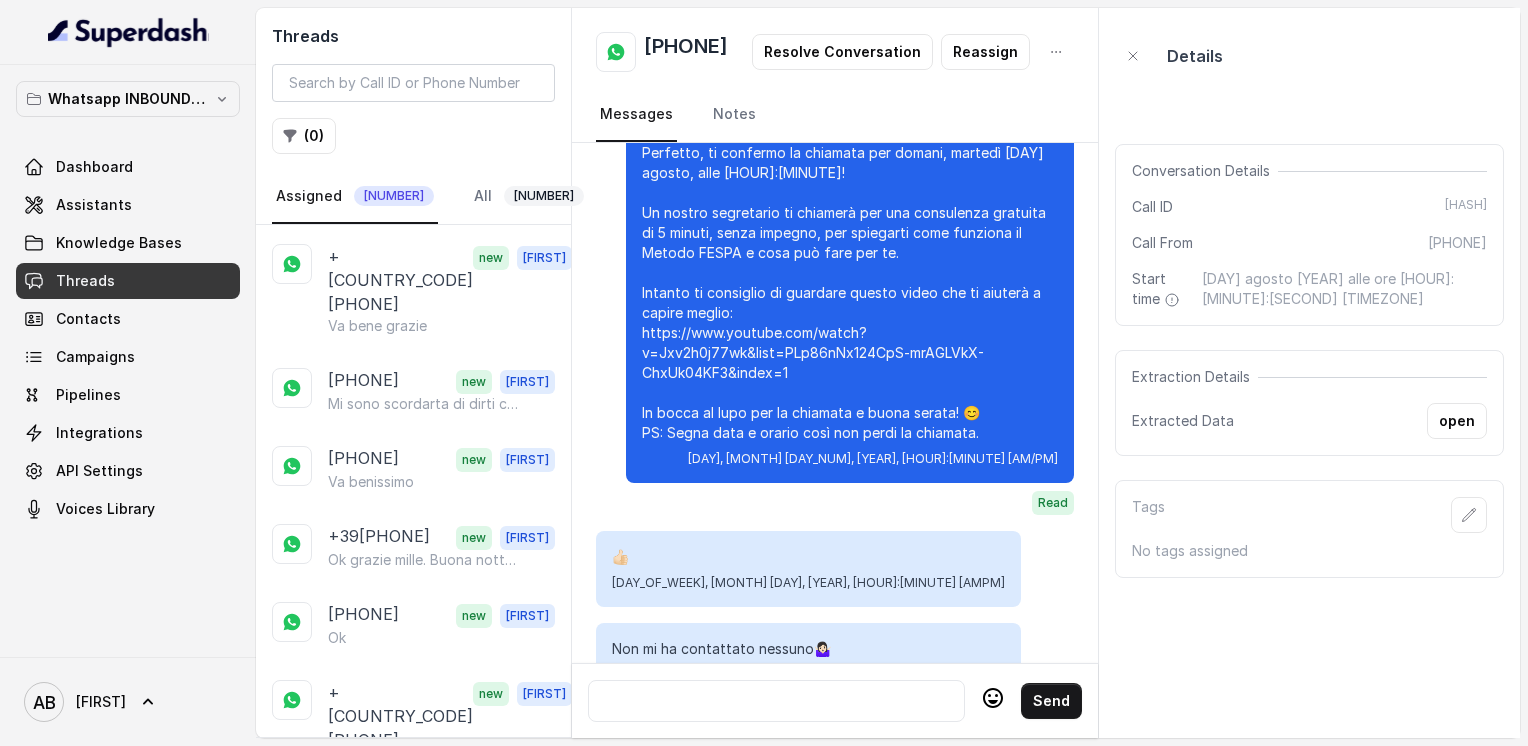 click on "[PHONE]" at bounding box center [686, 52] 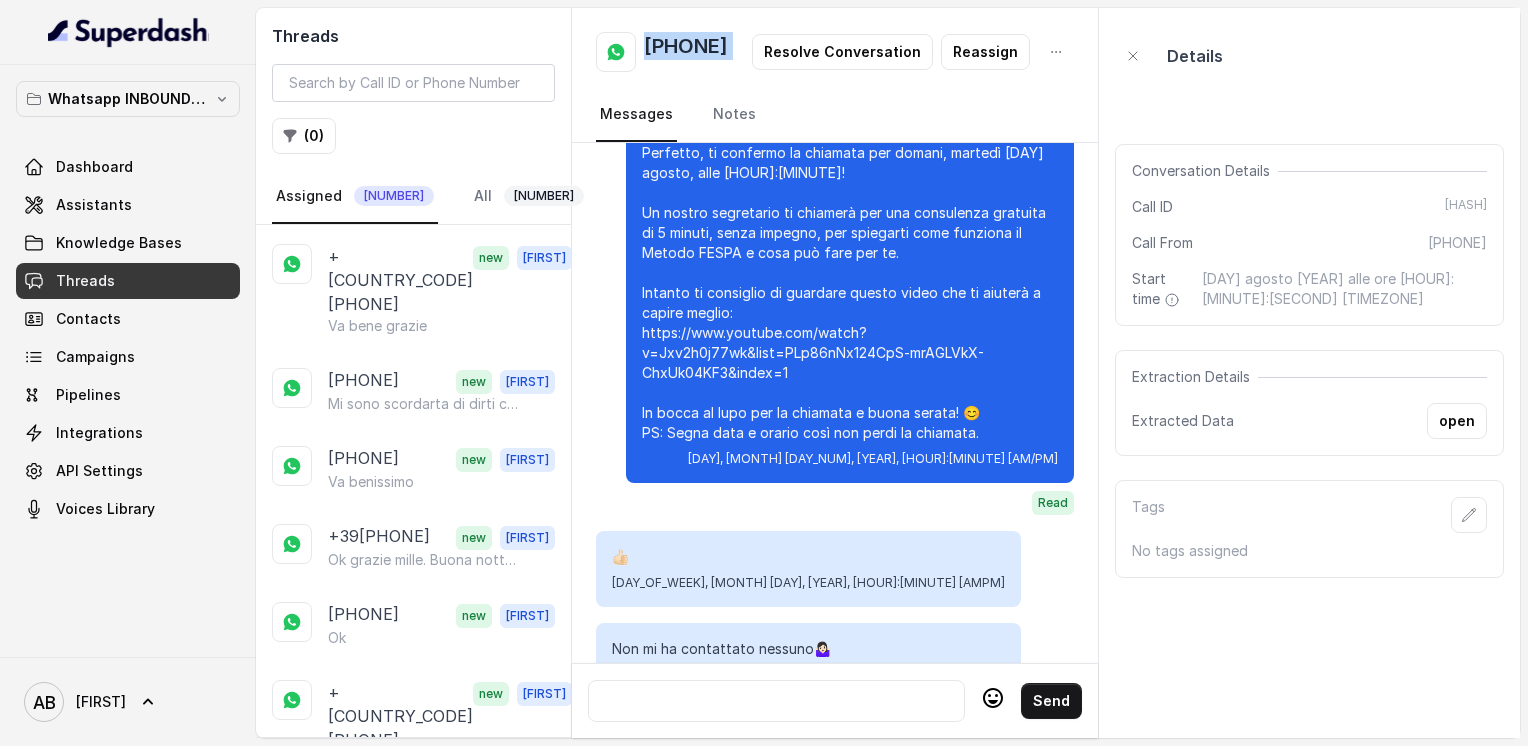 click on "[PHONE]" at bounding box center [686, 52] 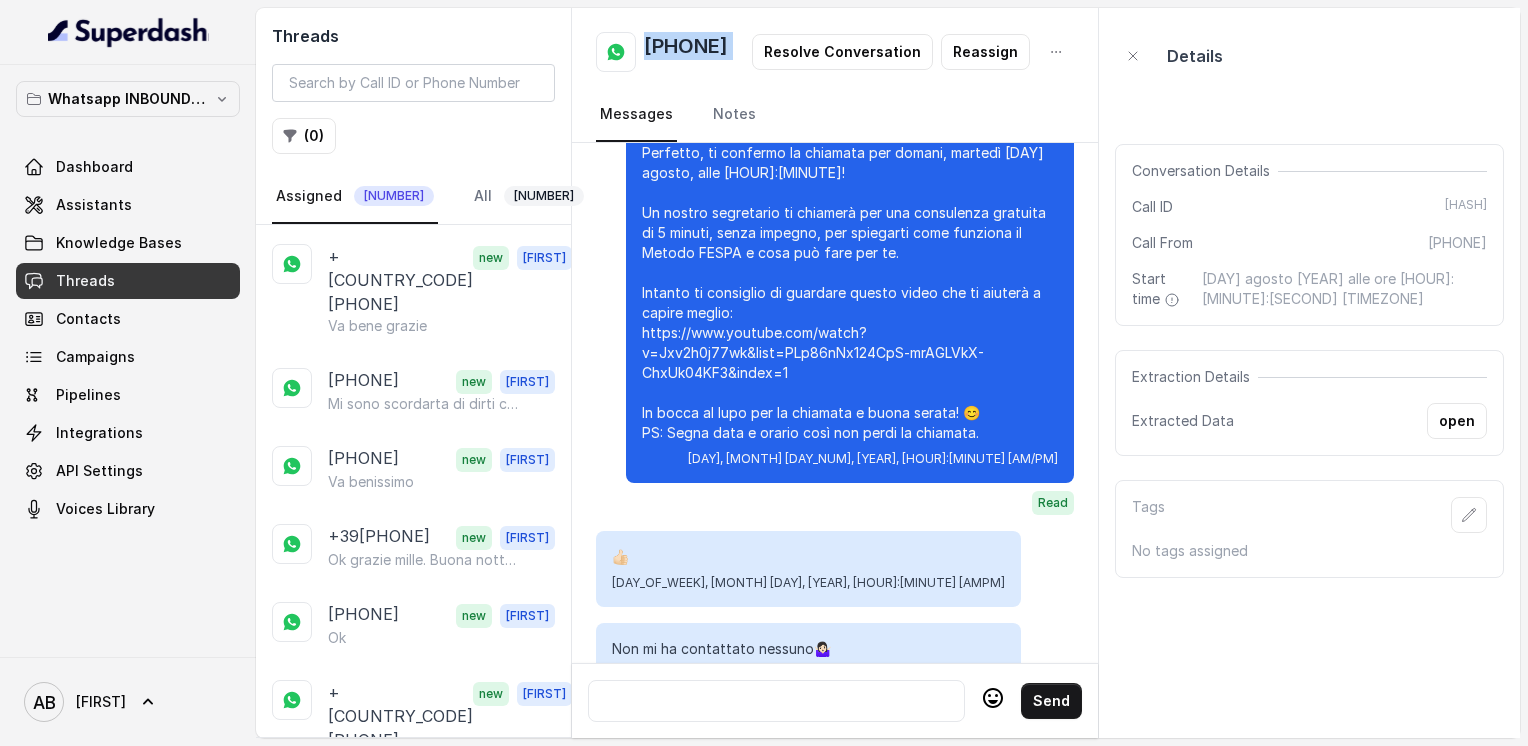 copy on "[PHONE]" 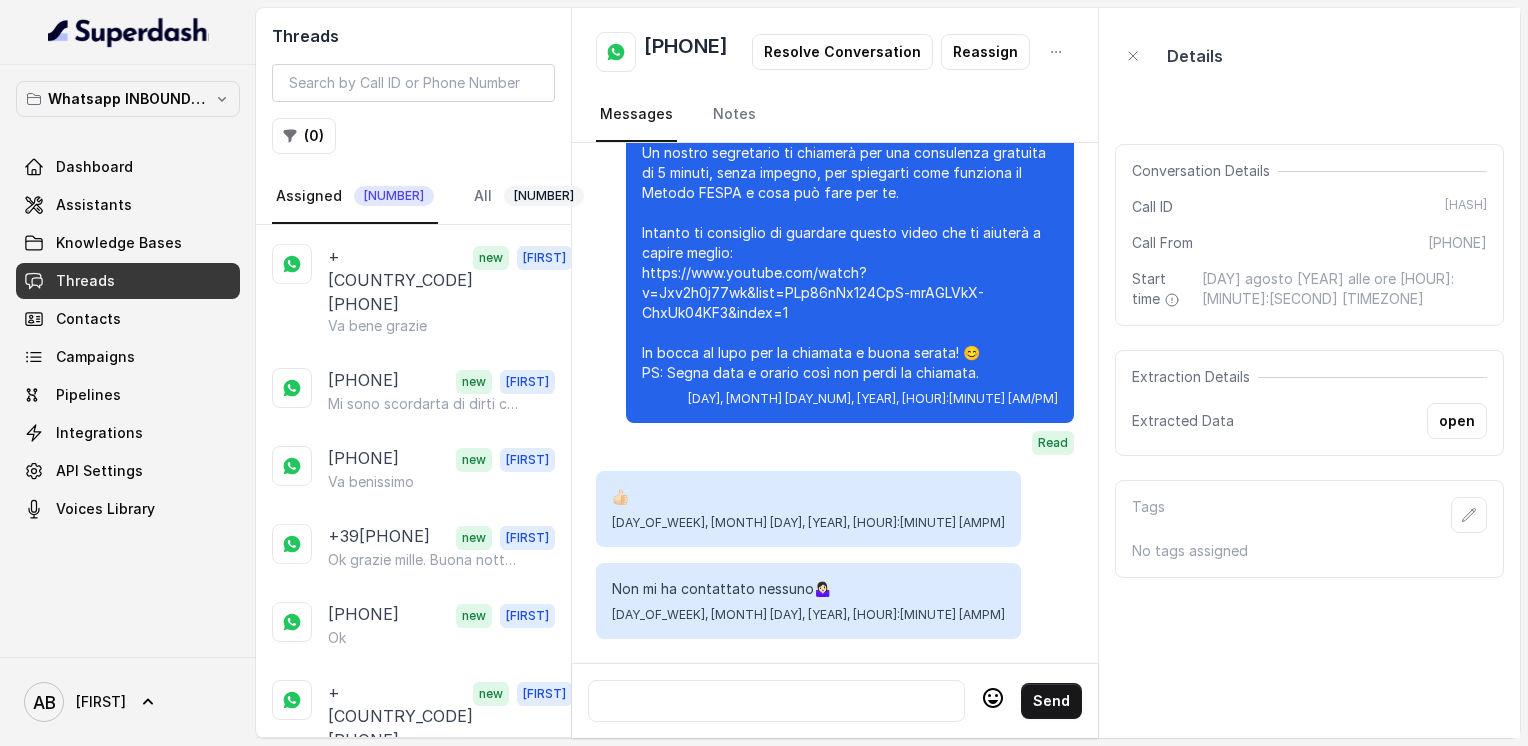 click at bounding box center [776, 701] 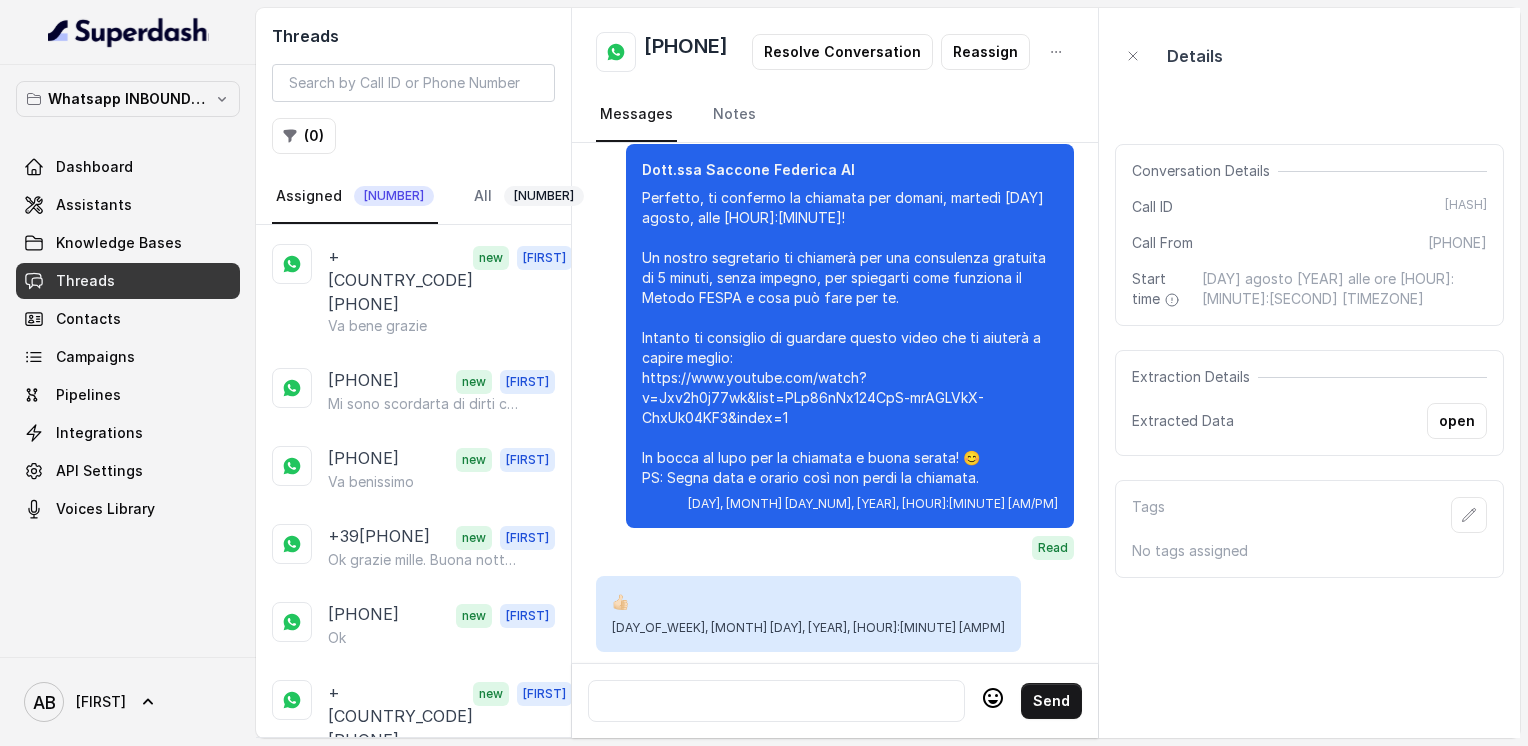 scroll, scrollTop: 3092, scrollLeft: 0, axis: vertical 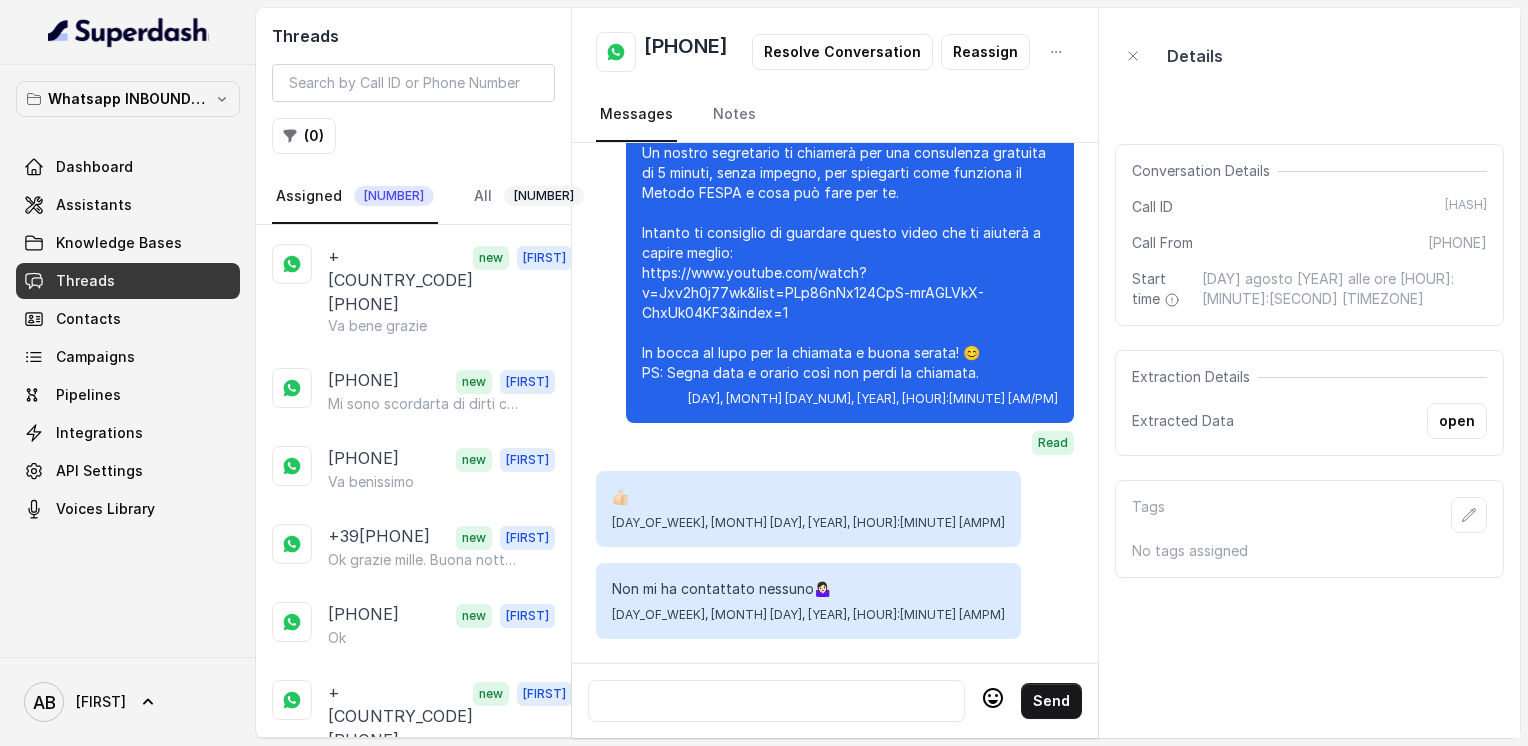 click at bounding box center [776, 701] 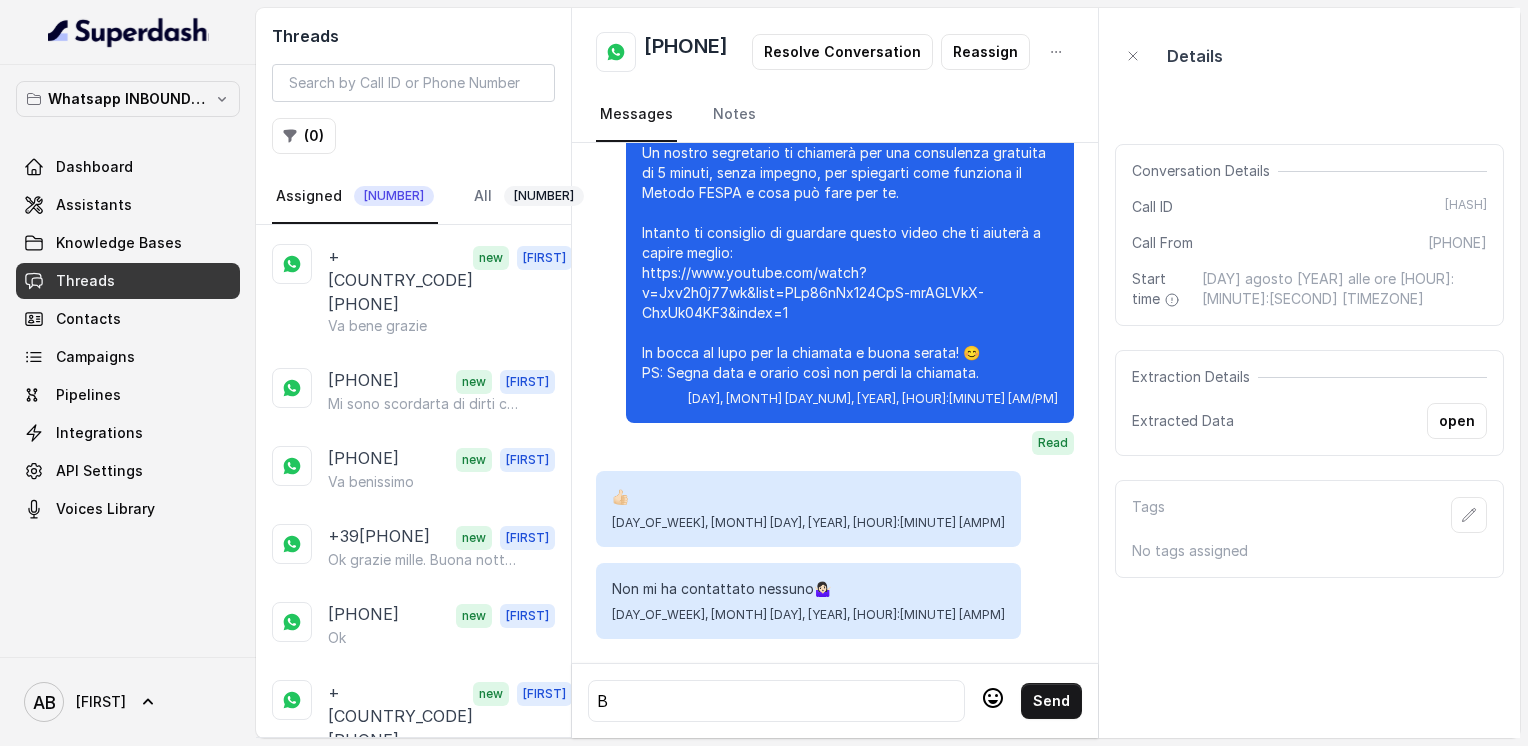 type 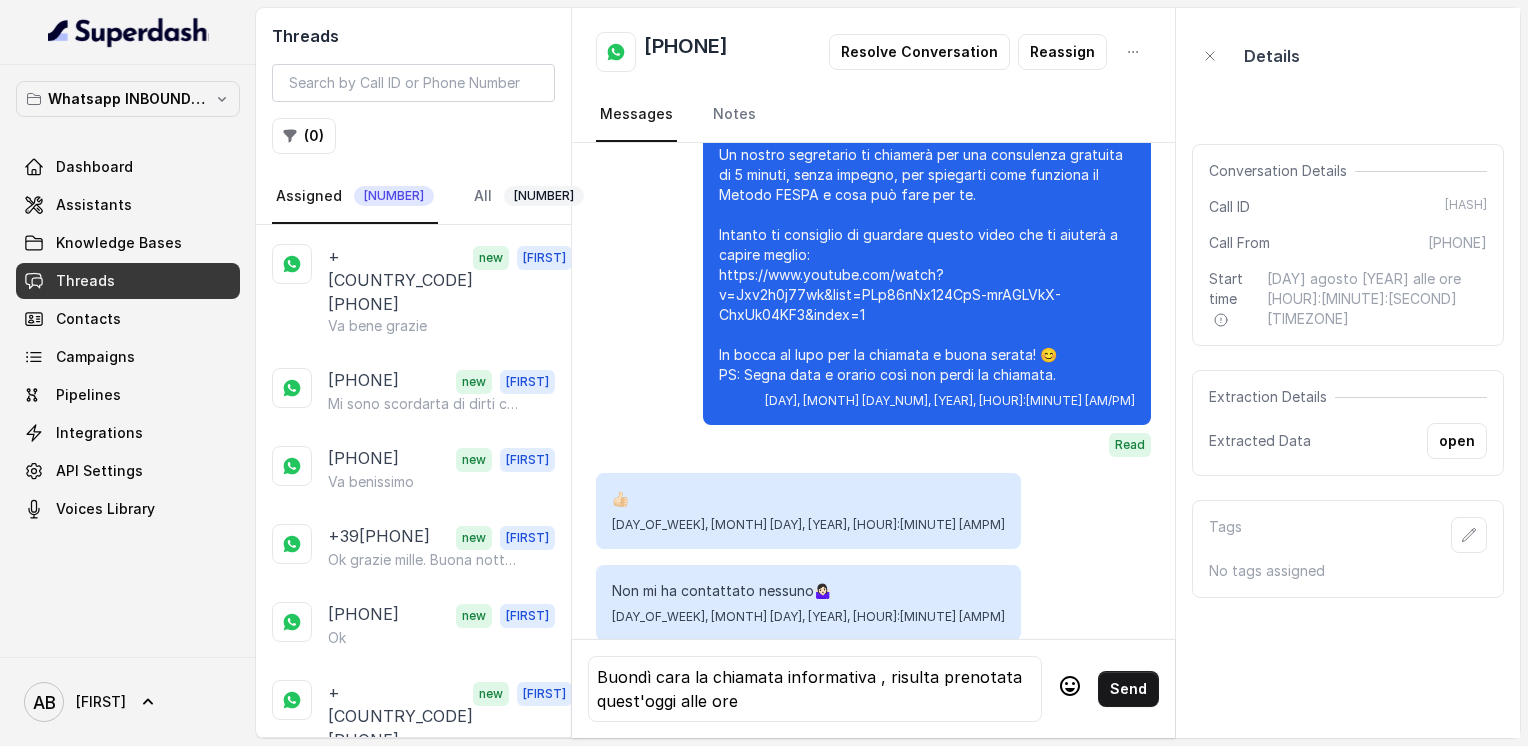 scroll, scrollTop: 3097, scrollLeft: 0, axis: vertical 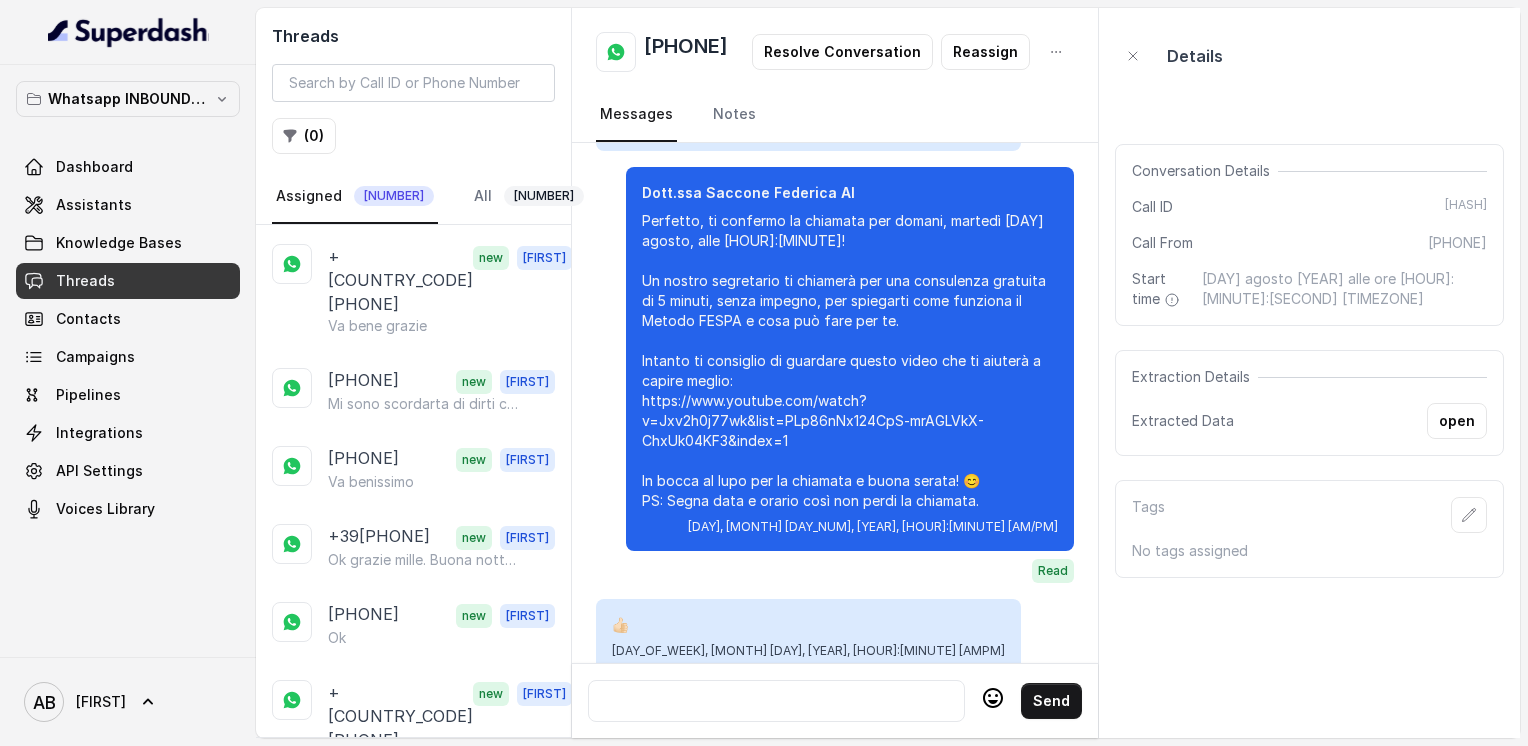 click on "[PHONE]" at bounding box center (363, 895) 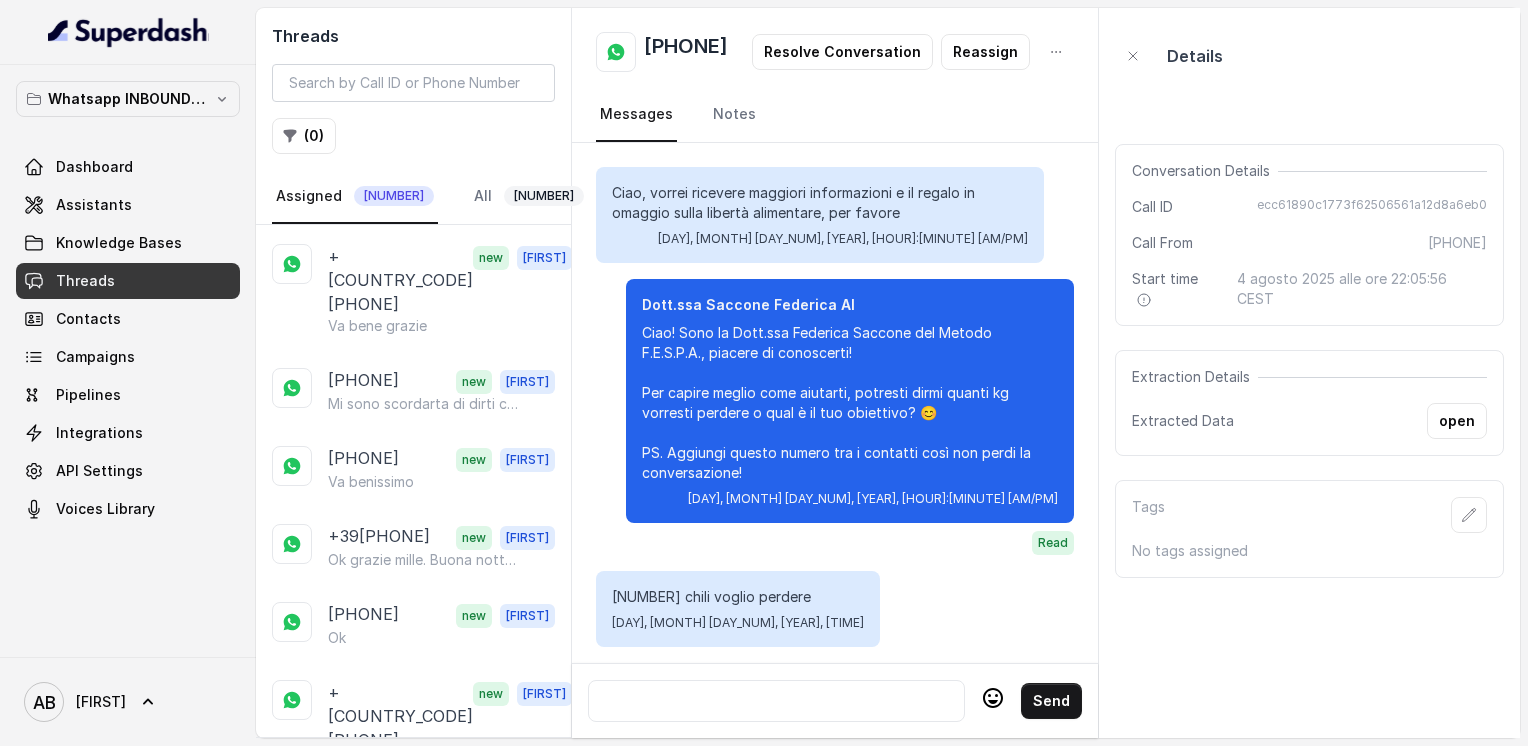 scroll, scrollTop: 1860, scrollLeft: 0, axis: vertical 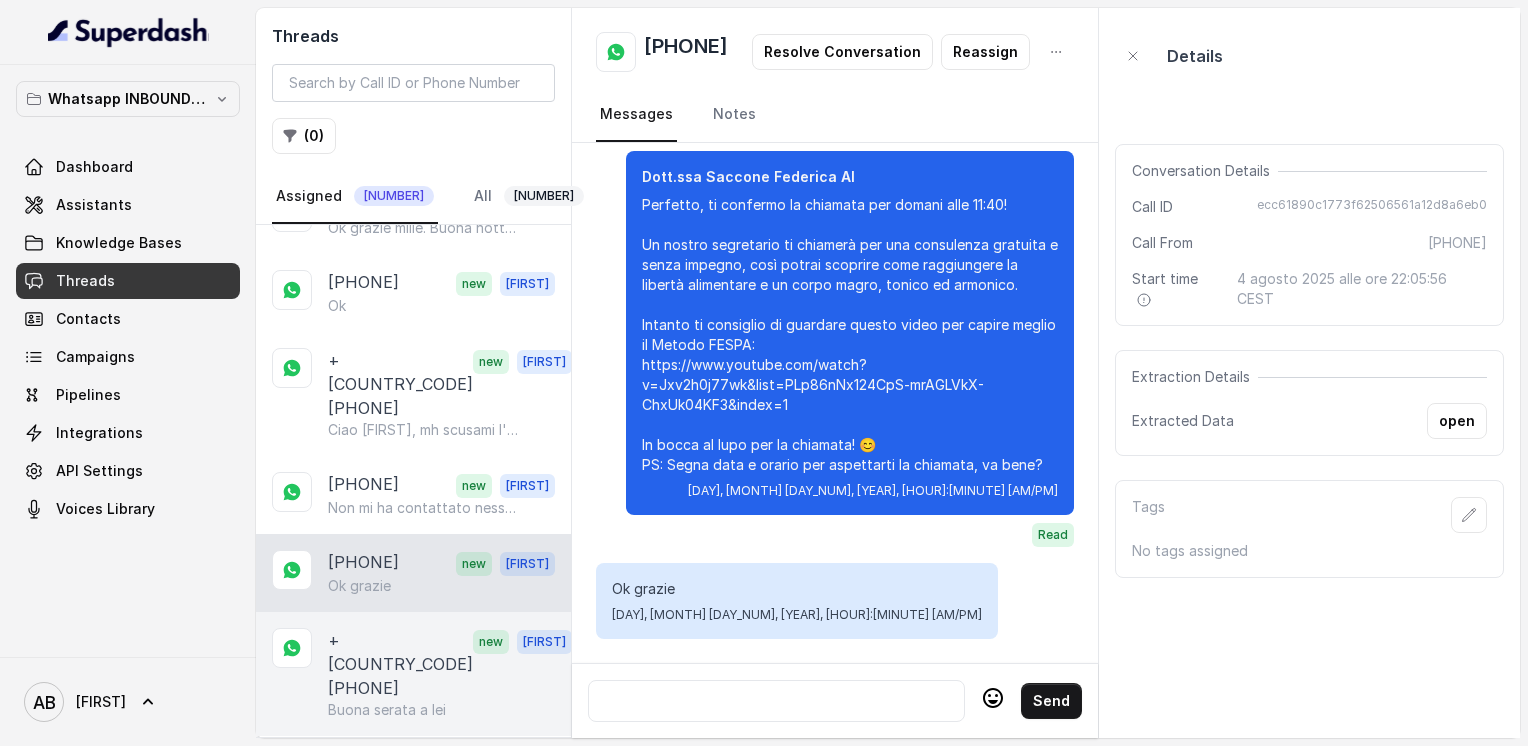 click on "Buona serata a lei" at bounding box center (387, 710) 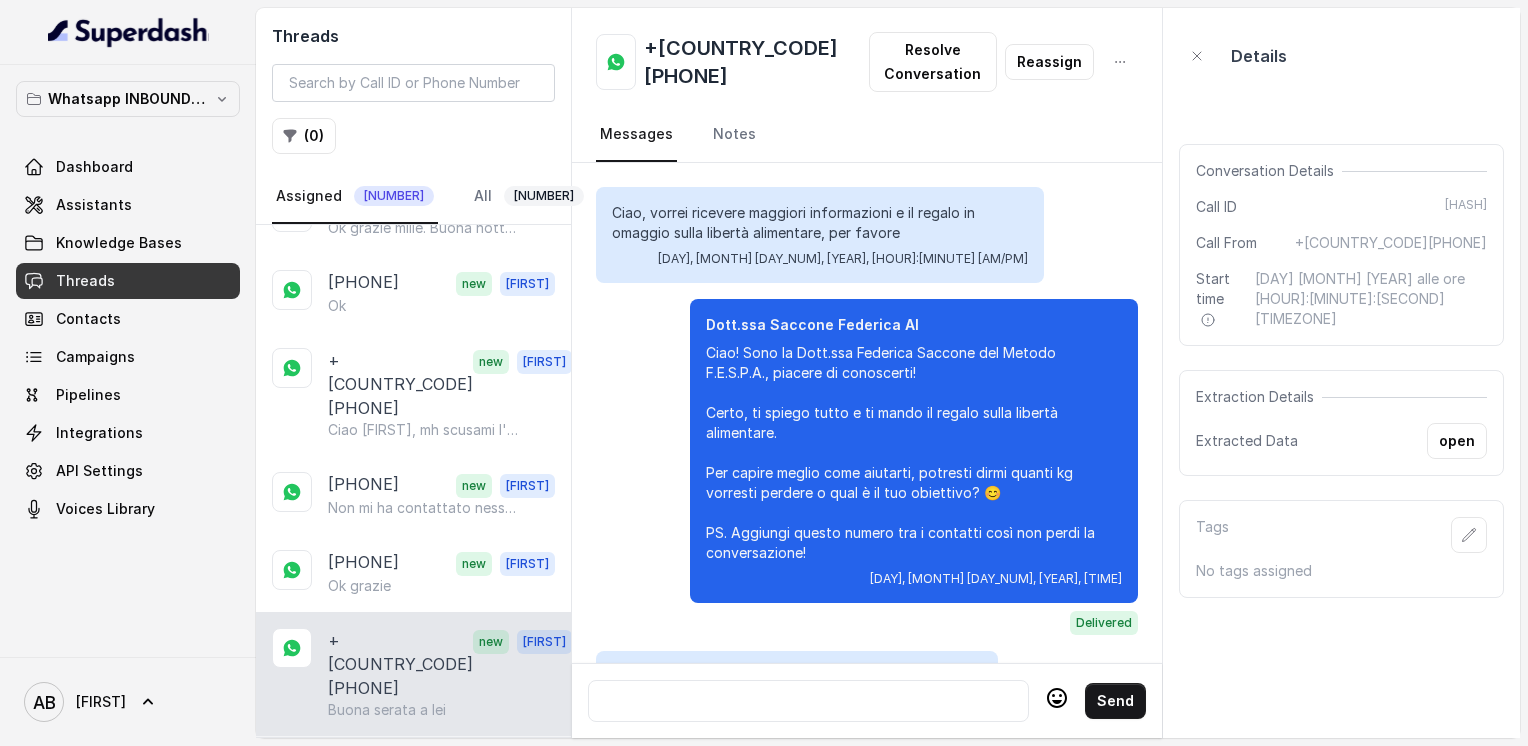 scroll, scrollTop: 1860, scrollLeft: 0, axis: vertical 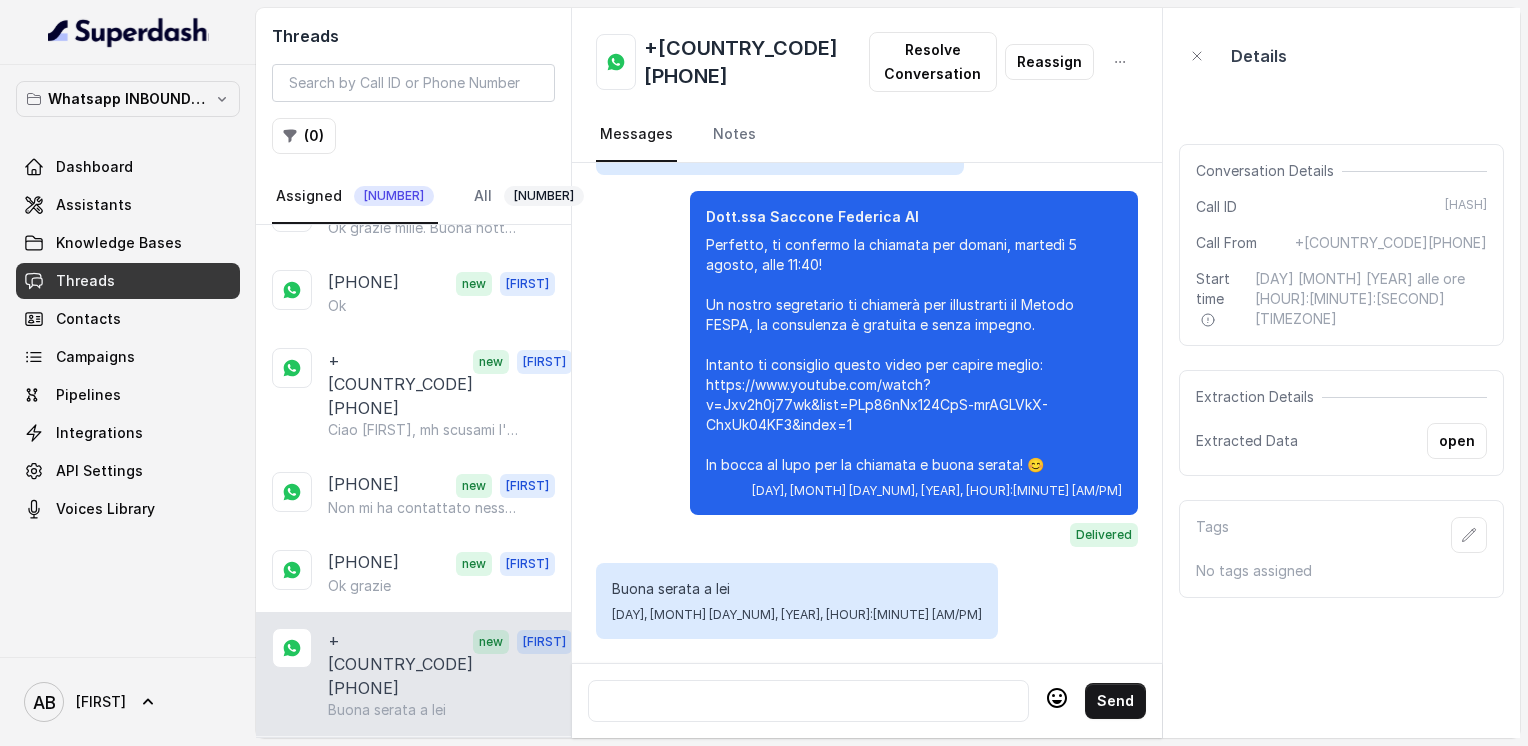 click on "Grazie mille 🤞🏻
Il numero è [PHONE] x le chiamate ☺️" at bounding box center (424, 788) 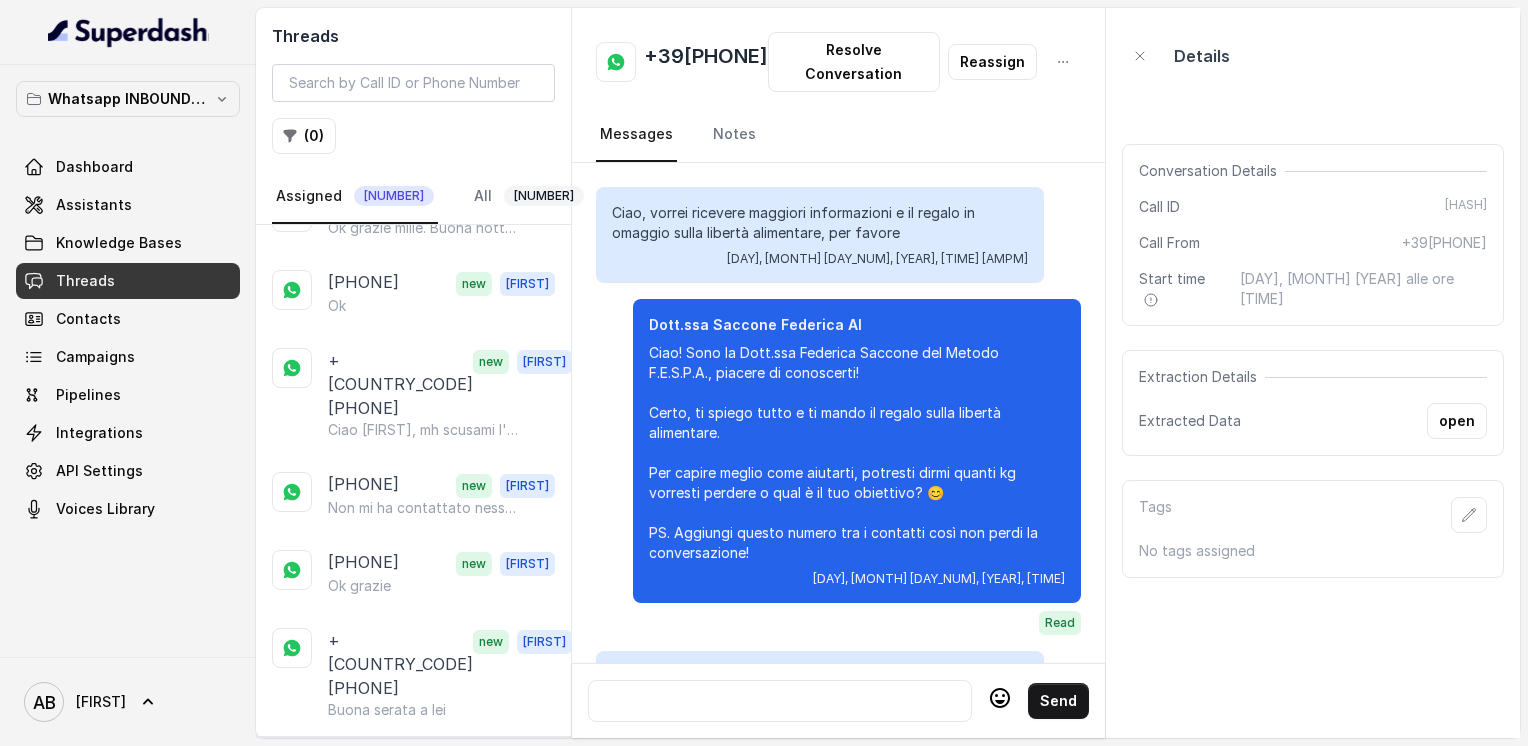 scroll, scrollTop: 1916, scrollLeft: 0, axis: vertical 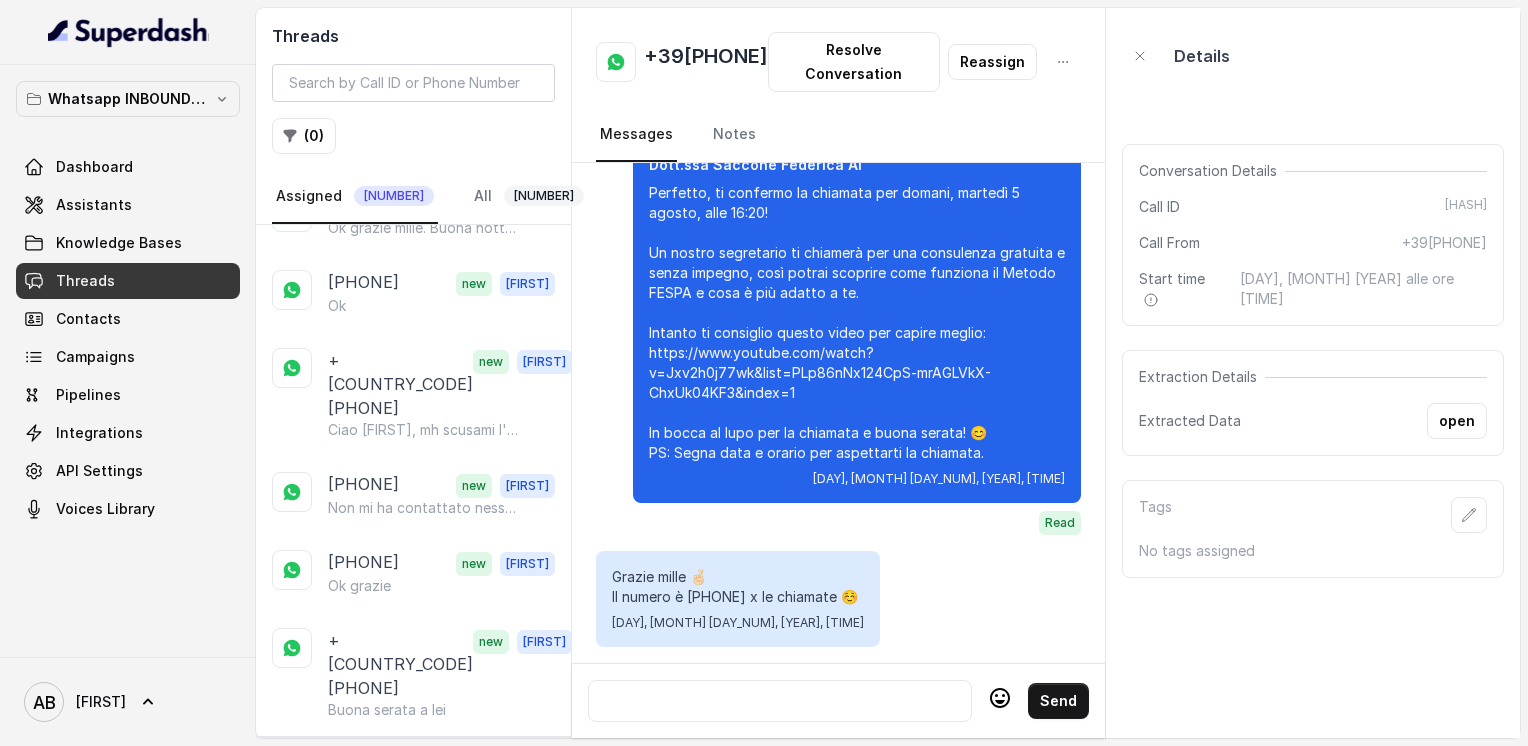 click on "+[COUNTRY_CODE][PHONE]" at bounding box center [400, 866] 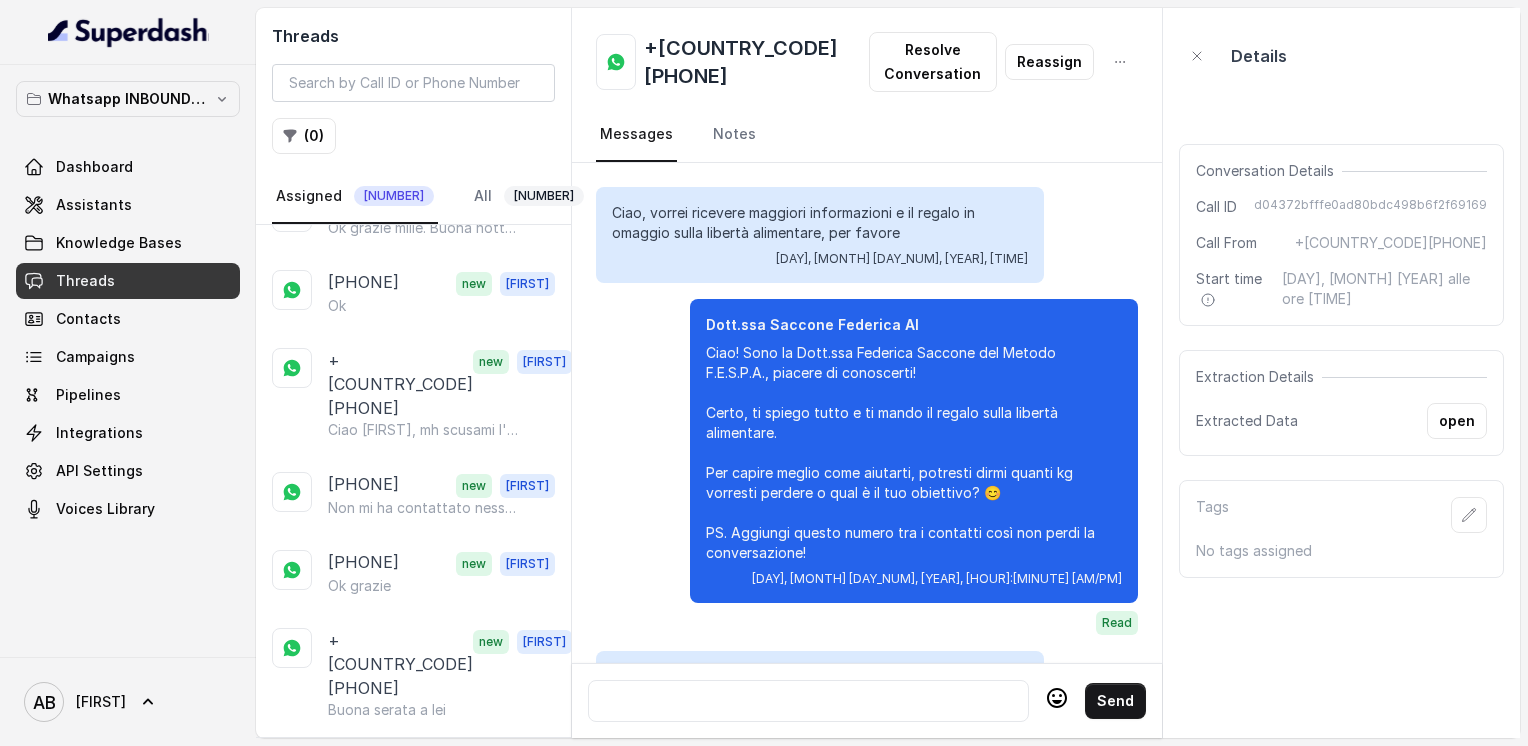 scroll, scrollTop: 2464, scrollLeft: 0, axis: vertical 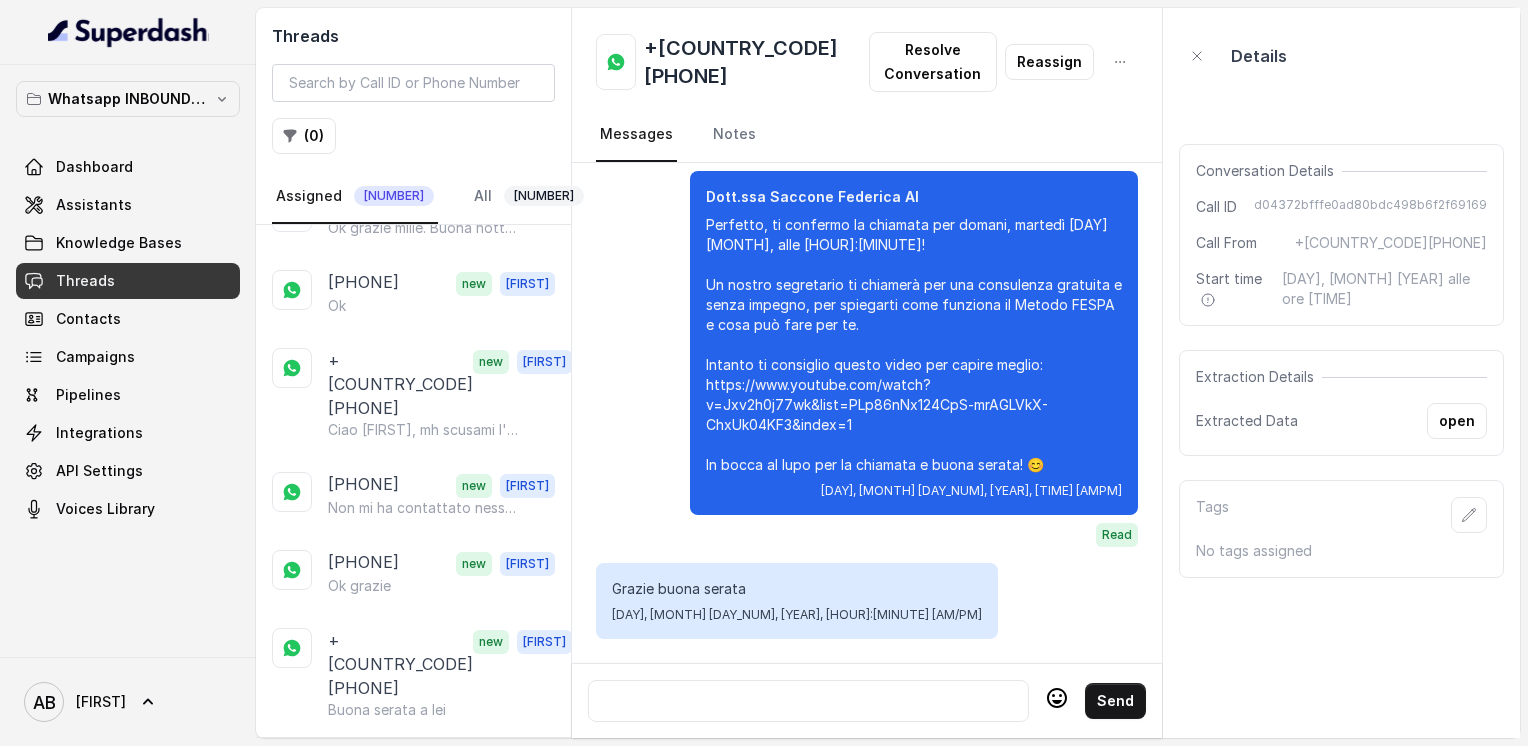 click on "..." at bounding box center (441, 990) 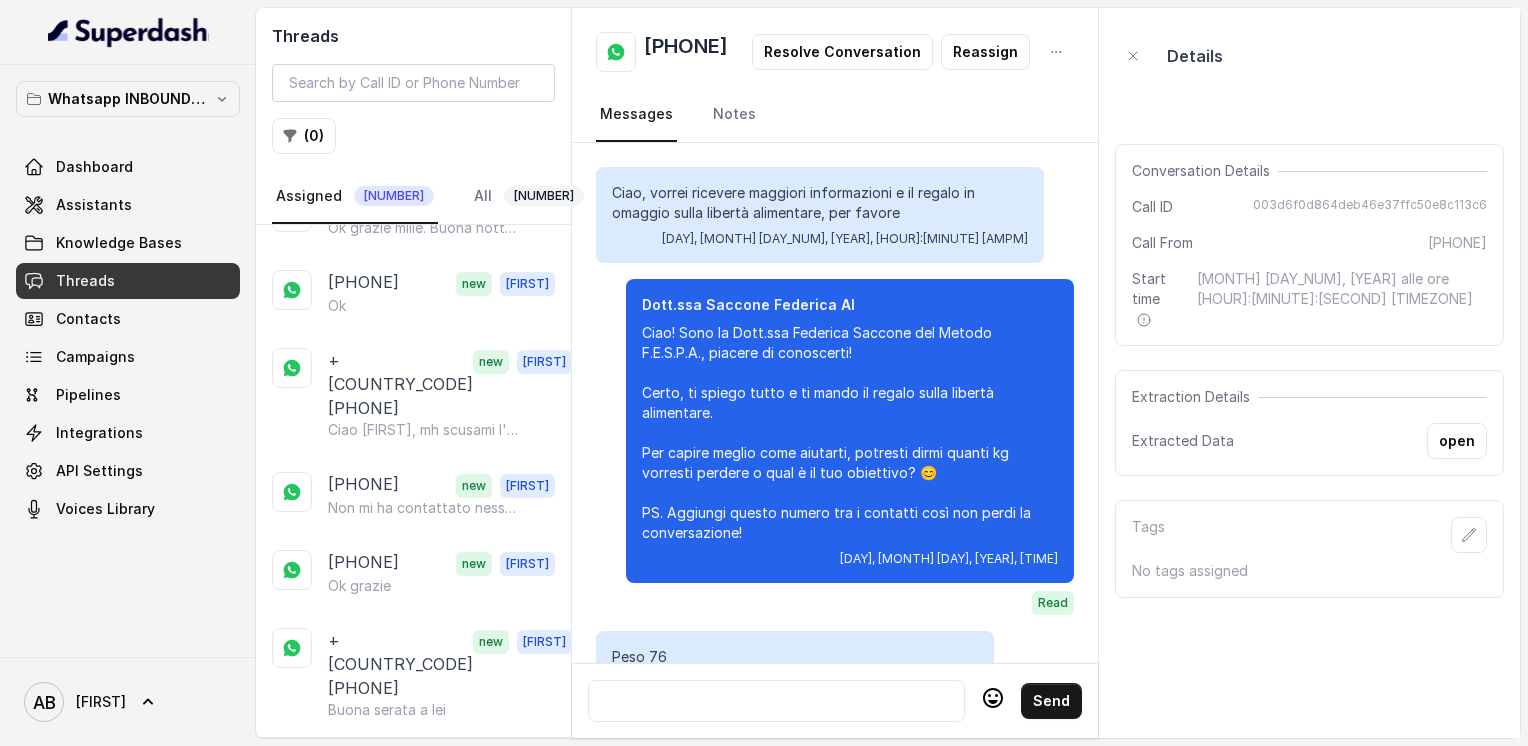 scroll, scrollTop: 2744, scrollLeft: 0, axis: vertical 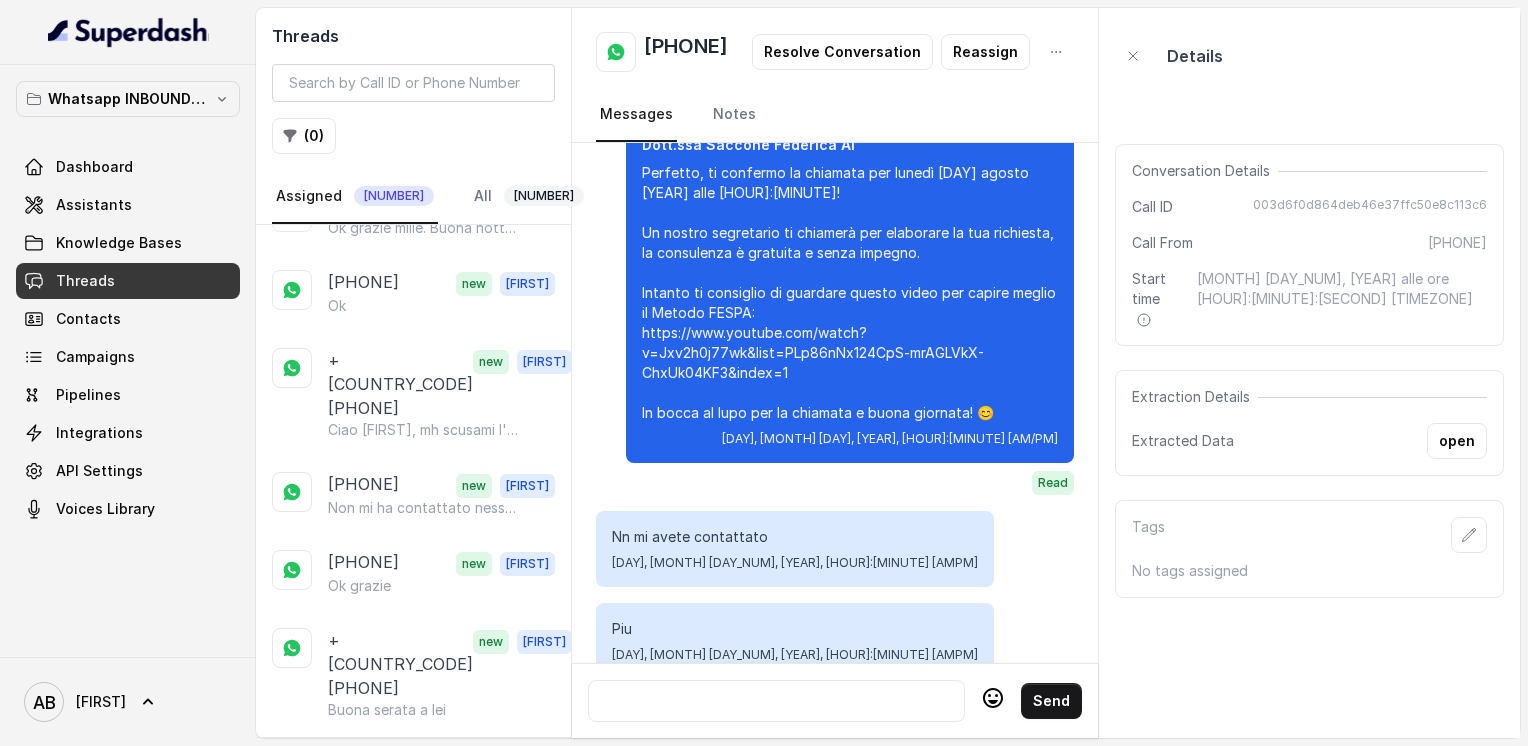 click on "[PHONE]" at bounding box center (686, 52) 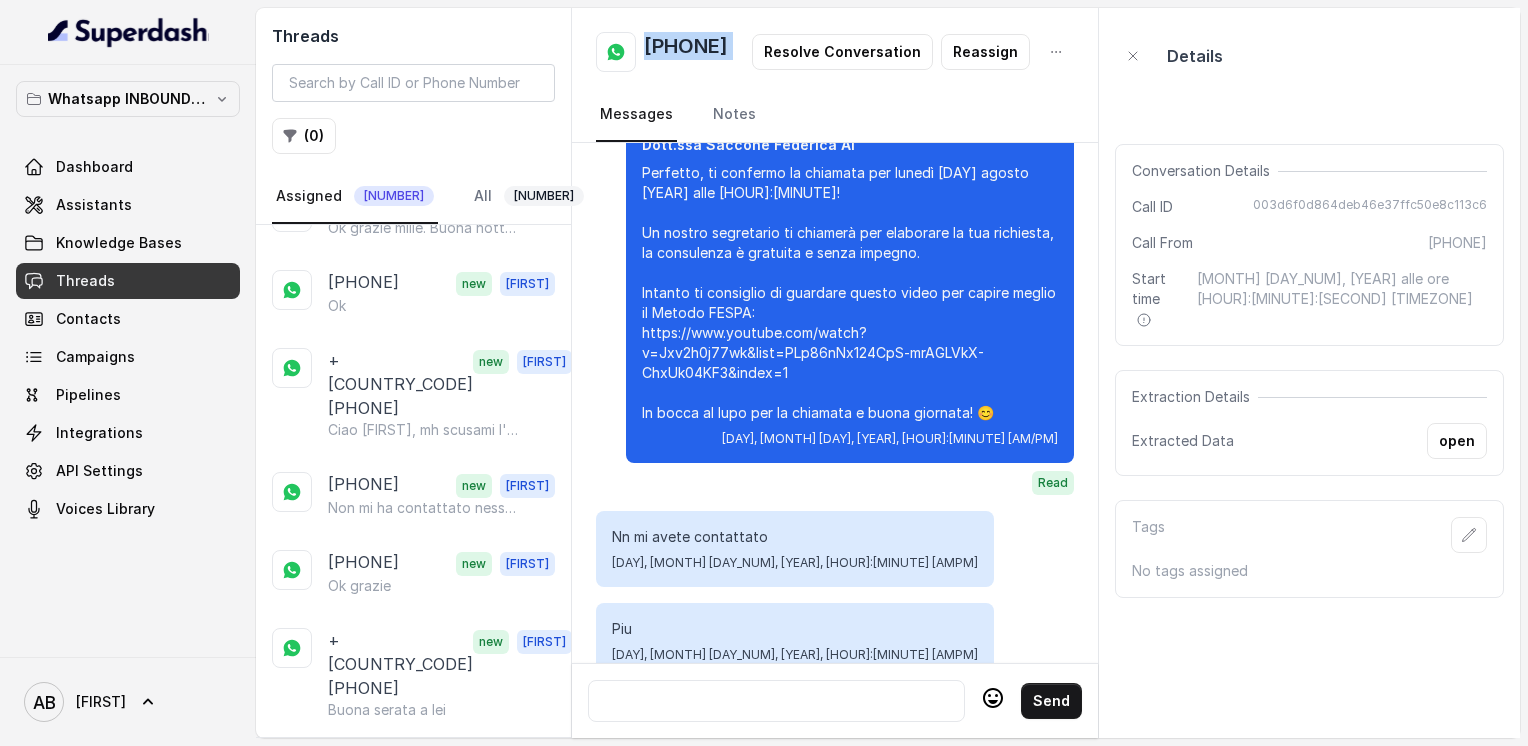 click on "[PHONE]" at bounding box center (686, 52) 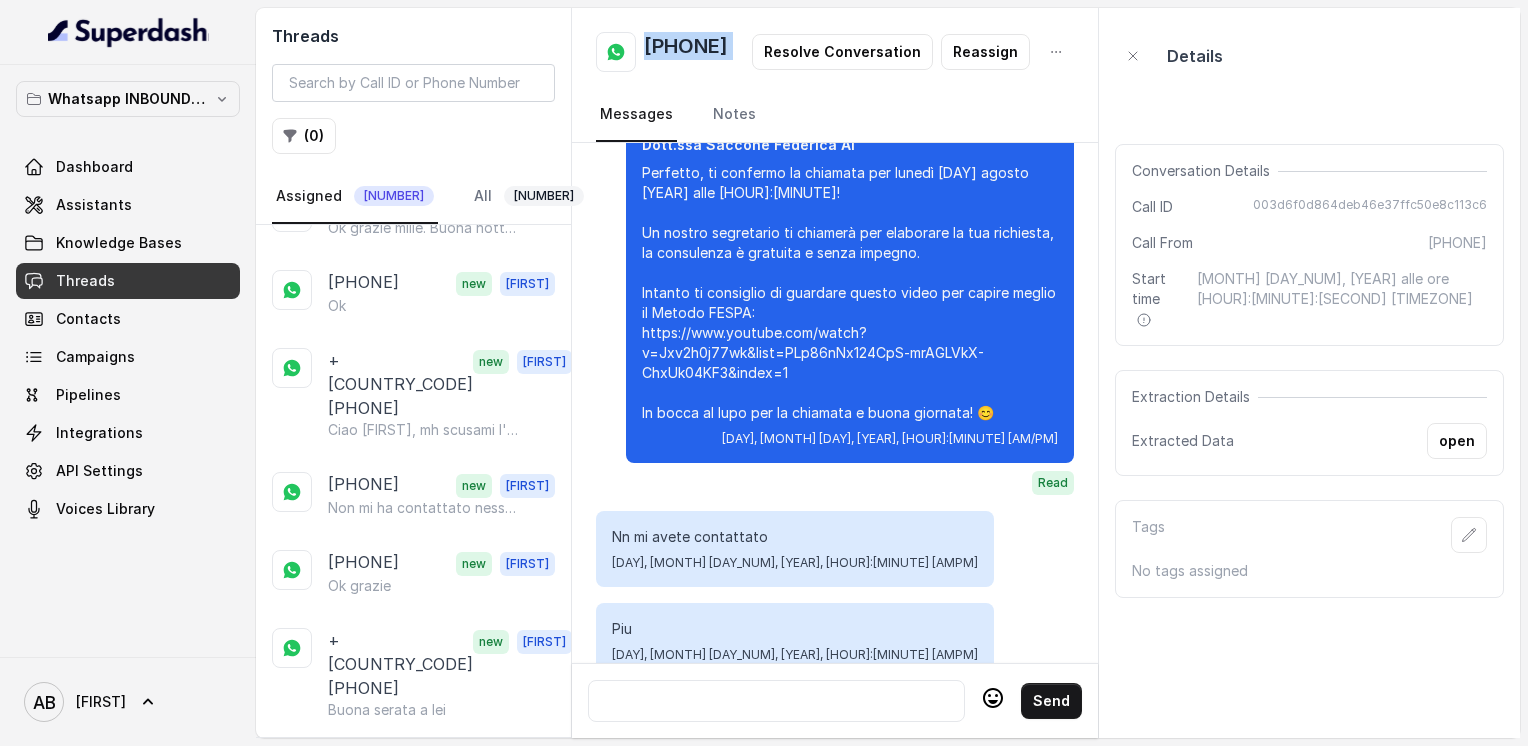 copy on "[PHONE]" 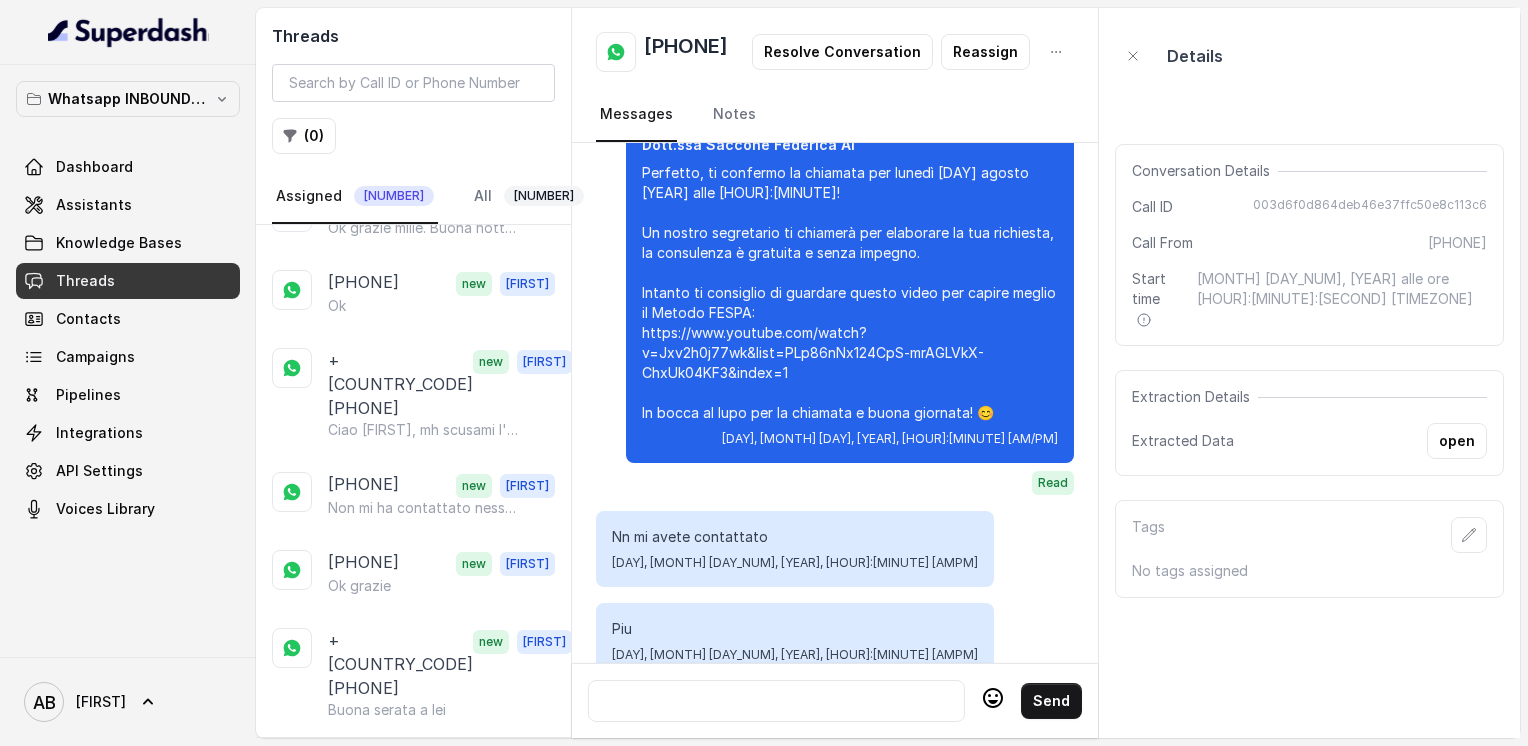 click at bounding box center (776, 701) 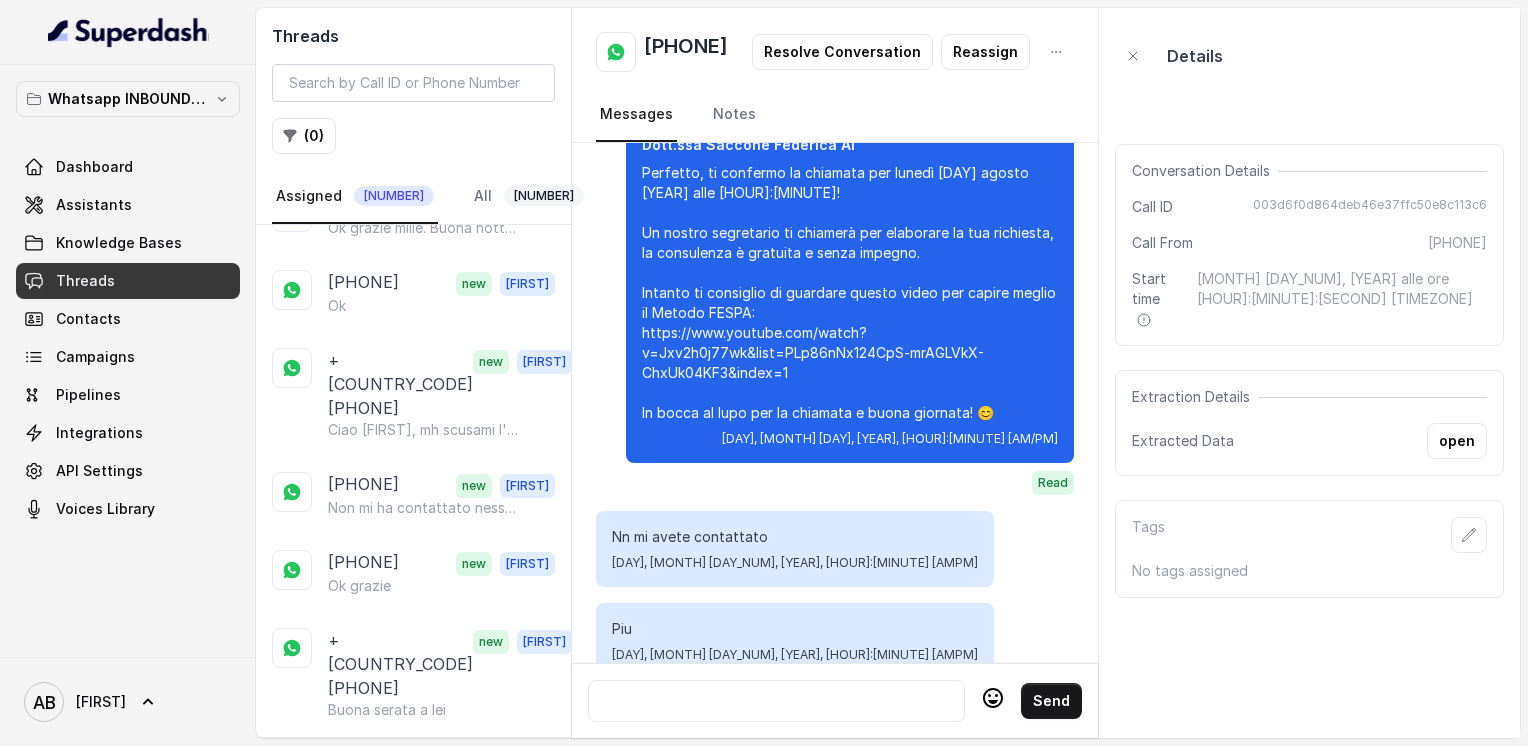 click on "[PHONE]" at bounding box center [686, 52] 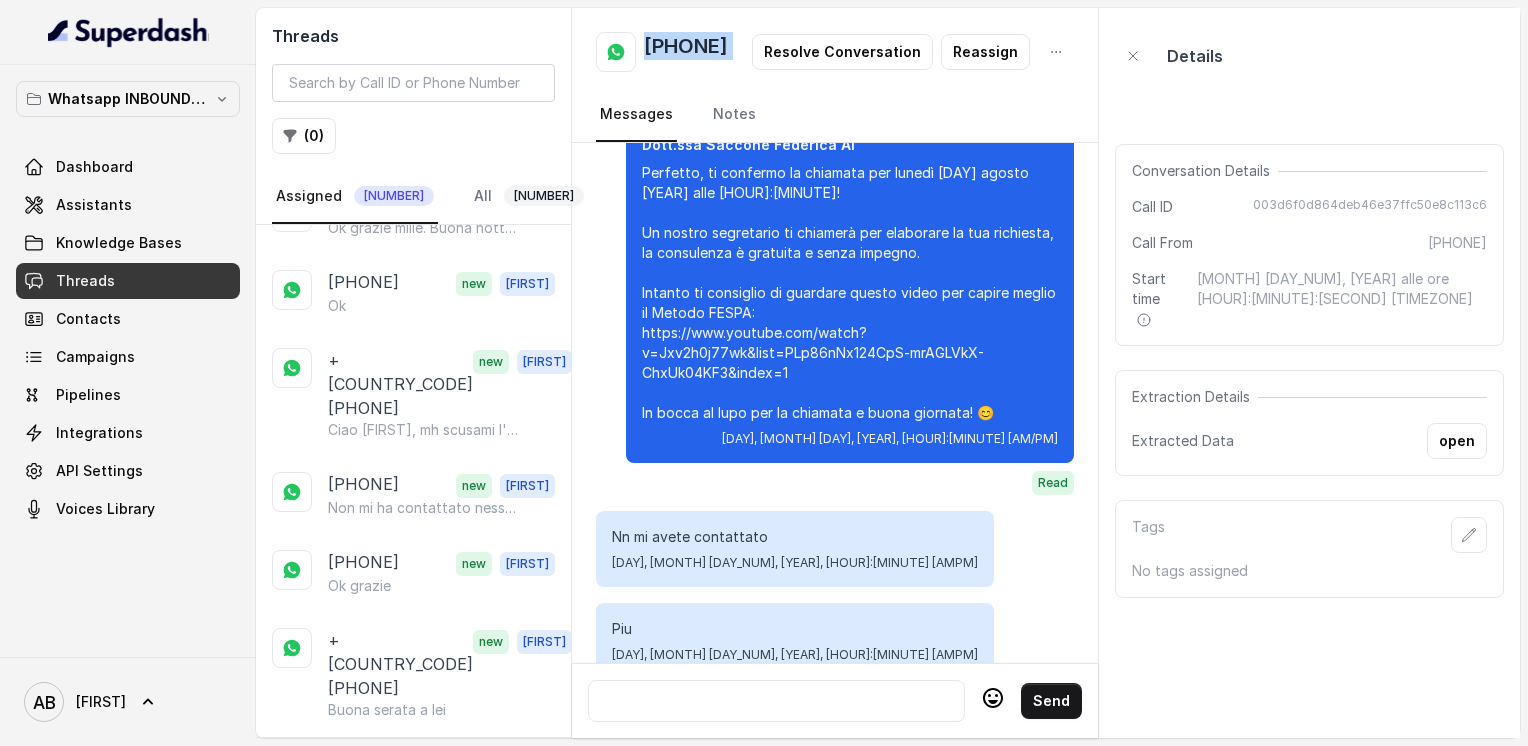 click on "[PHONE]" at bounding box center [686, 52] 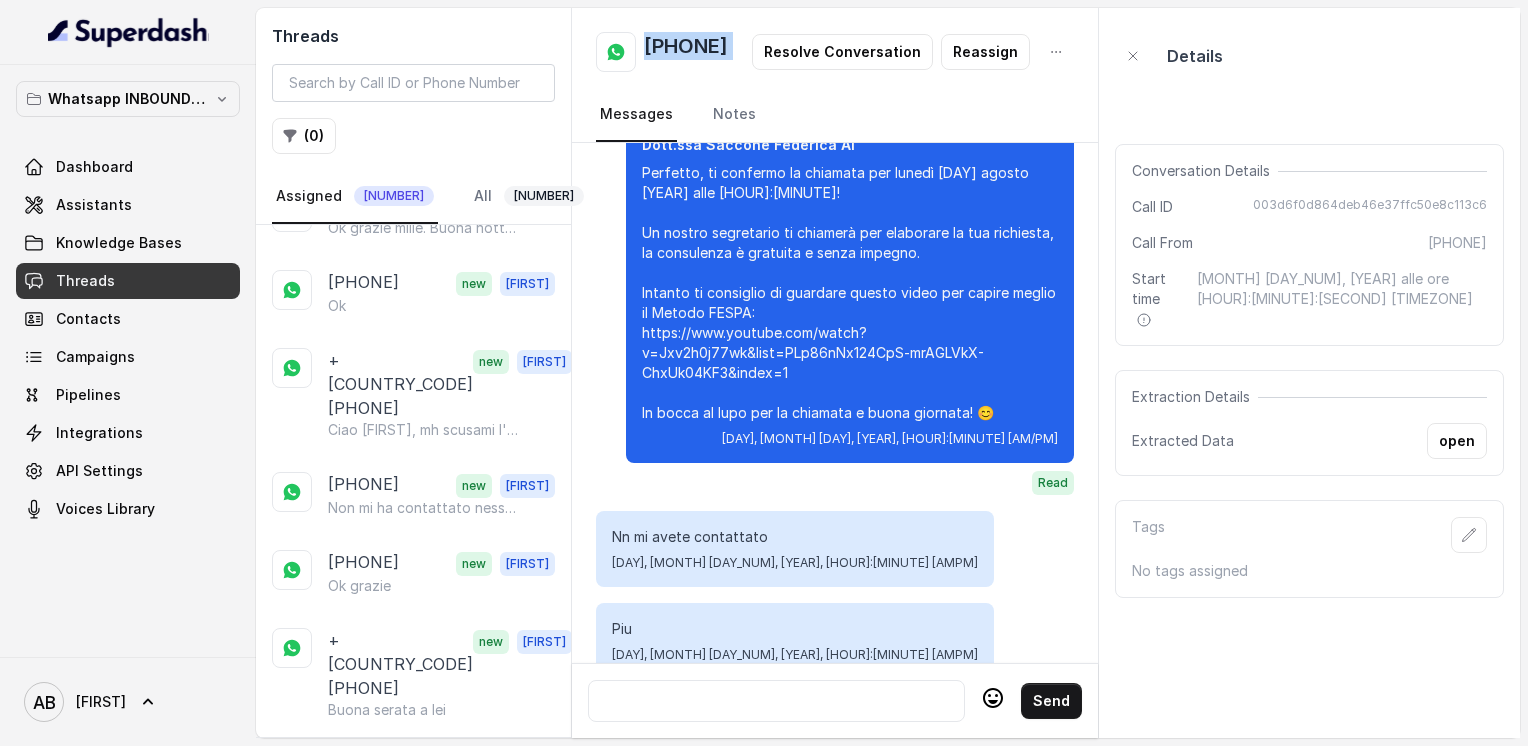 scroll, scrollTop: 2884, scrollLeft: 0, axis: vertical 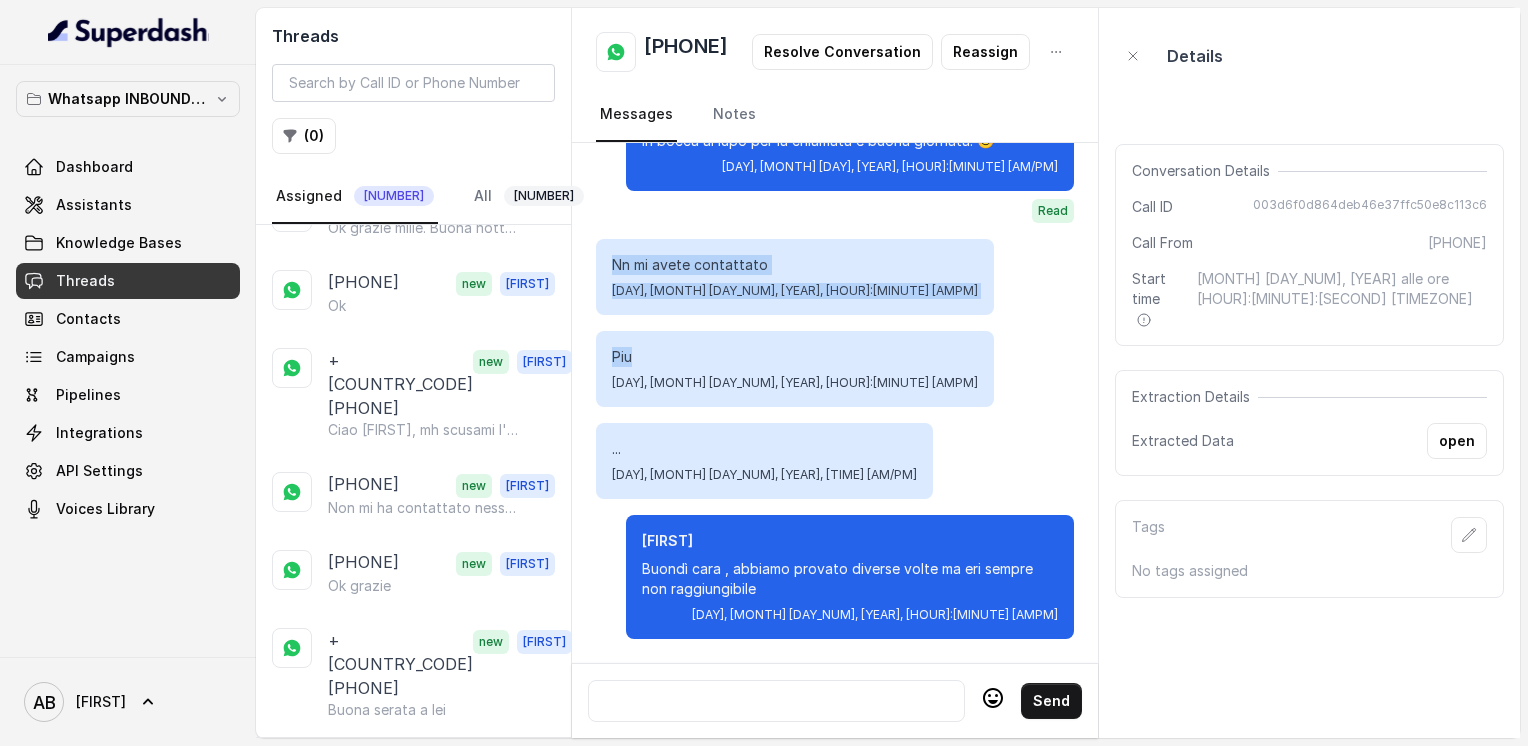 drag, startPoint x: 613, startPoint y: 249, endPoint x: 752, endPoint y: 306, distance: 150.23315 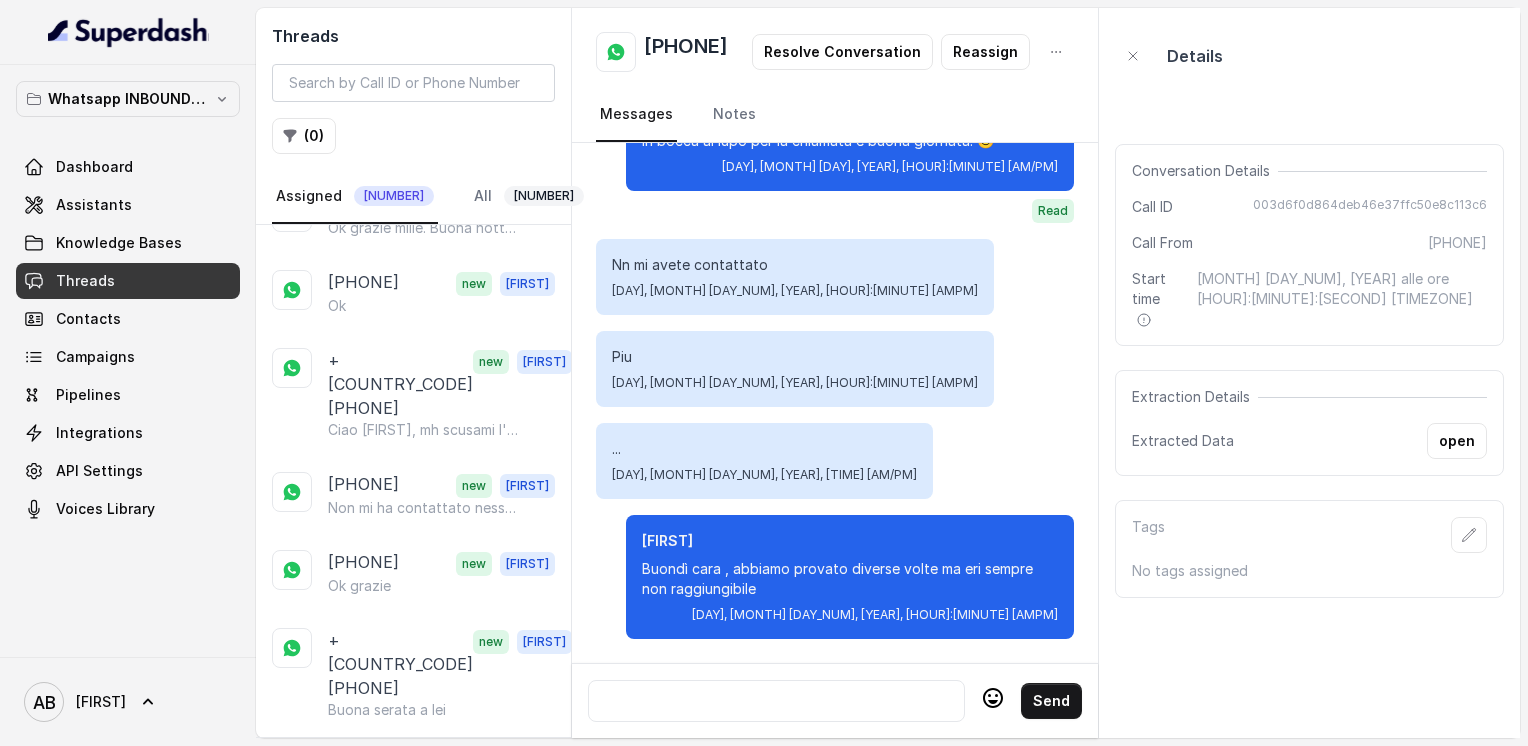 click at bounding box center (776, 701) 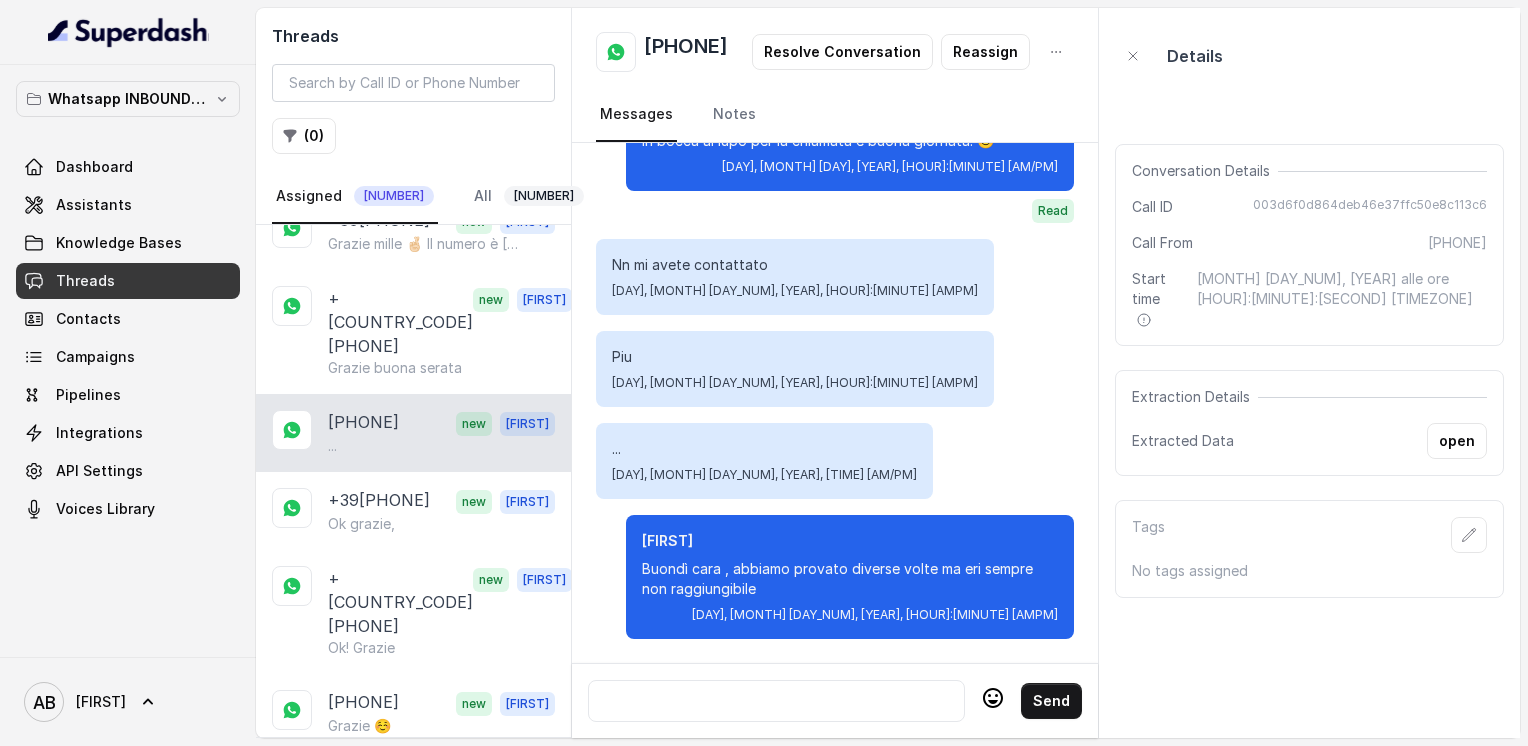 scroll, scrollTop: 2885, scrollLeft: 0, axis: vertical 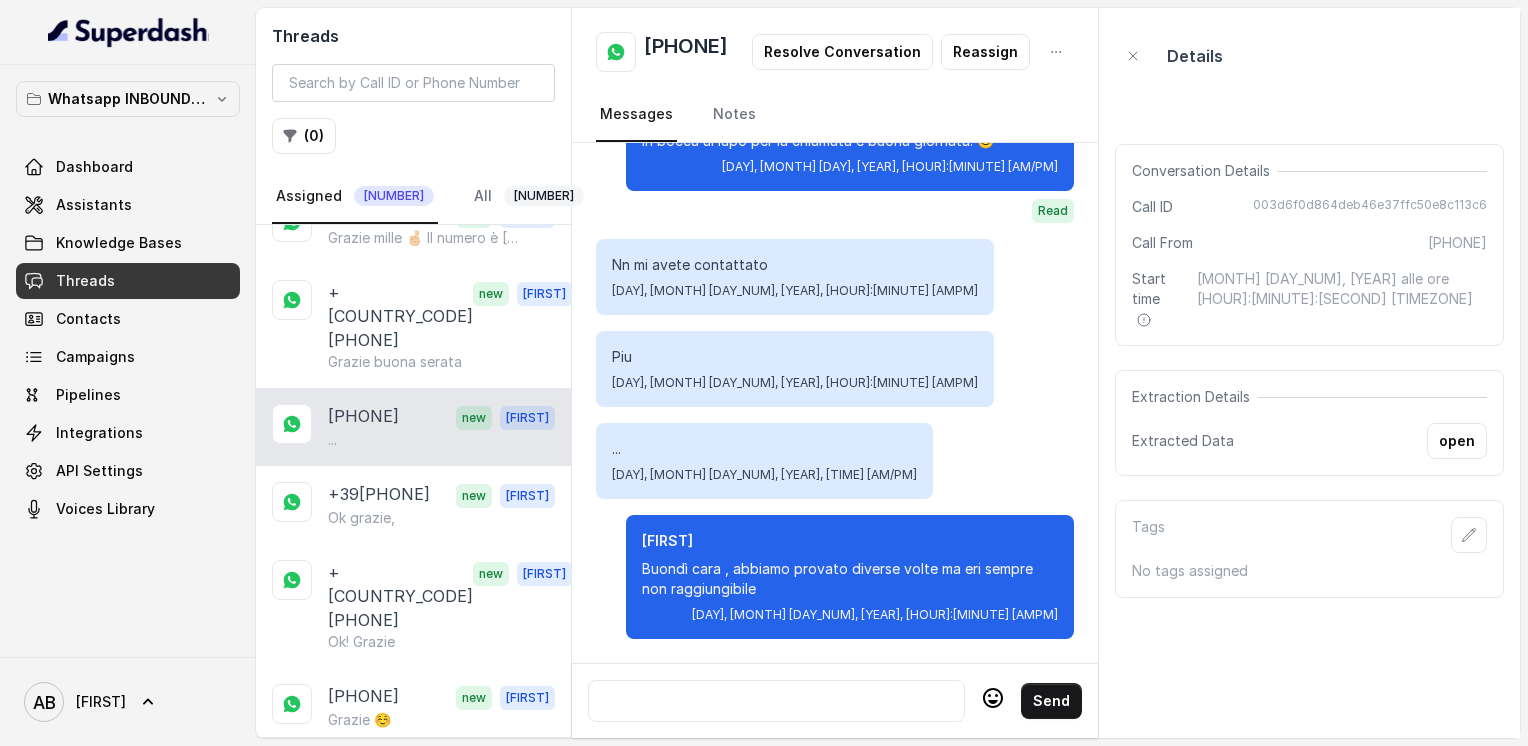 click on "Ok grazie in quel ora sono libera" at bounding box center (424, 876) 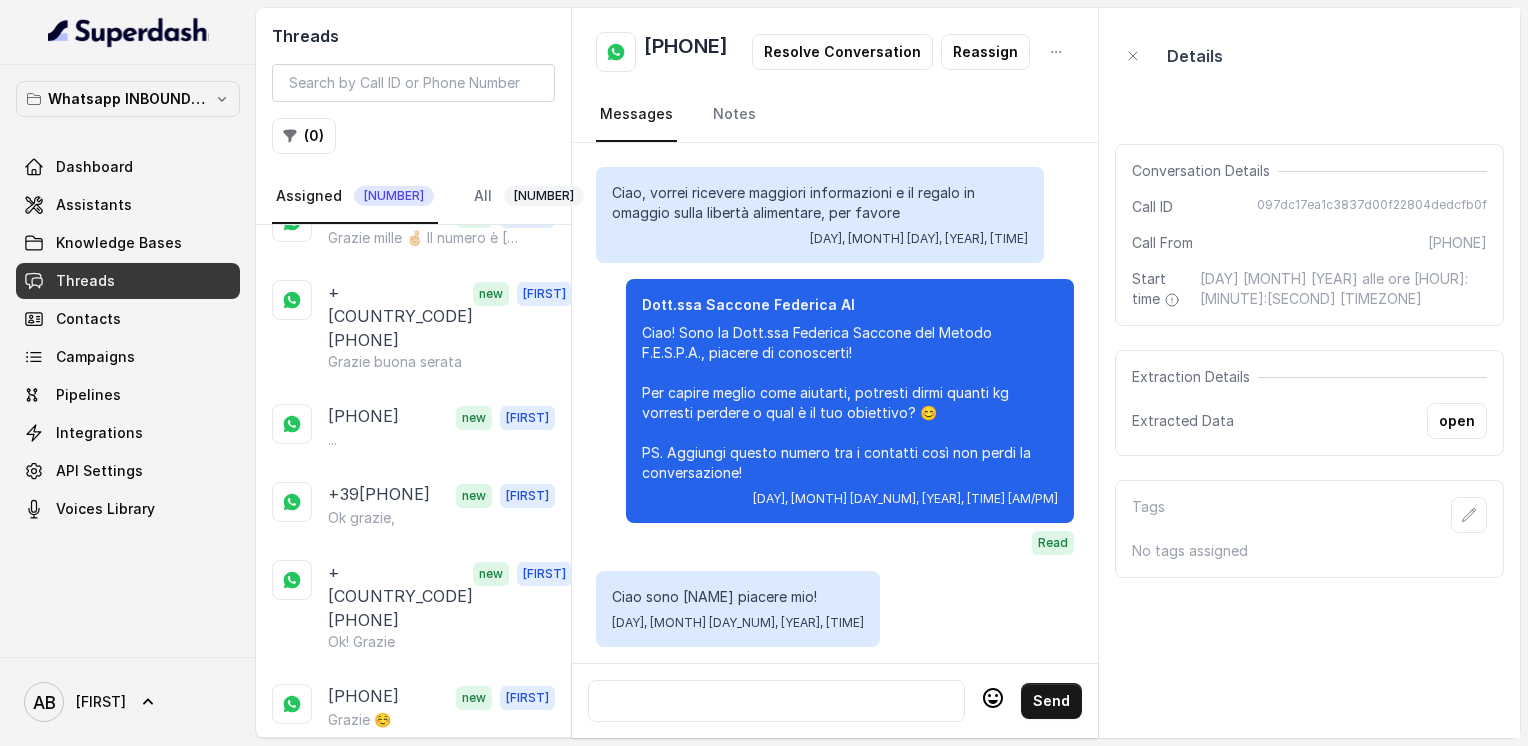 scroll, scrollTop: 2864, scrollLeft: 0, axis: vertical 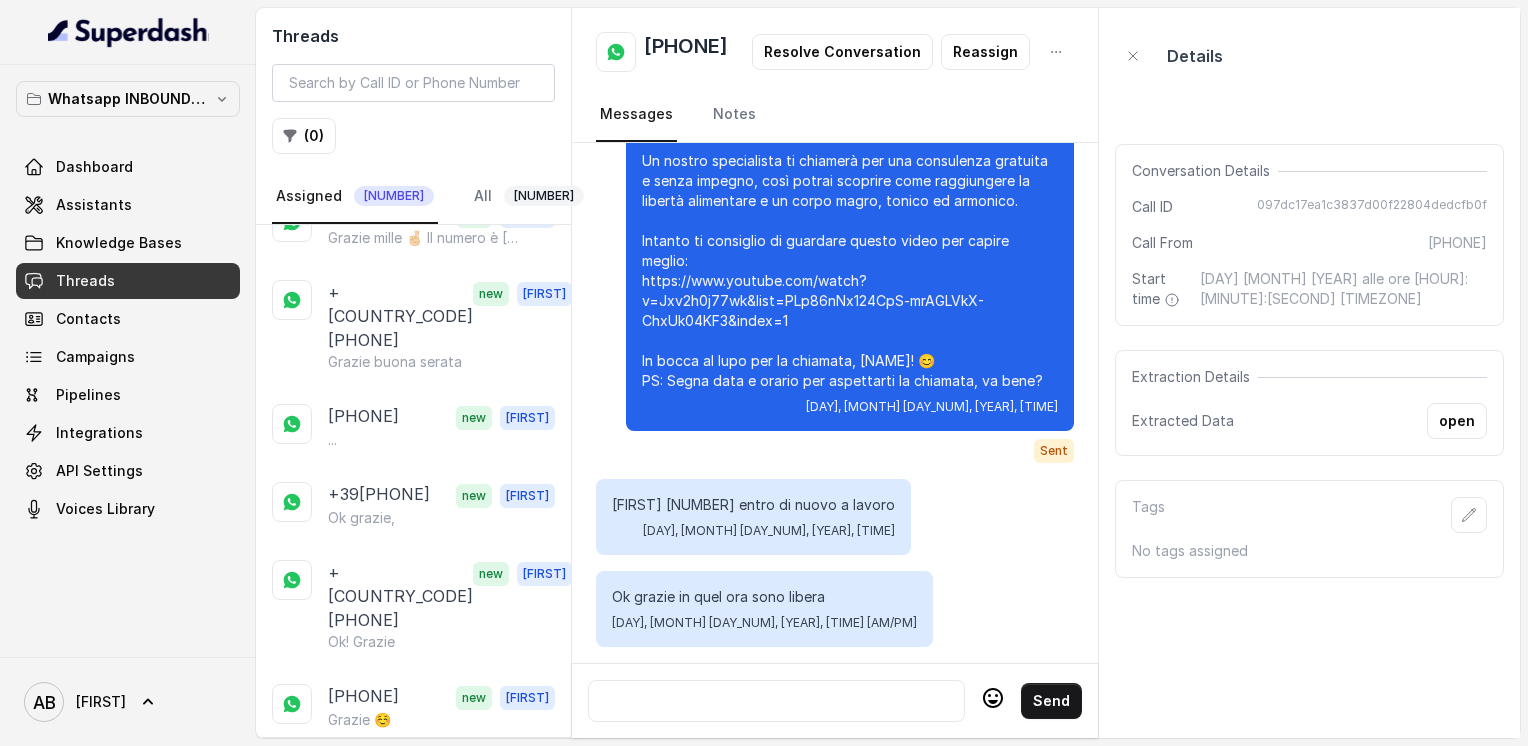 click on "+39[PHONE] [FIRST] Certo cara , nessun problema ma non c'è bisogno di essere così gelosi 😊" at bounding box center (413, 952) 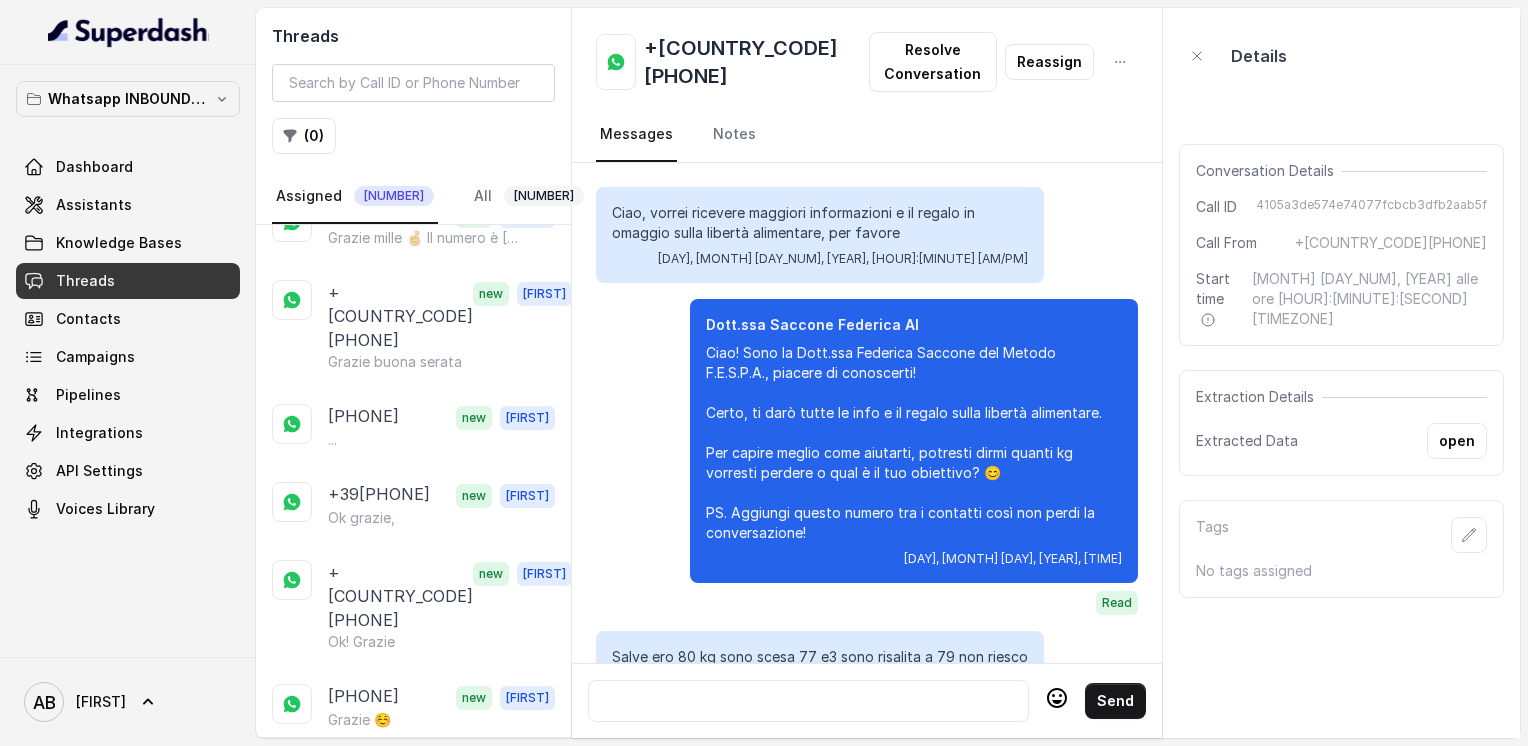 scroll, scrollTop: 2928, scrollLeft: 0, axis: vertical 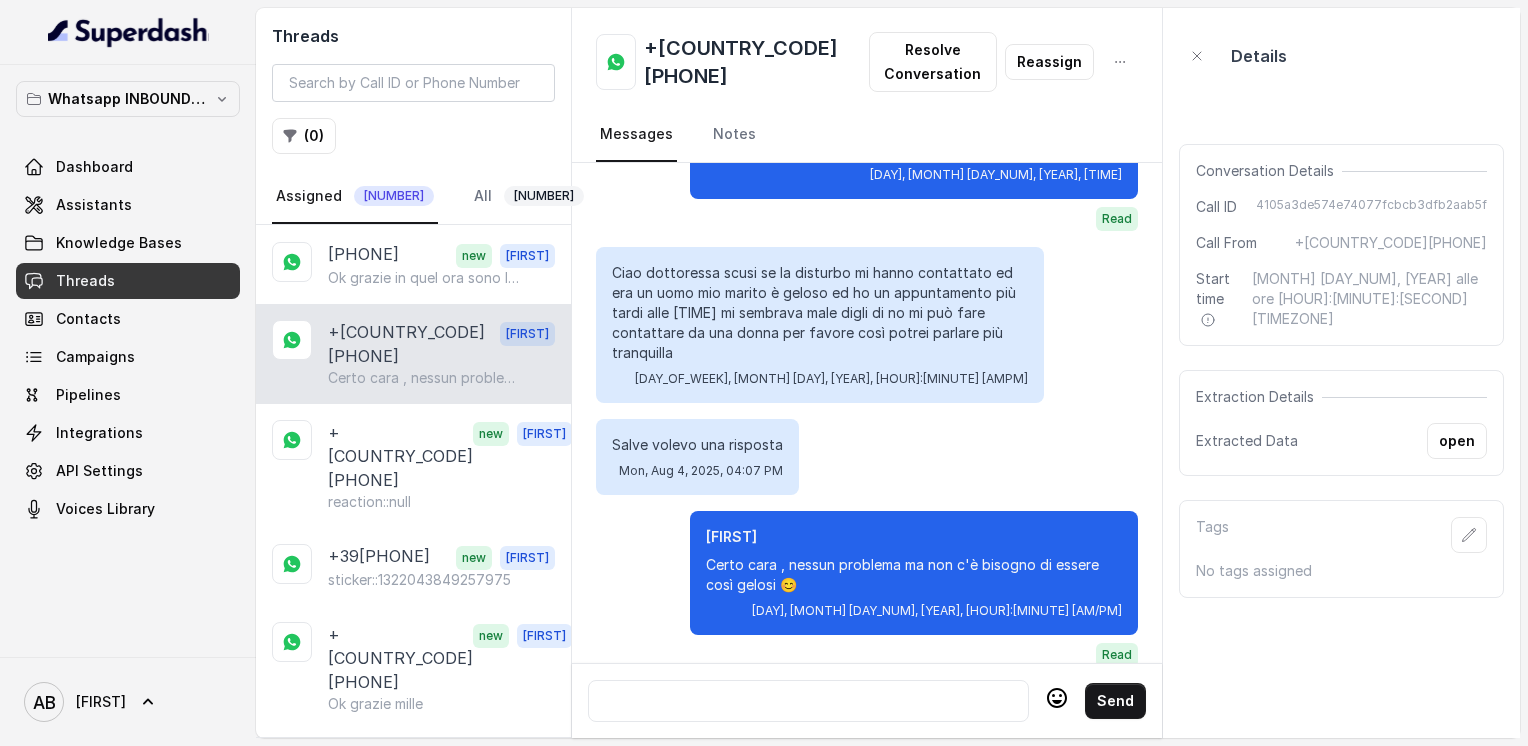 click on "+39[PHONE]" at bounding box center [379, 1117] 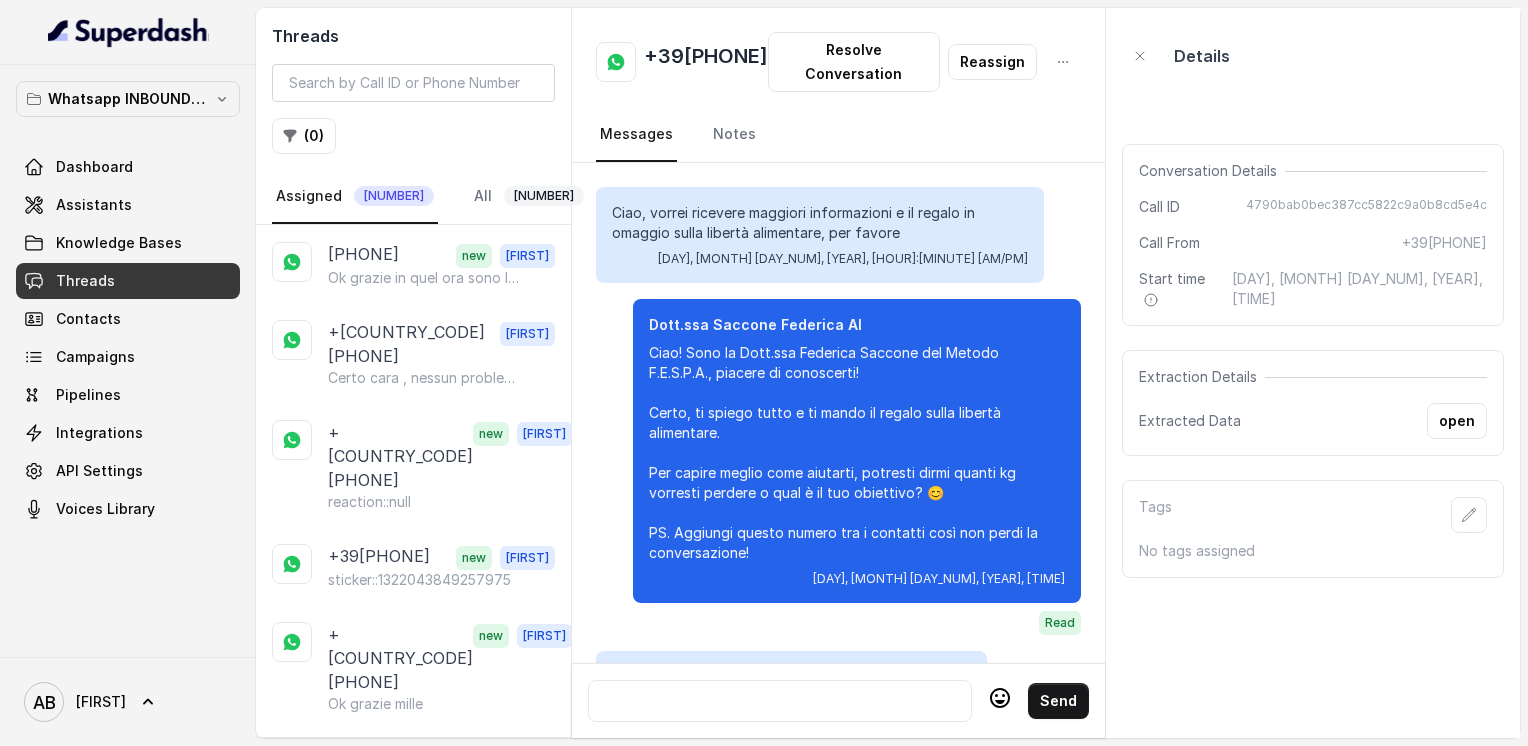 scroll, scrollTop: 2344, scrollLeft: 0, axis: vertical 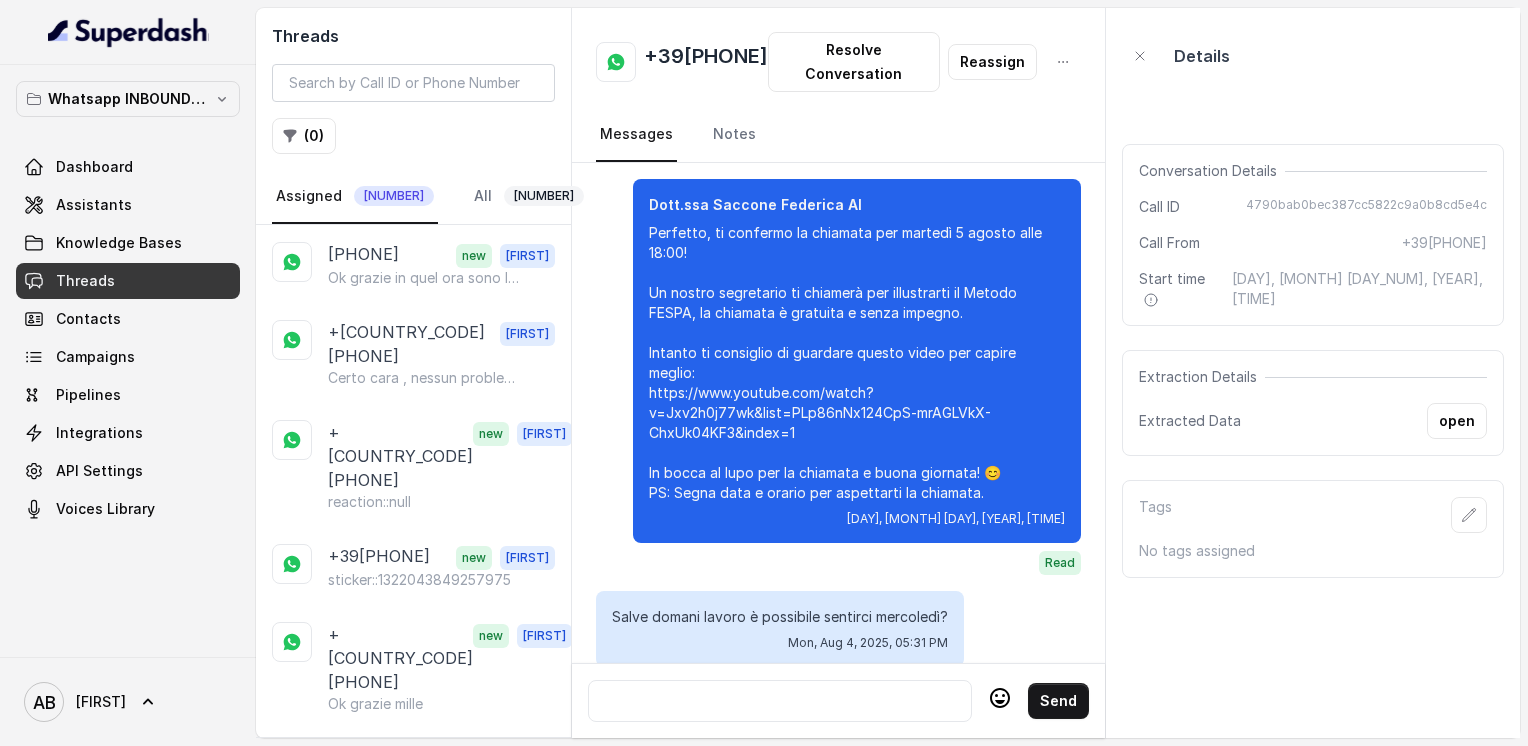 click on "[PHONE]" at bounding box center (363, 1273) 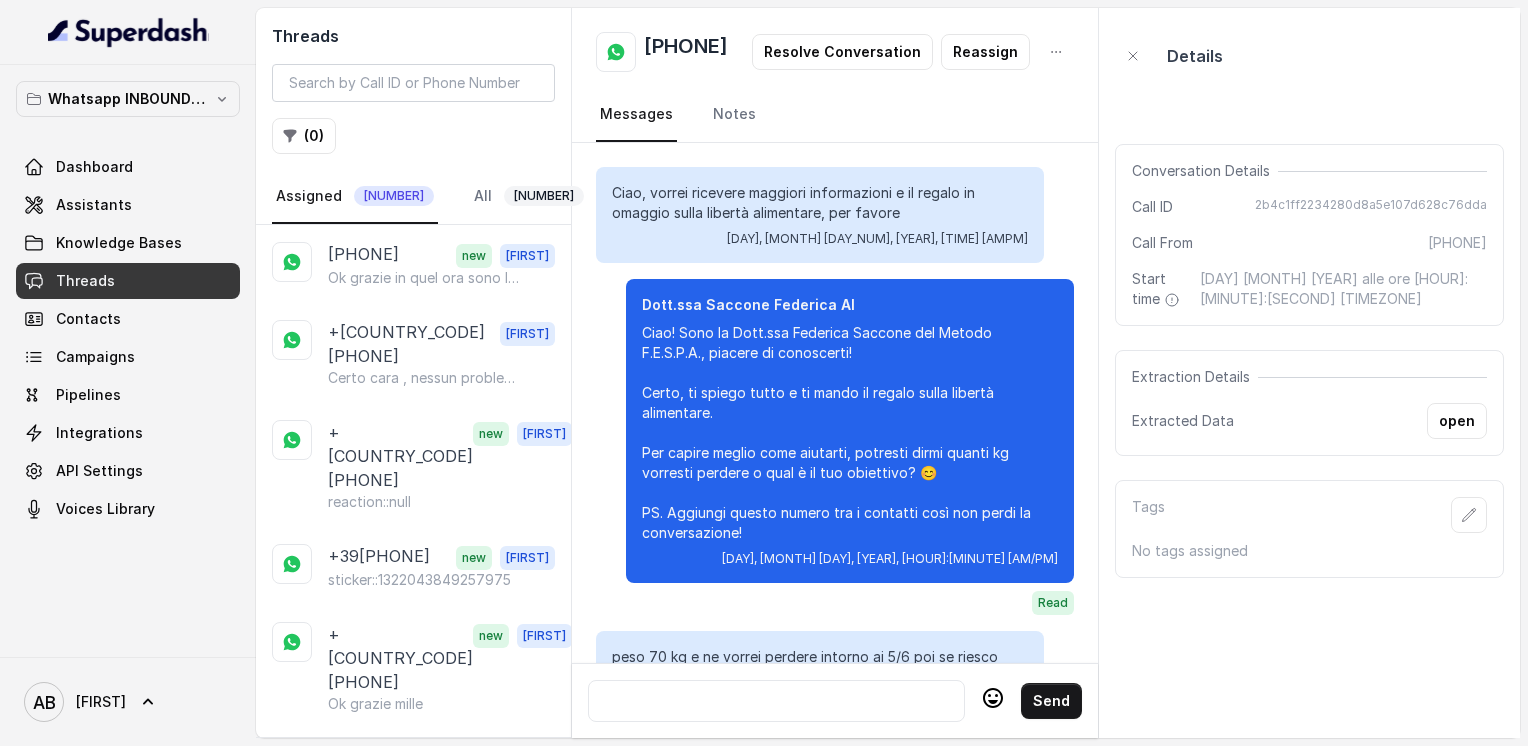 scroll, scrollTop: 3712, scrollLeft: 0, axis: vertical 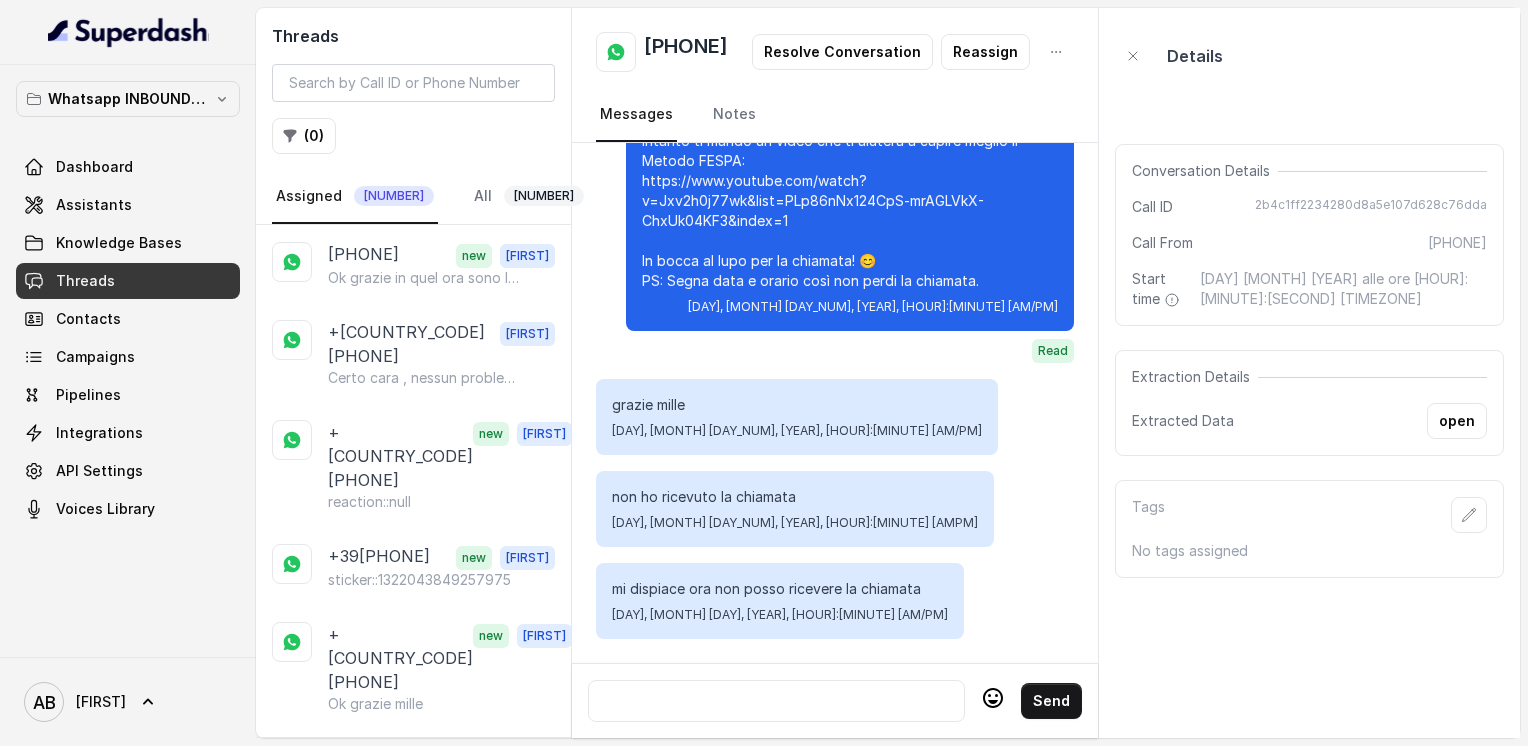 click at bounding box center (776, 701) 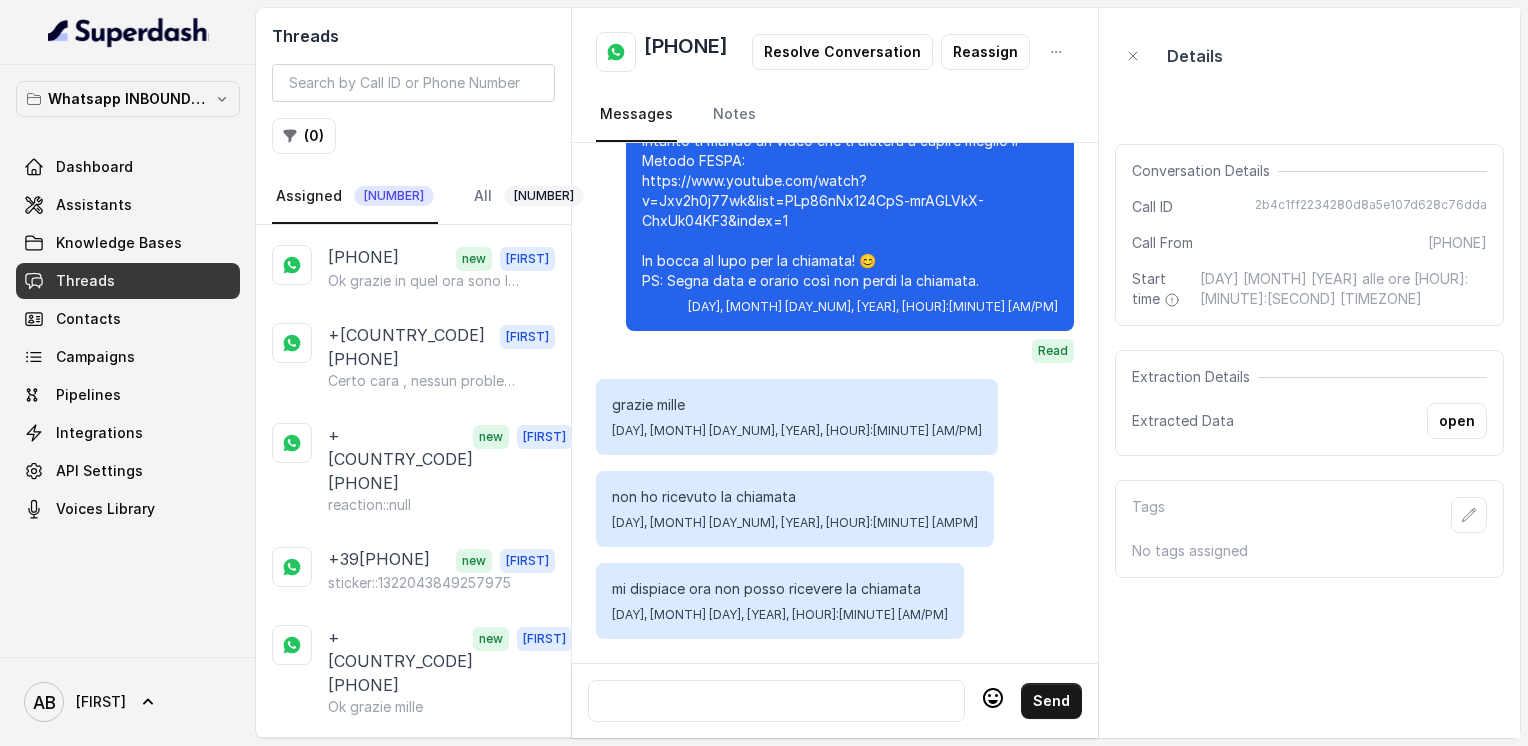 scroll, scrollTop: 3483, scrollLeft: 0, axis: vertical 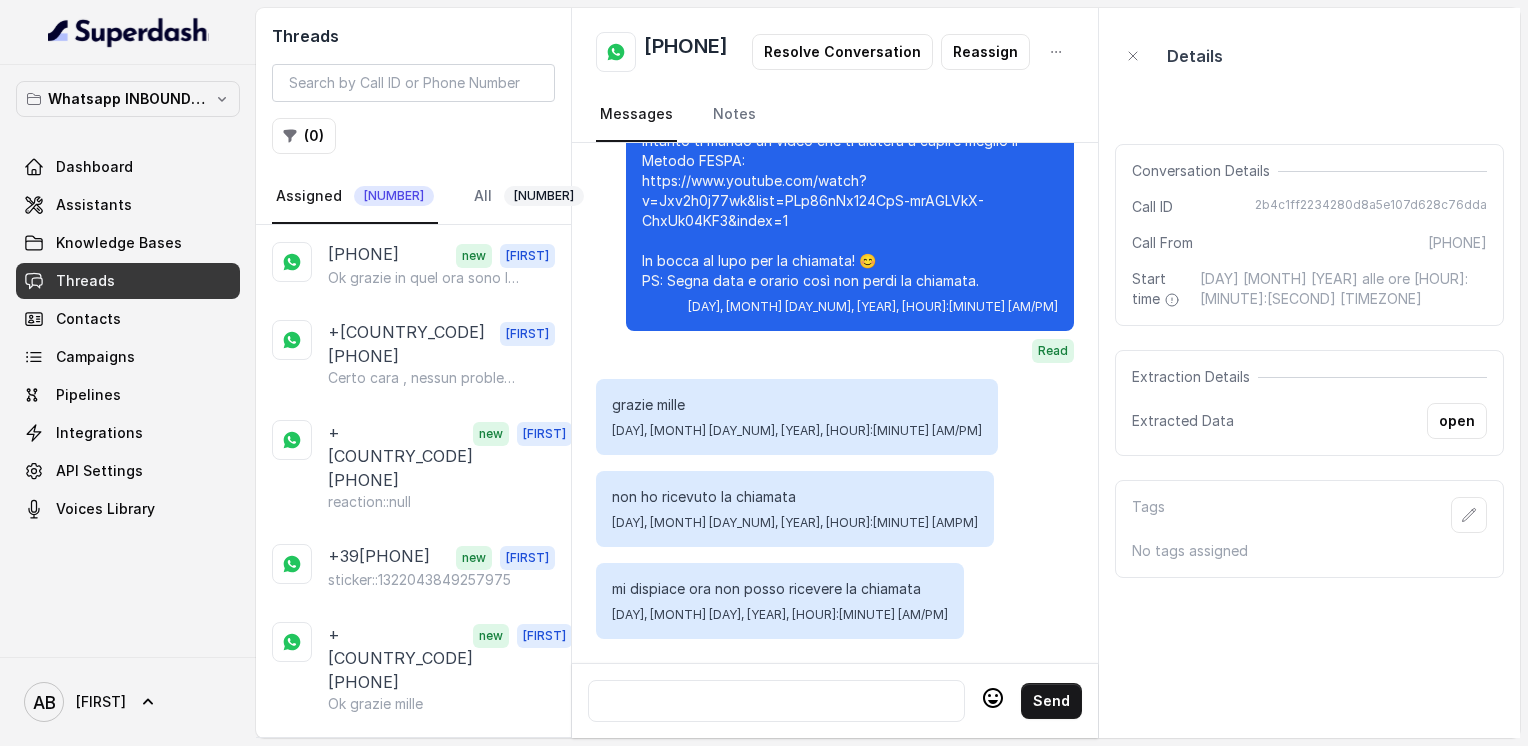 click on "Load more conversations" at bounding box center [414, 1350] 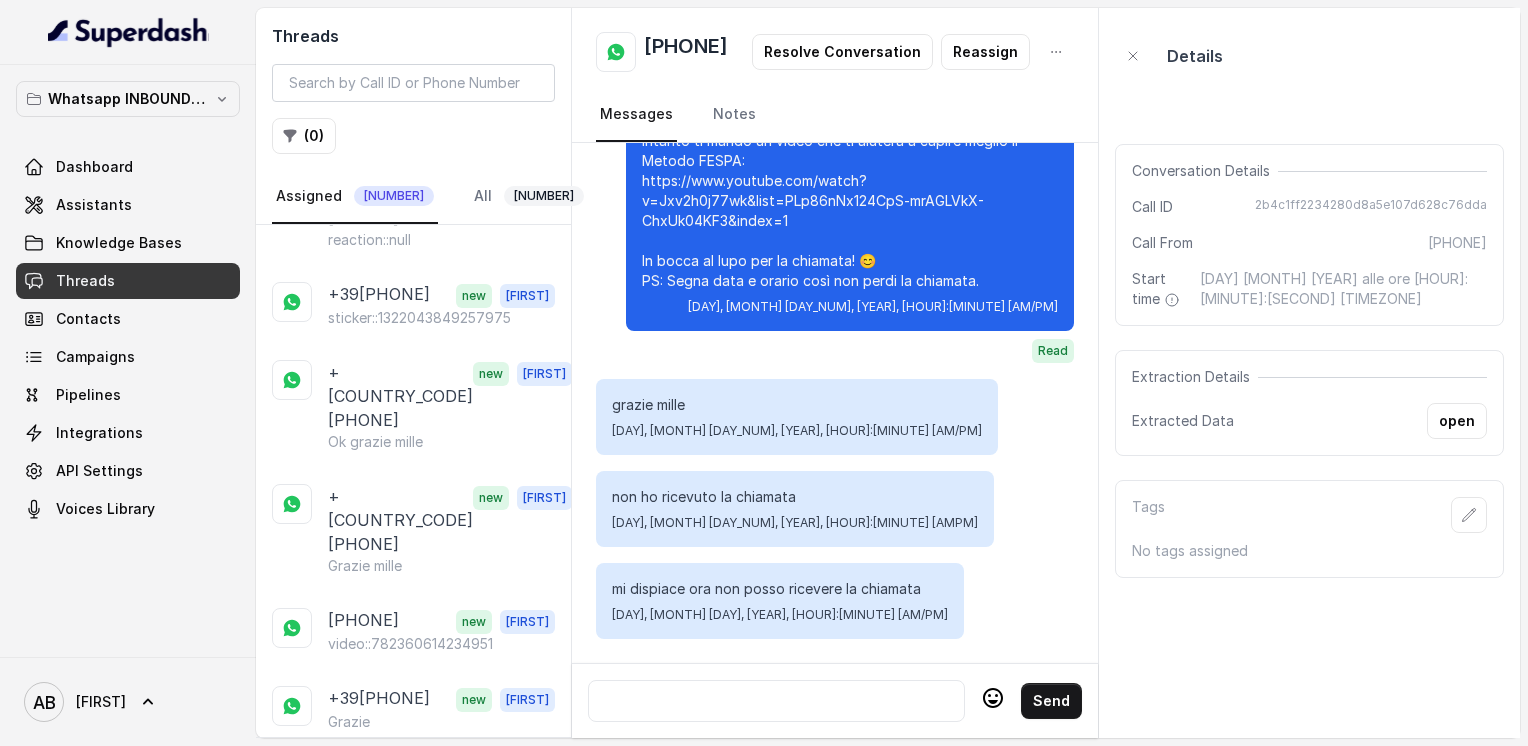 scroll, scrollTop: 3759, scrollLeft: 0, axis: vertical 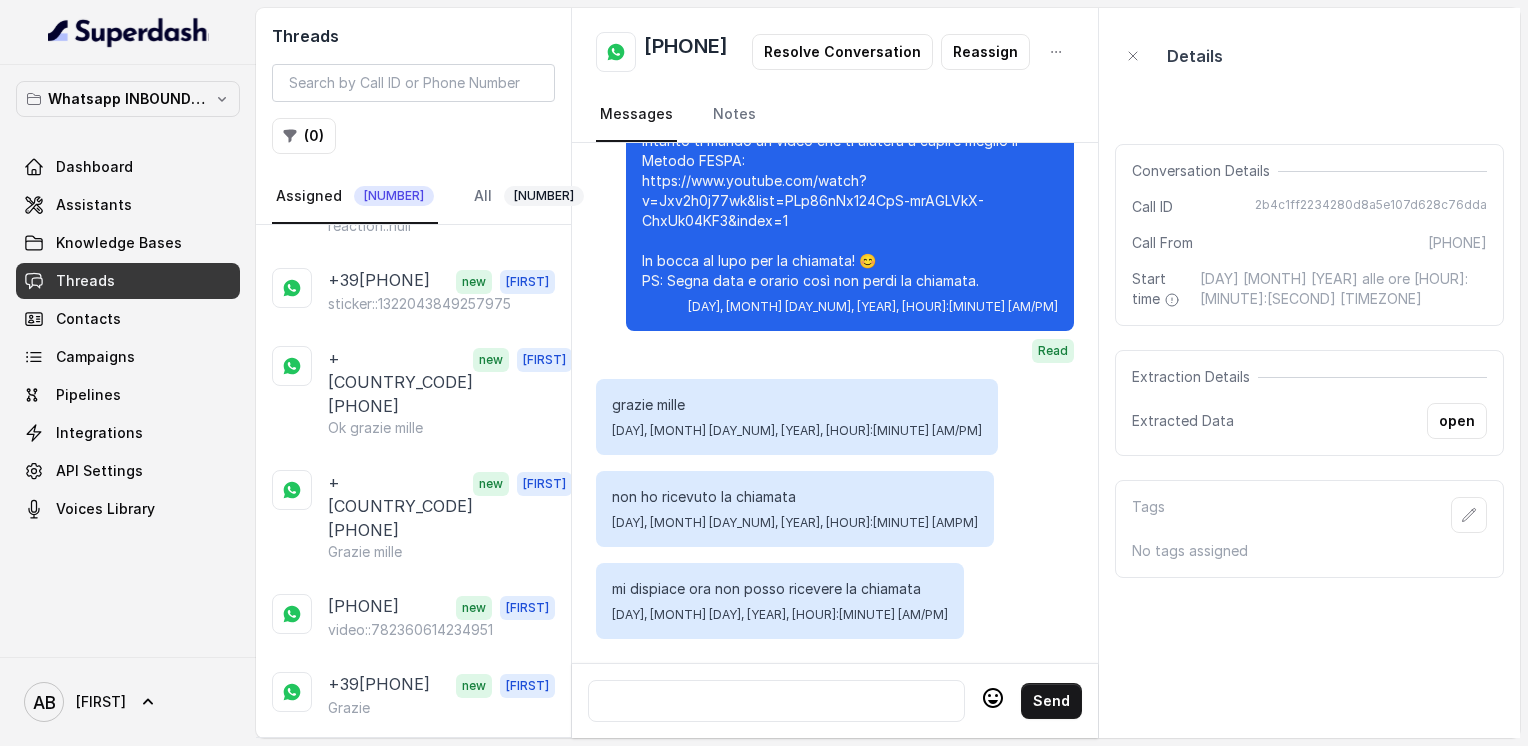click on "[PHONE]" at bounding box center (363, 1075) 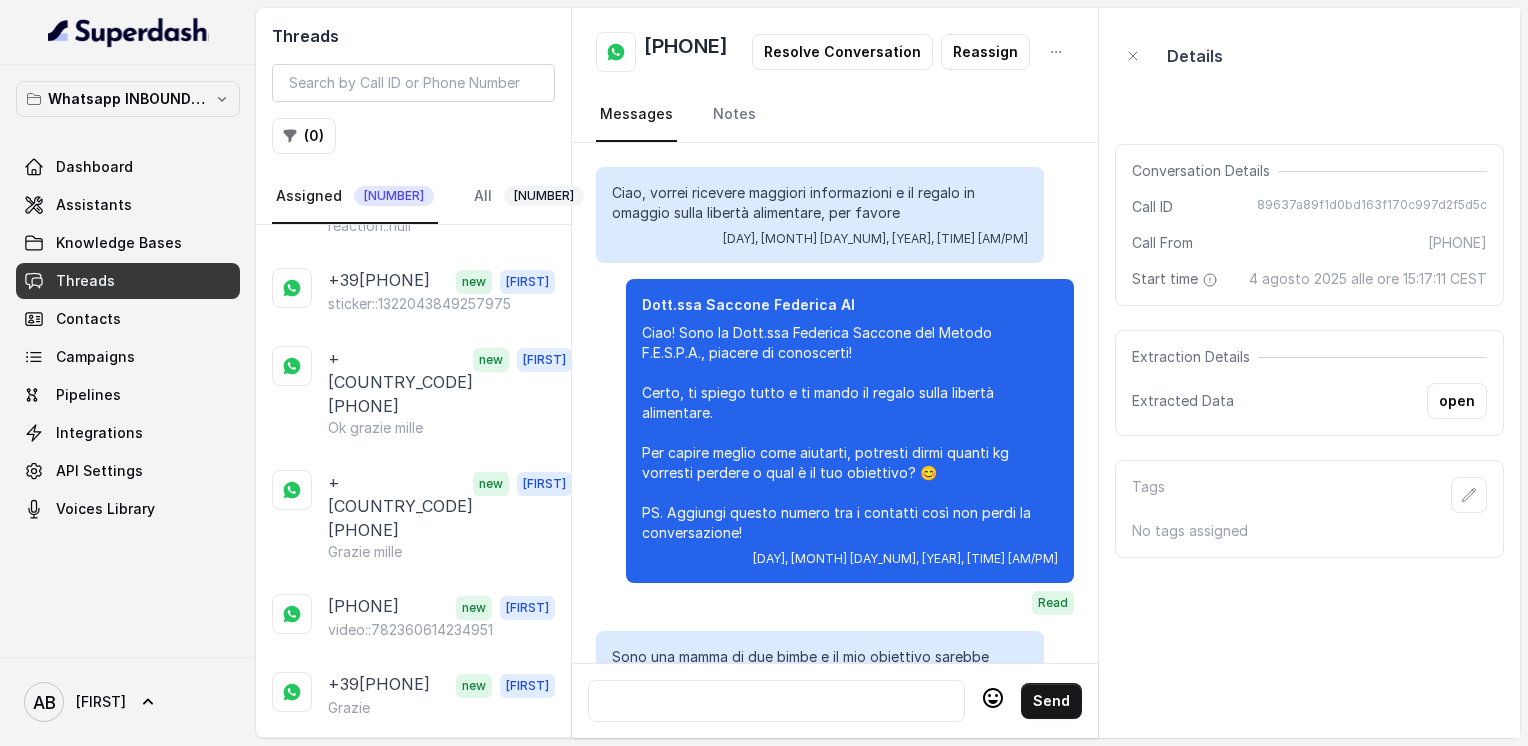 scroll, scrollTop: 2184, scrollLeft: 0, axis: vertical 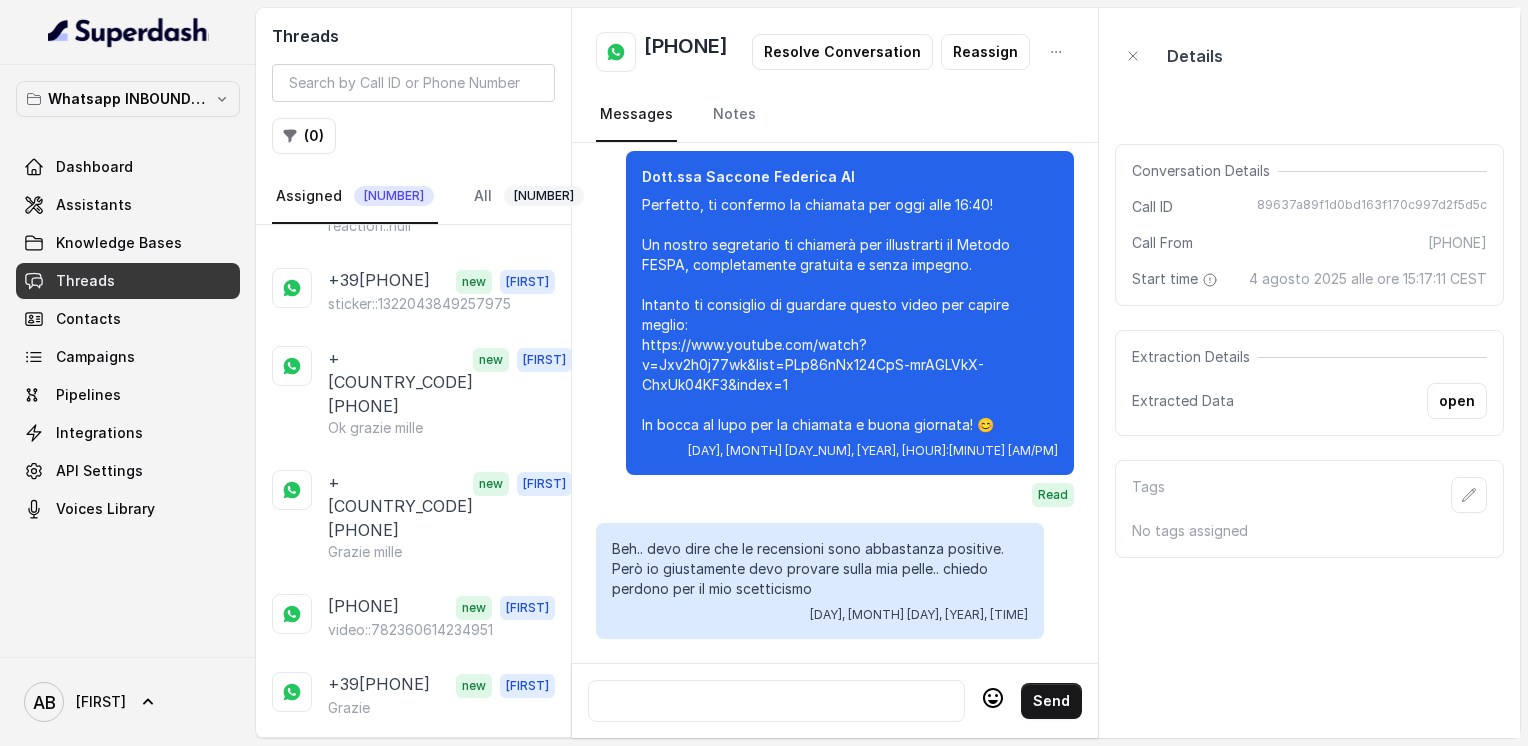 click at bounding box center [776, 701] 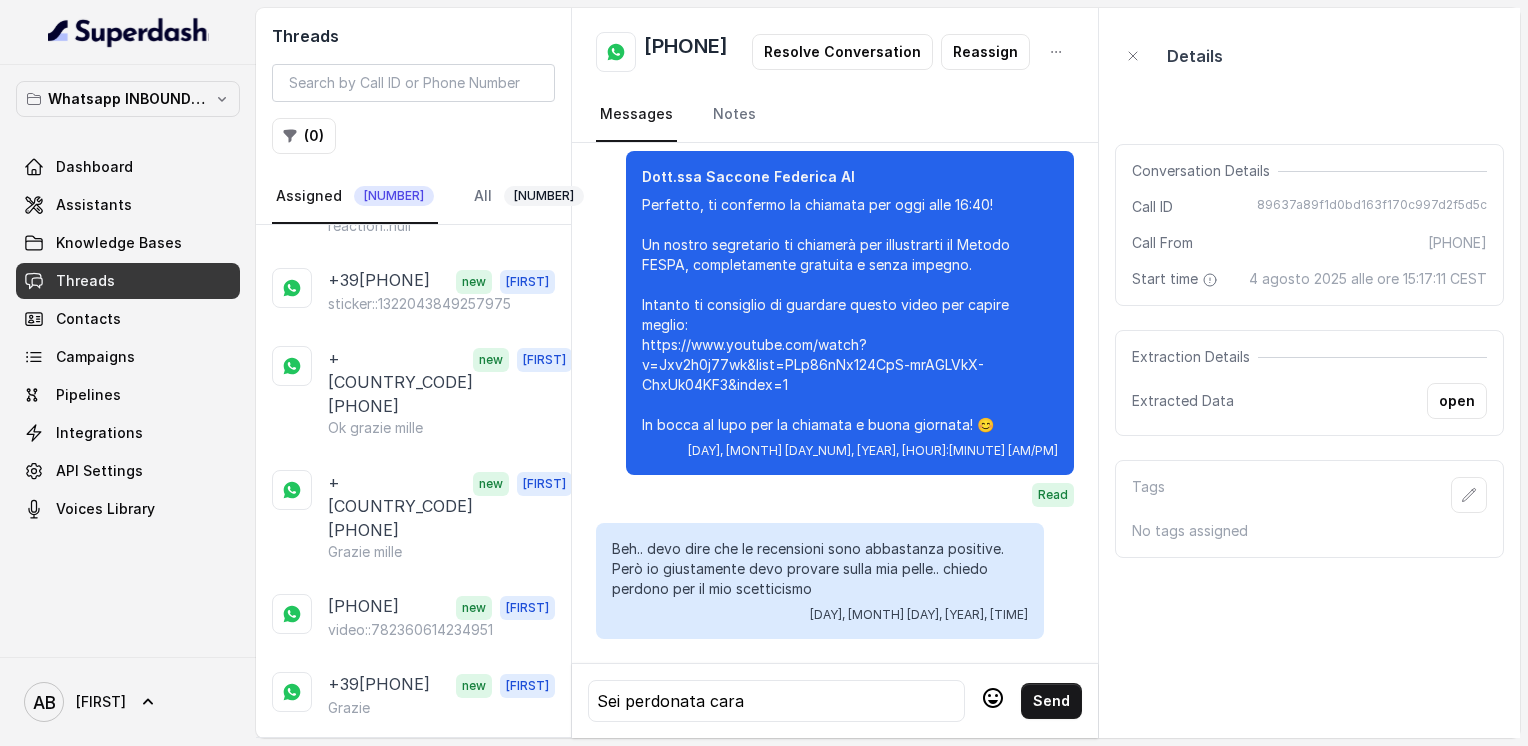 click 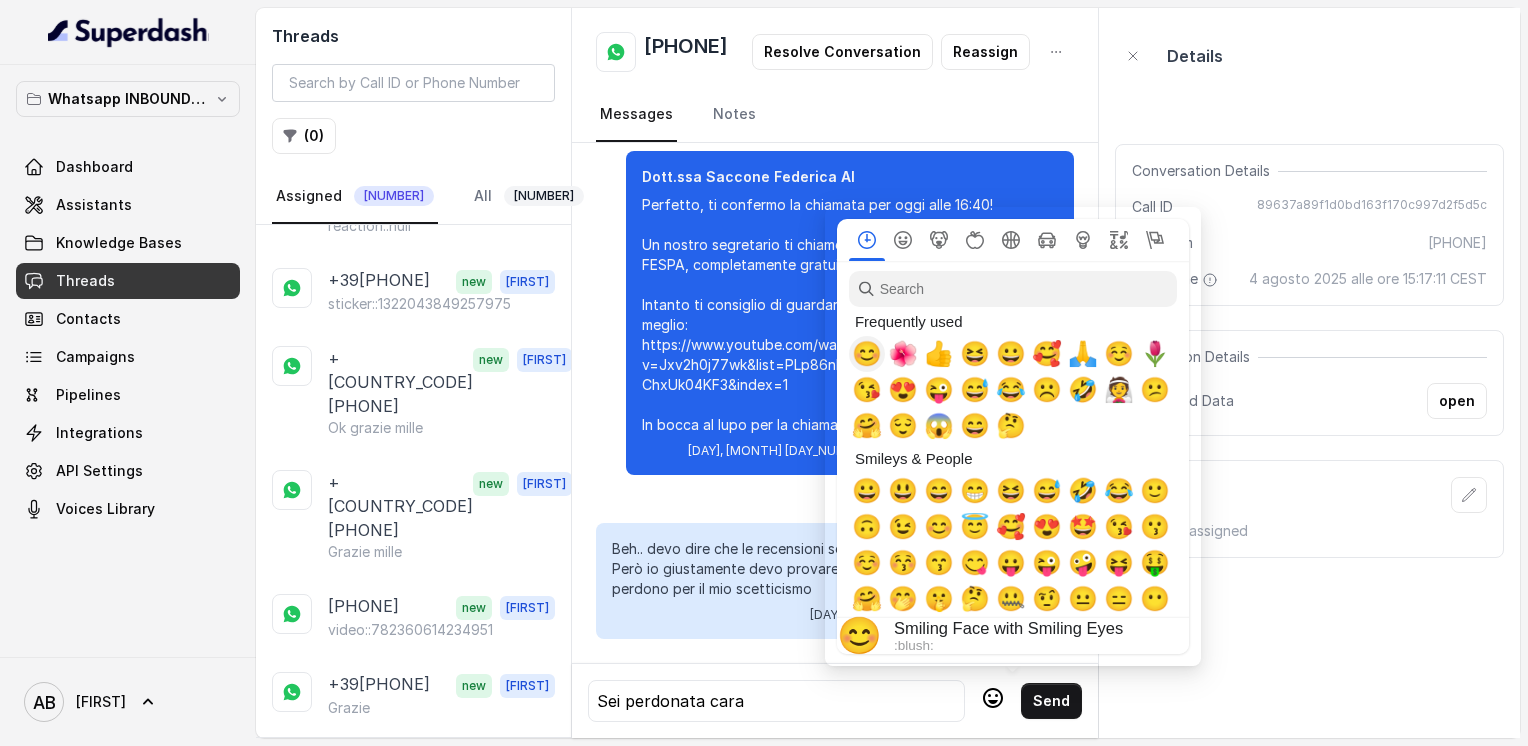 click on "😊" at bounding box center [867, 354] 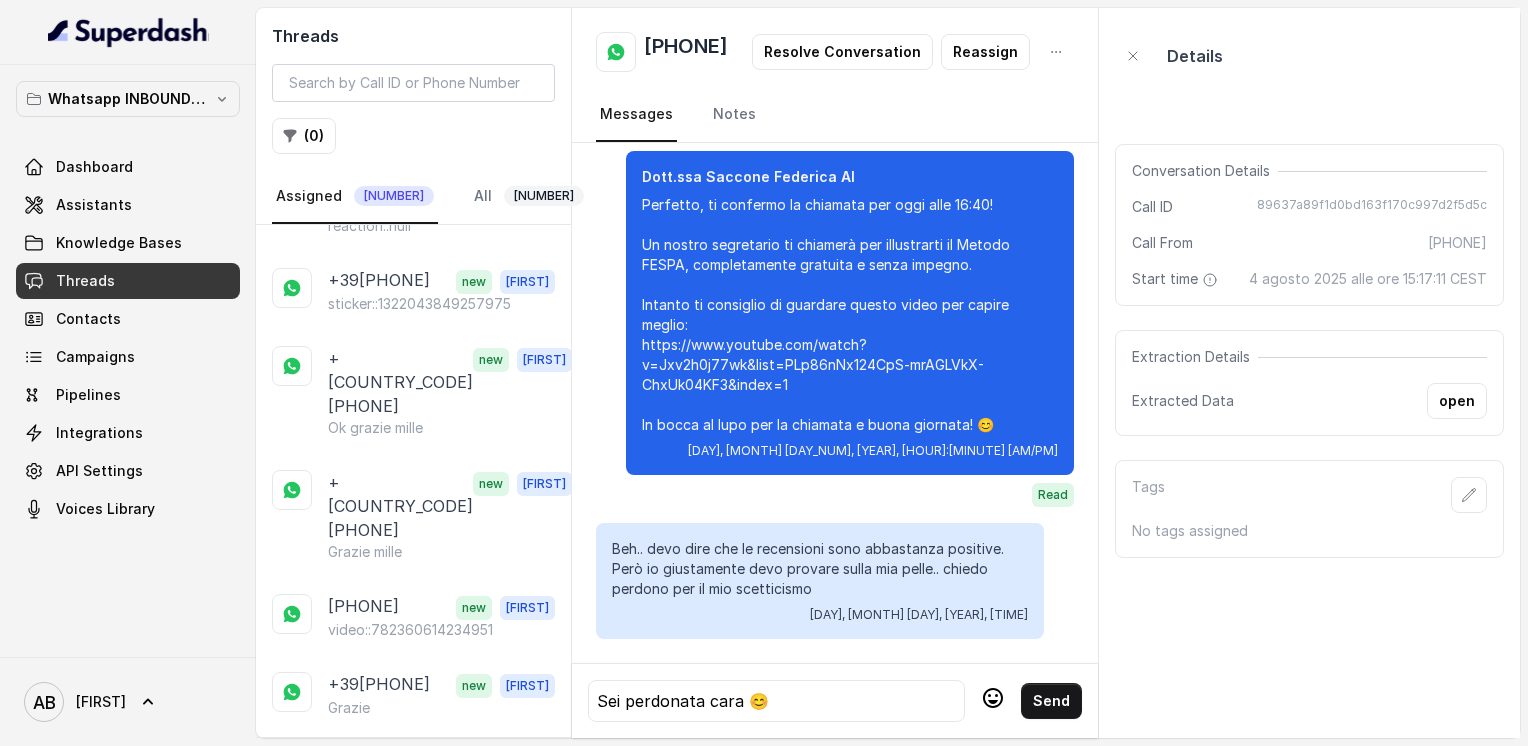 click 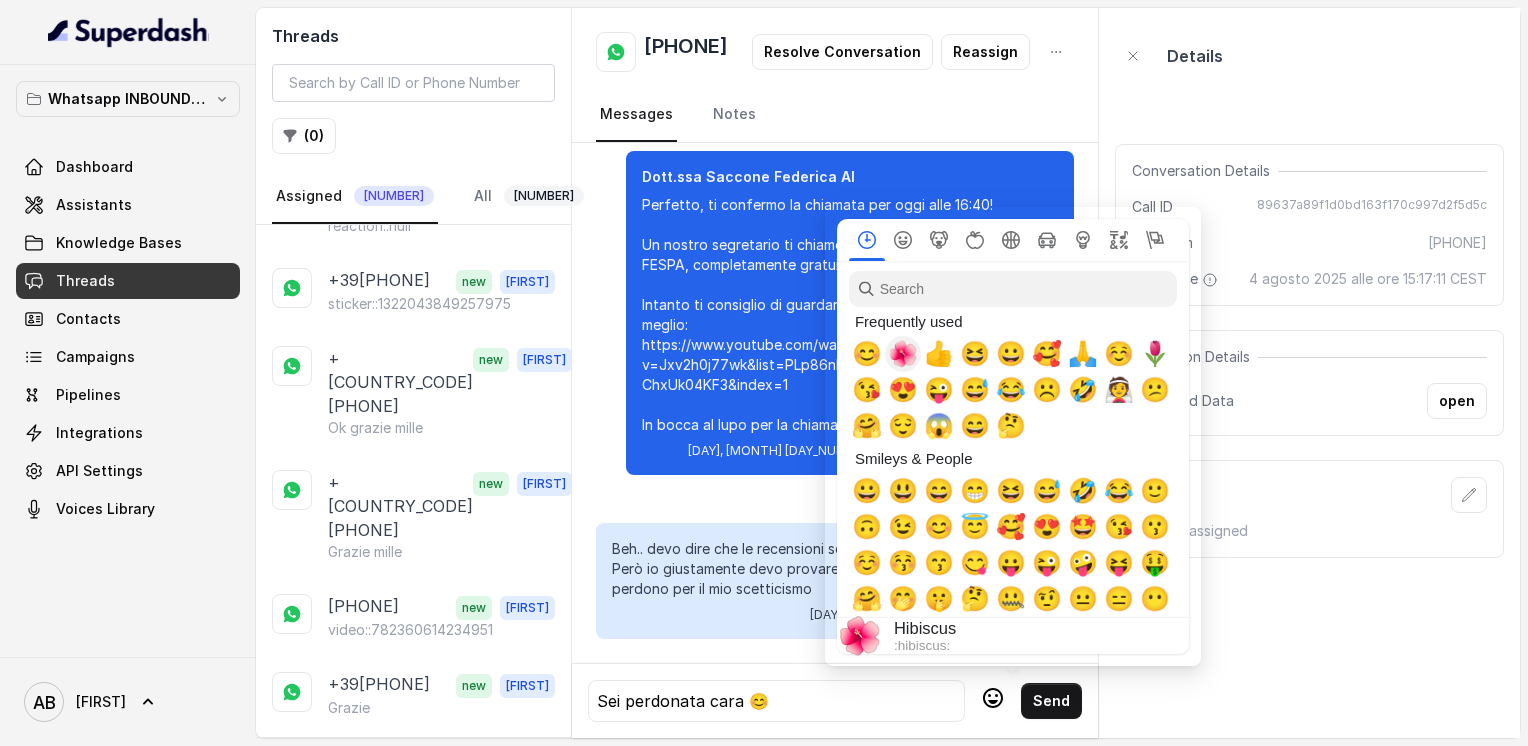 click on "🌺" at bounding box center (903, 354) 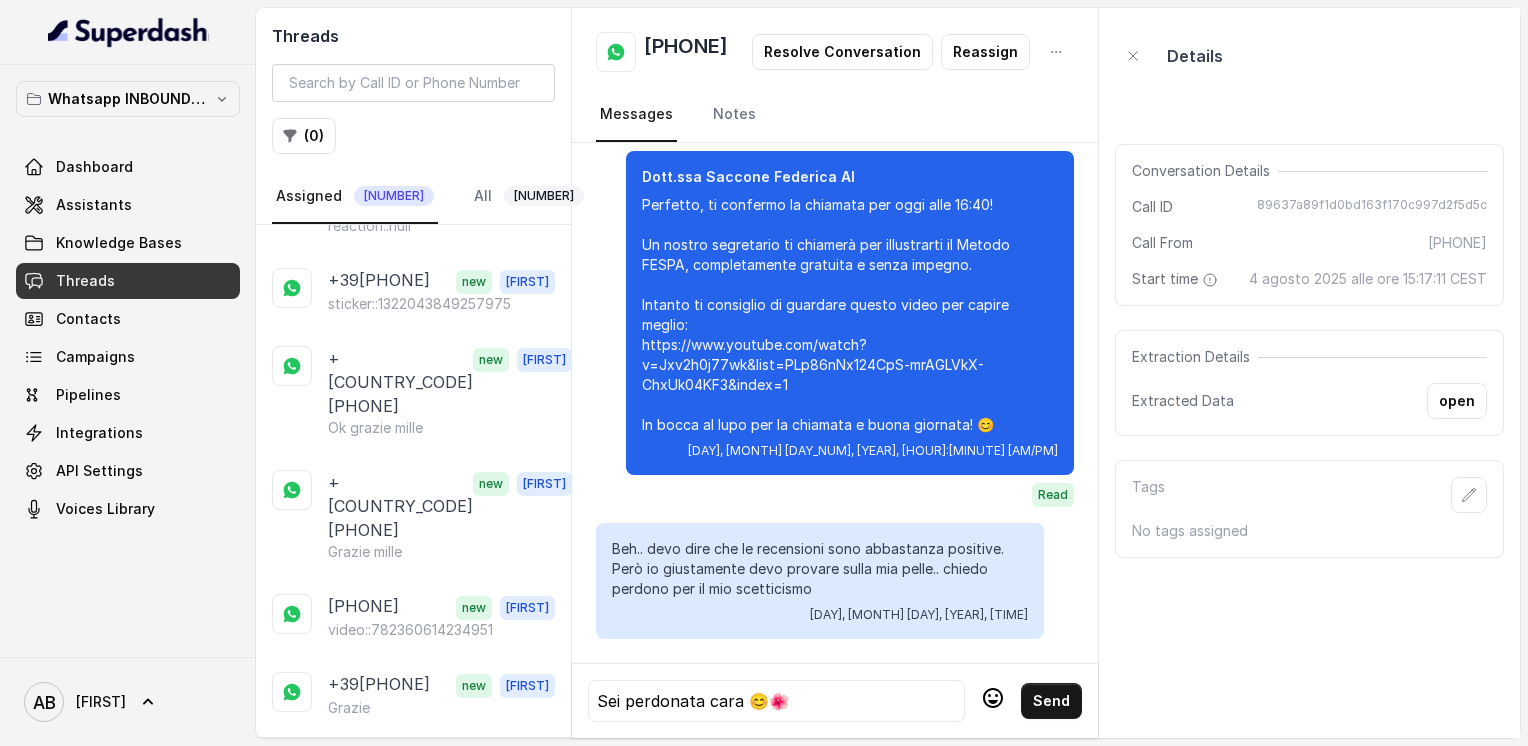 click on "Sei perdonata cara 😊🌺" at bounding box center (776, 701) 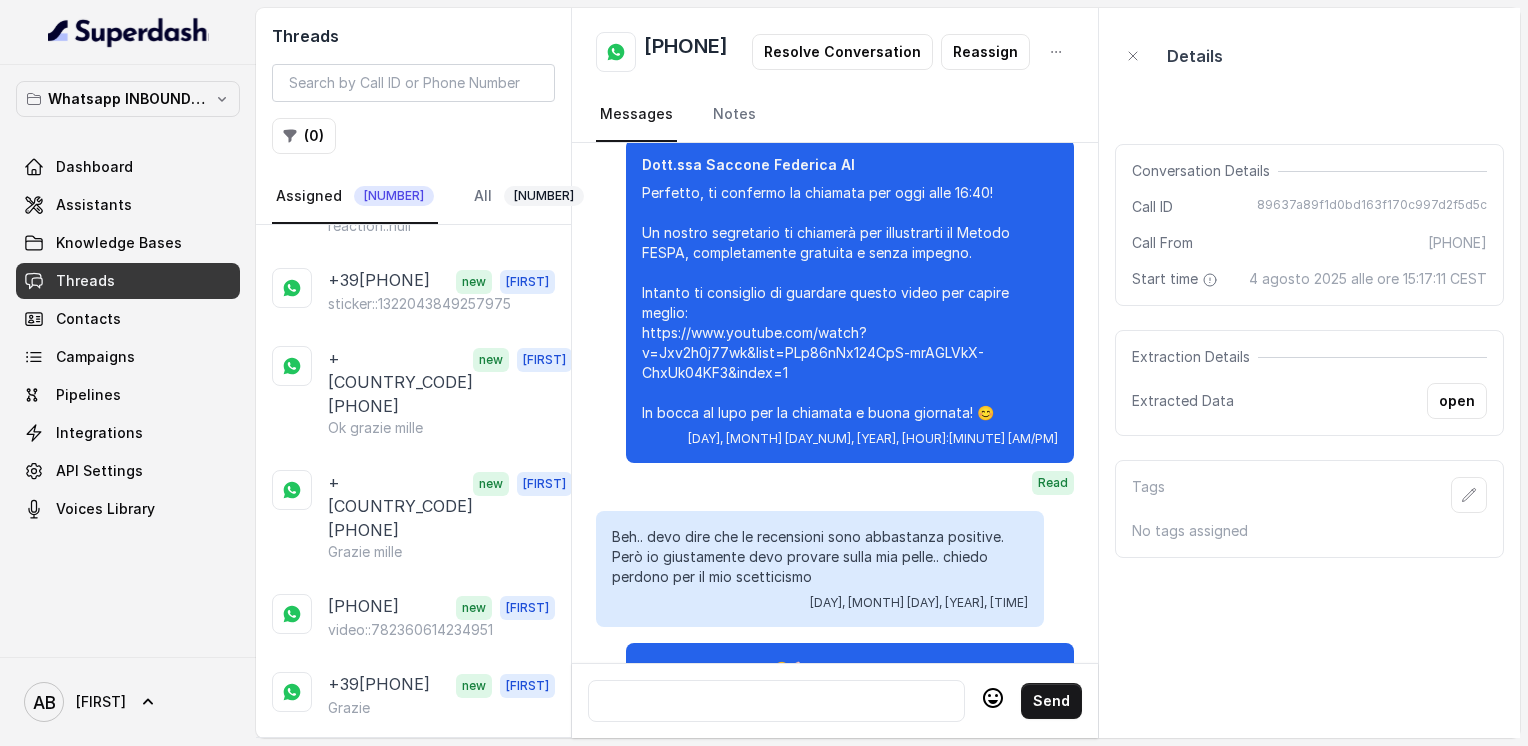 click on "+[COUNTRY_CODE][PHONE] new [FIRST] Aspetto chiamata
Fissata per oggi [TIME]" at bounding box center (413, 1163) 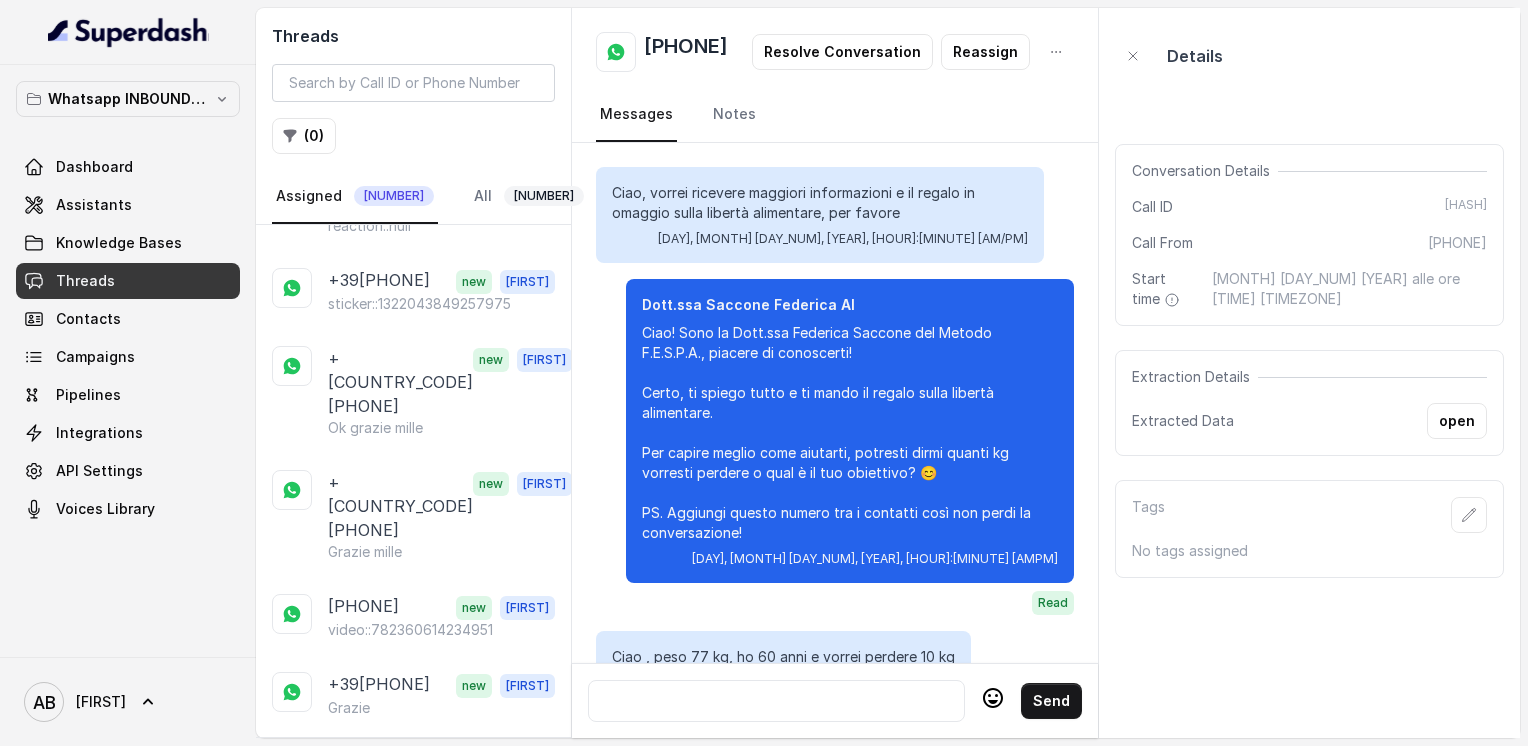 scroll, scrollTop: 2248, scrollLeft: 0, axis: vertical 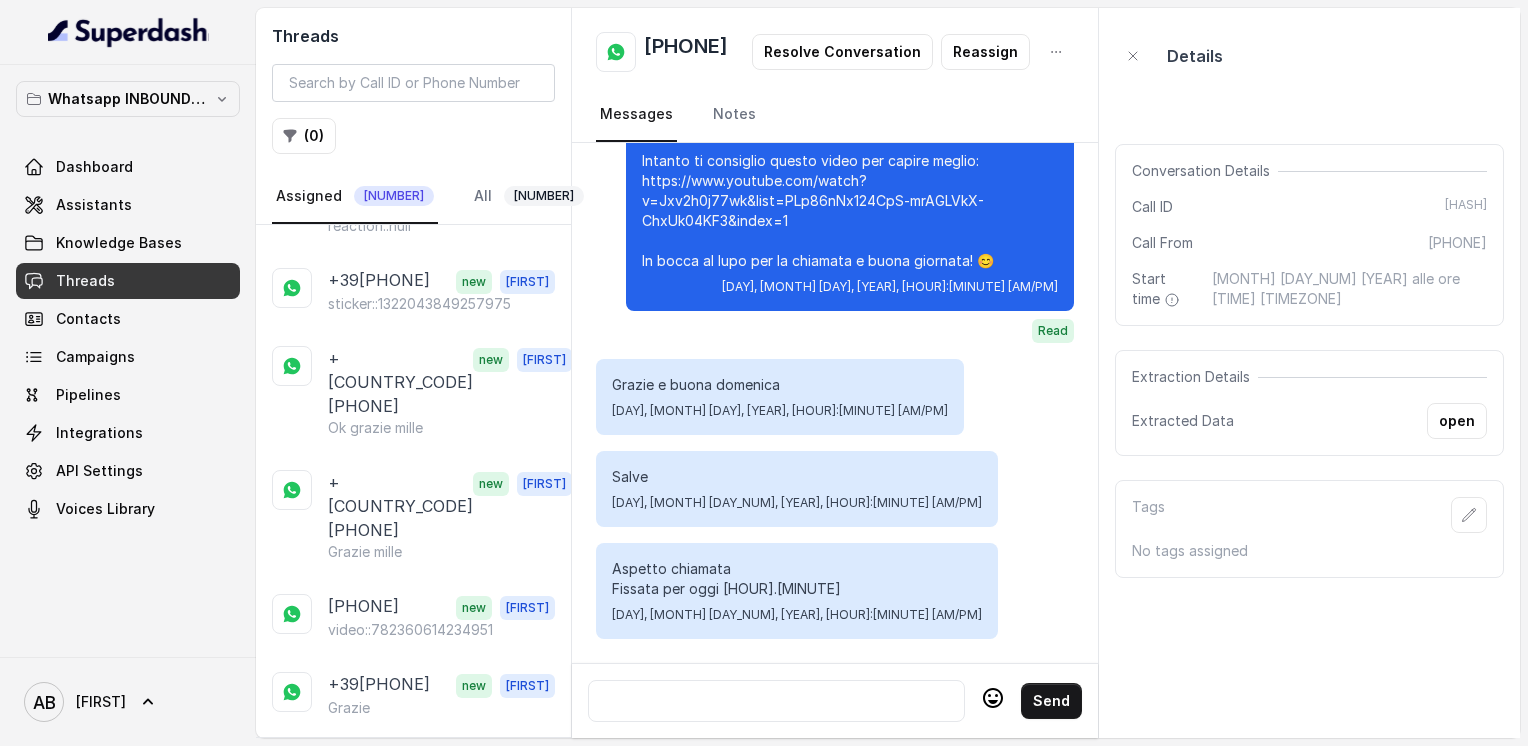 click at bounding box center [776, 701] 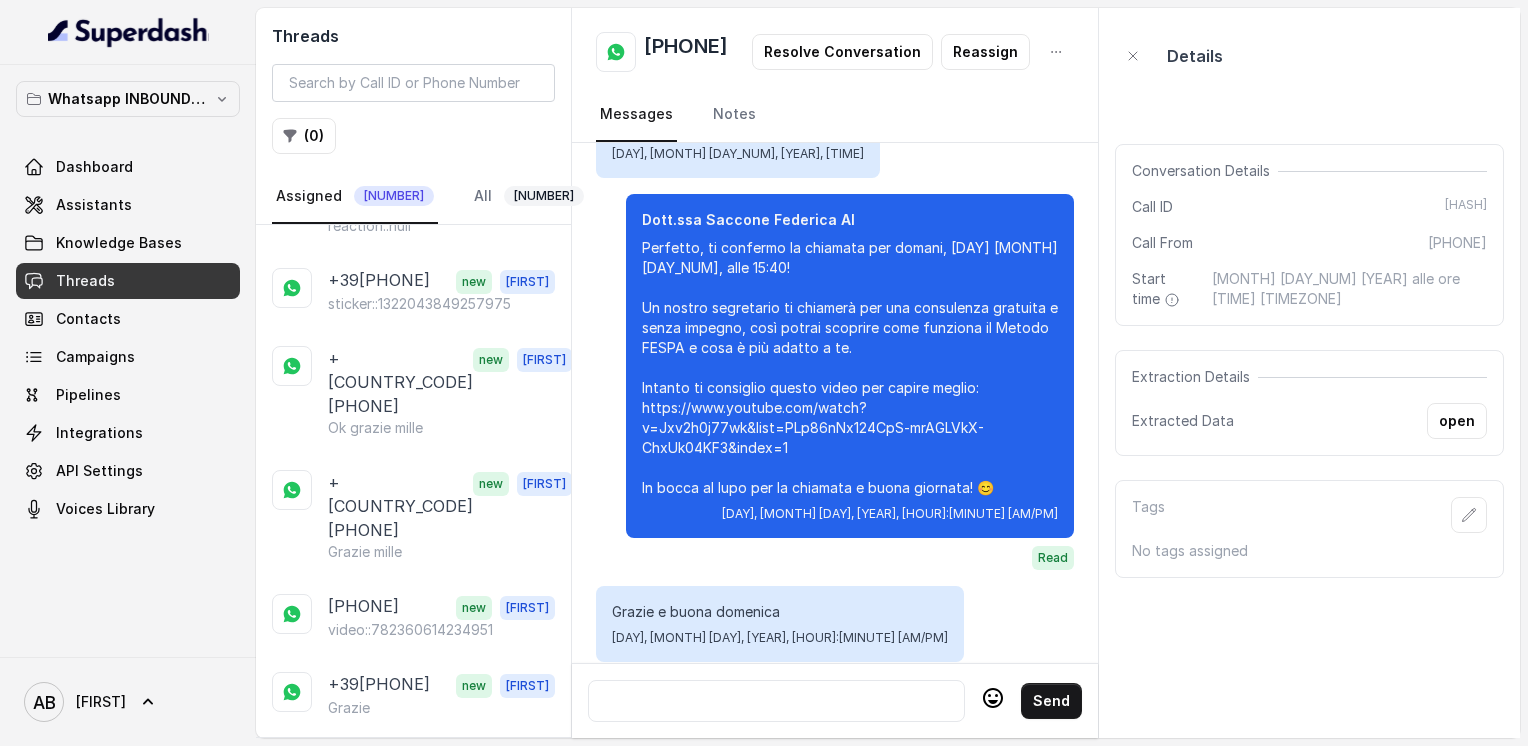 scroll, scrollTop: 2248, scrollLeft: 0, axis: vertical 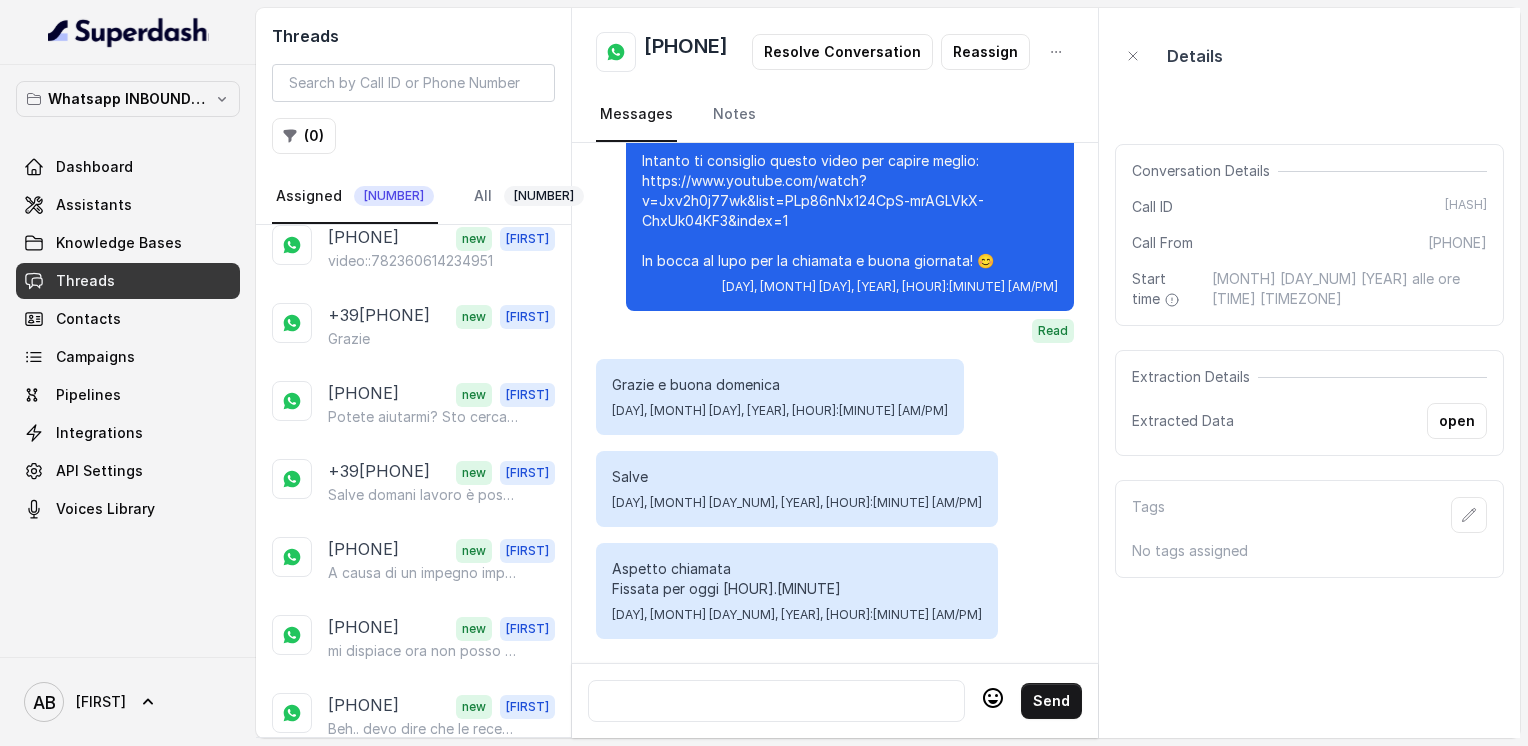 click on "[PHONE]" at bounding box center [363, 940] 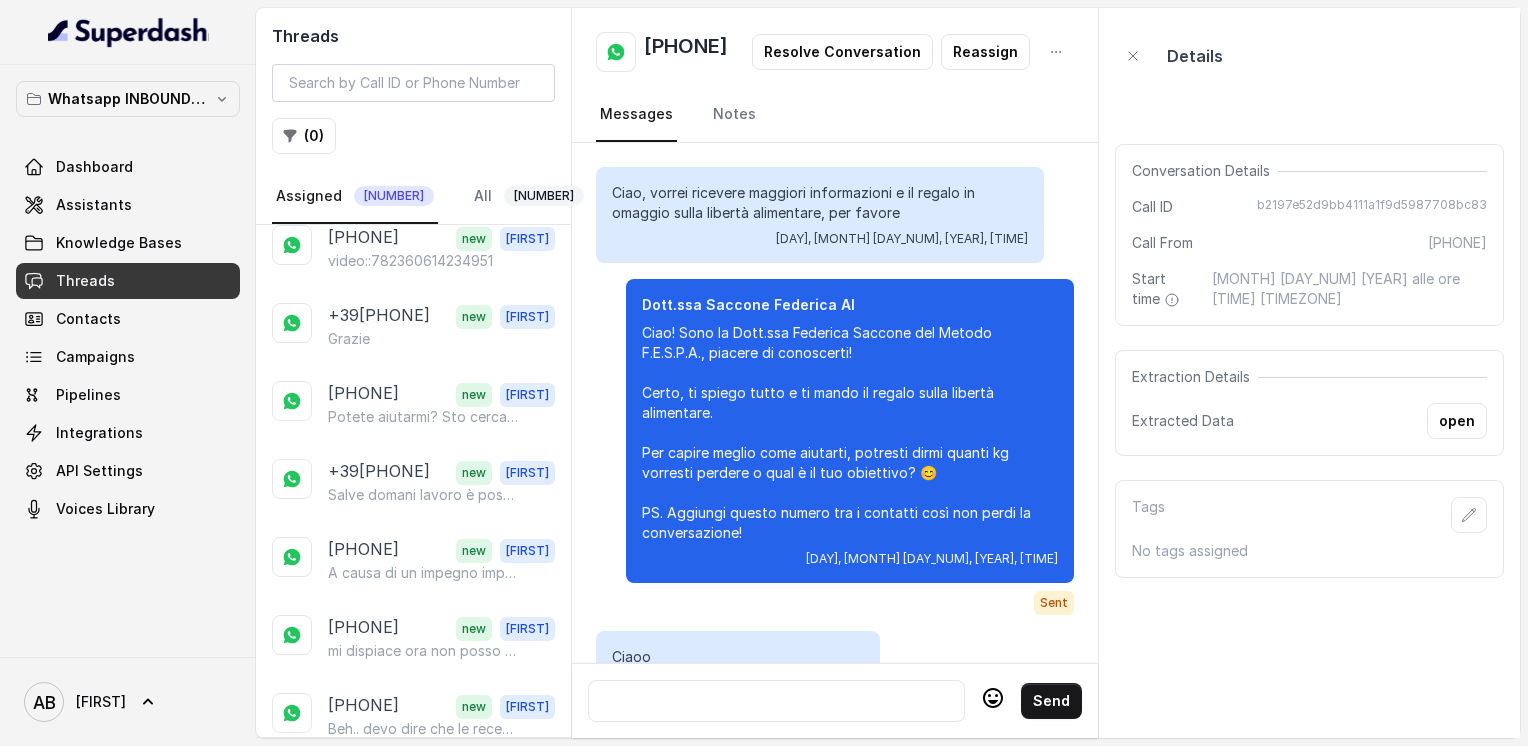 scroll, scrollTop: 2448, scrollLeft: 0, axis: vertical 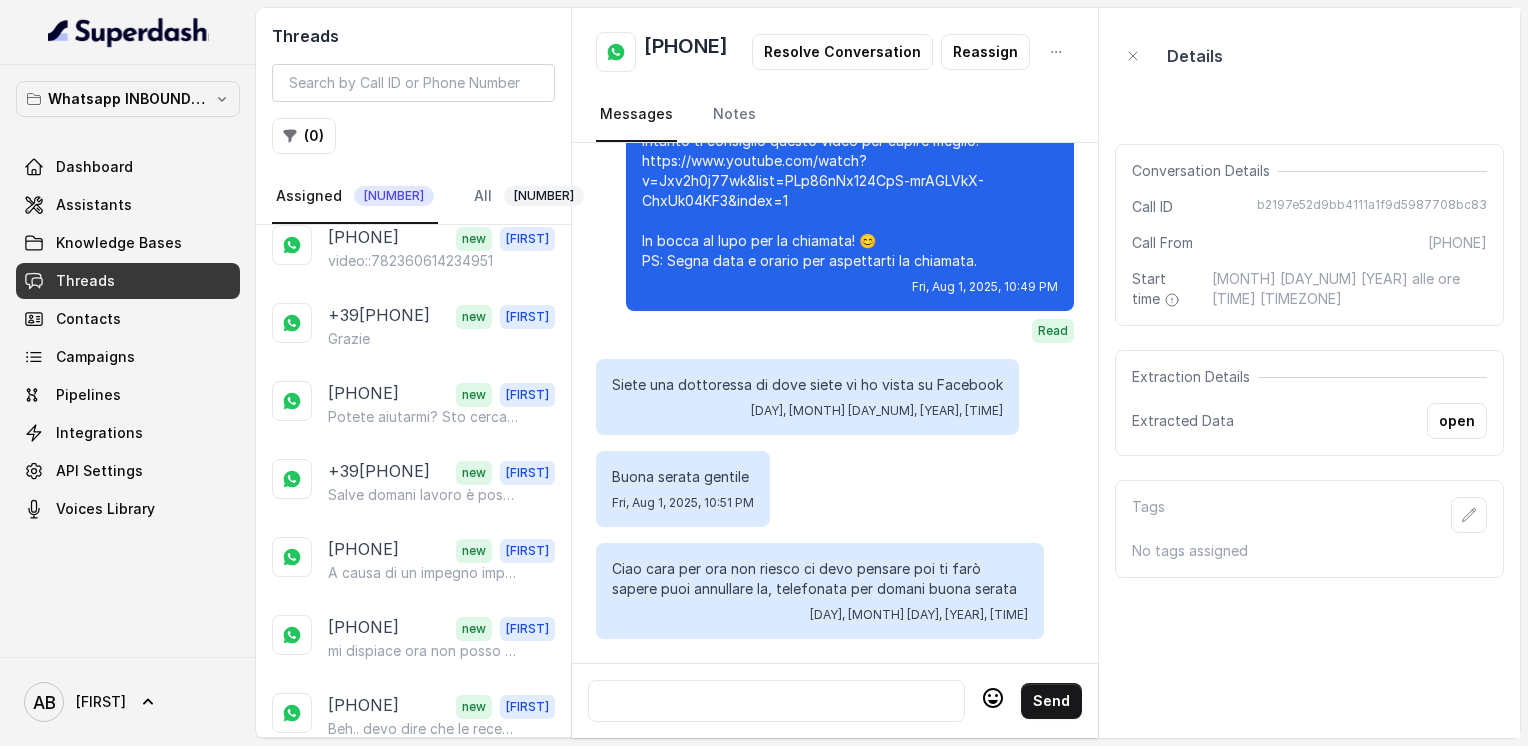 click at bounding box center (776, 701) 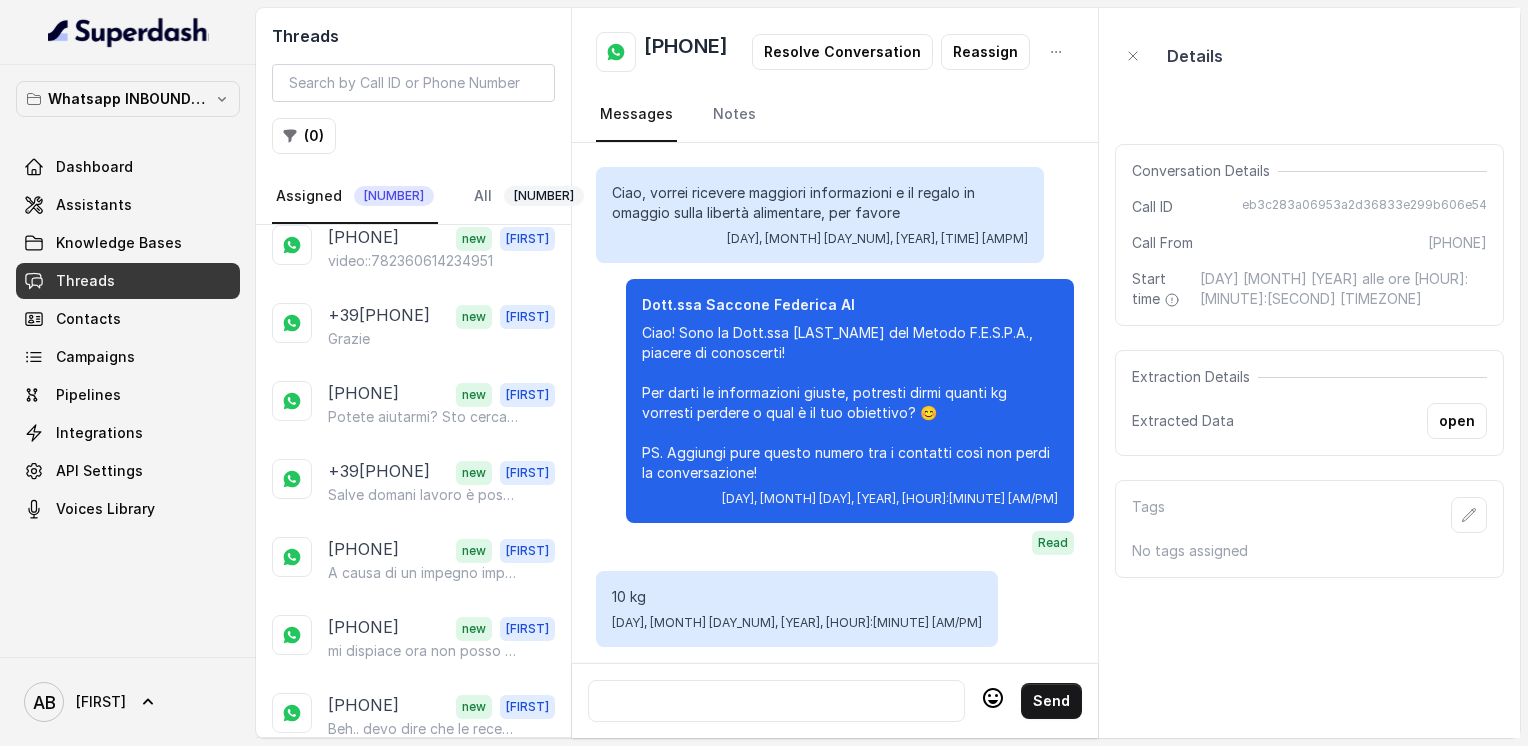 scroll, scrollTop: 2184, scrollLeft: 0, axis: vertical 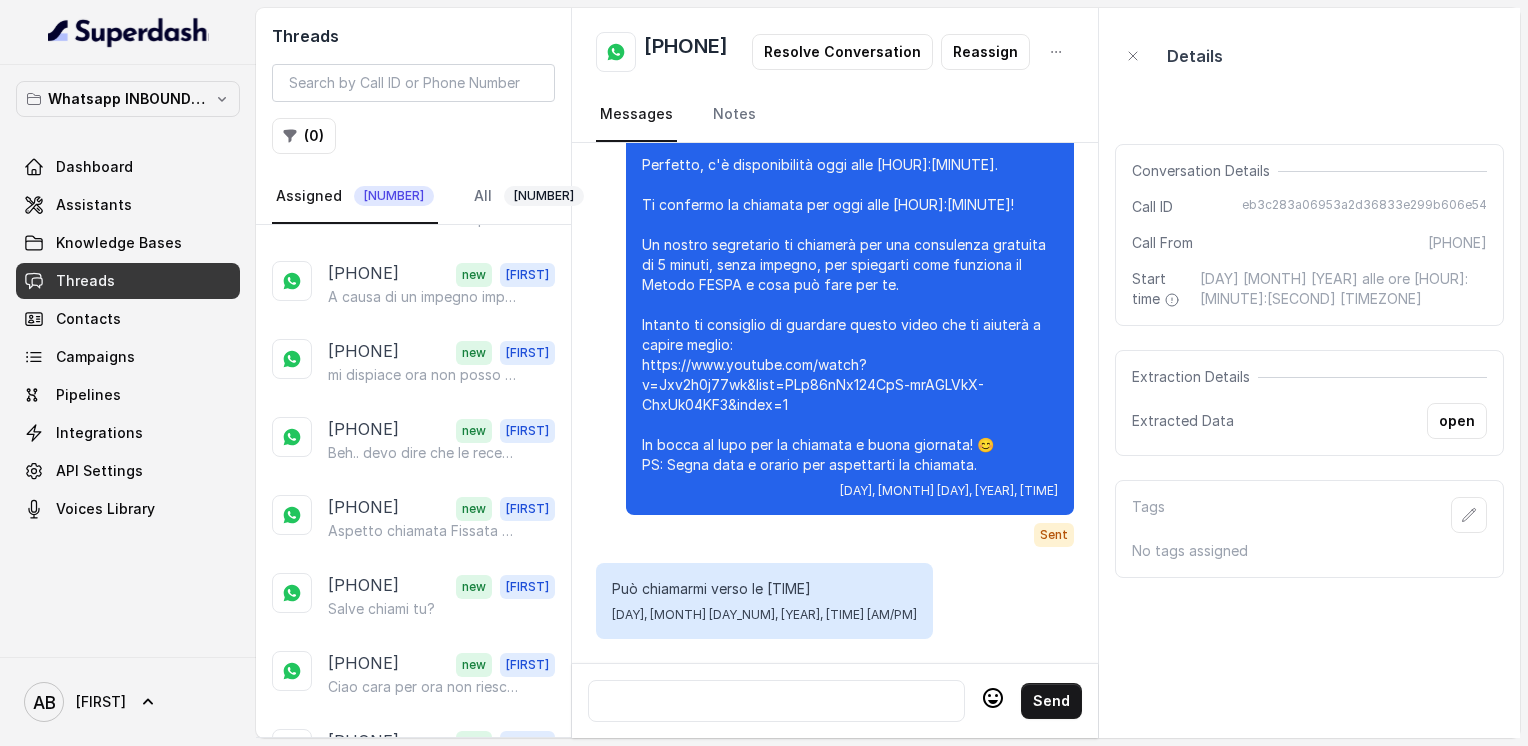 click on "Salve, avevamo un appuntamento oggi alle 15, ma ho avuto un imprevisto, ci possiamo sentire verso le 17?" at bounding box center (424, 1123) 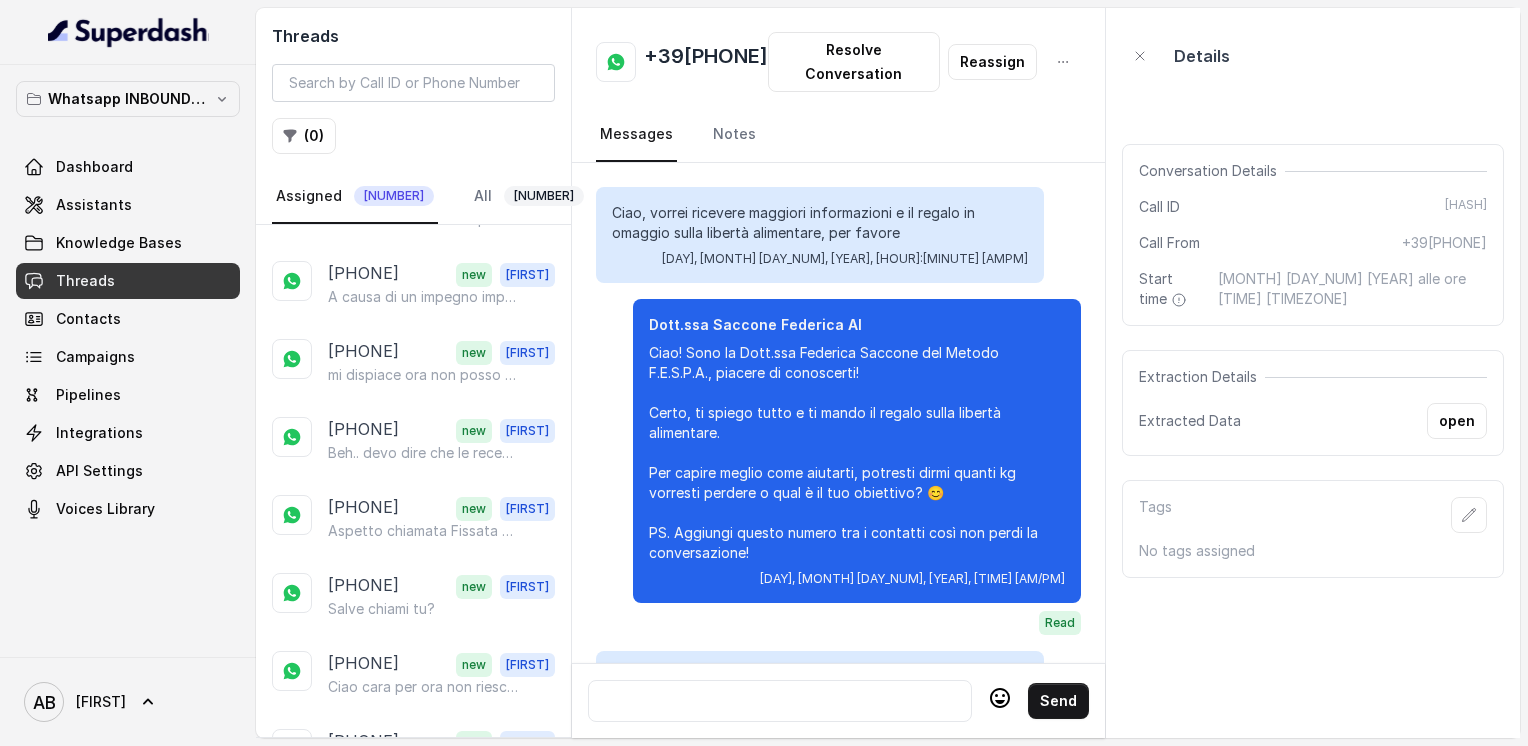 scroll, scrollTop: 2112, scrollLeft: 0, axis: vertical 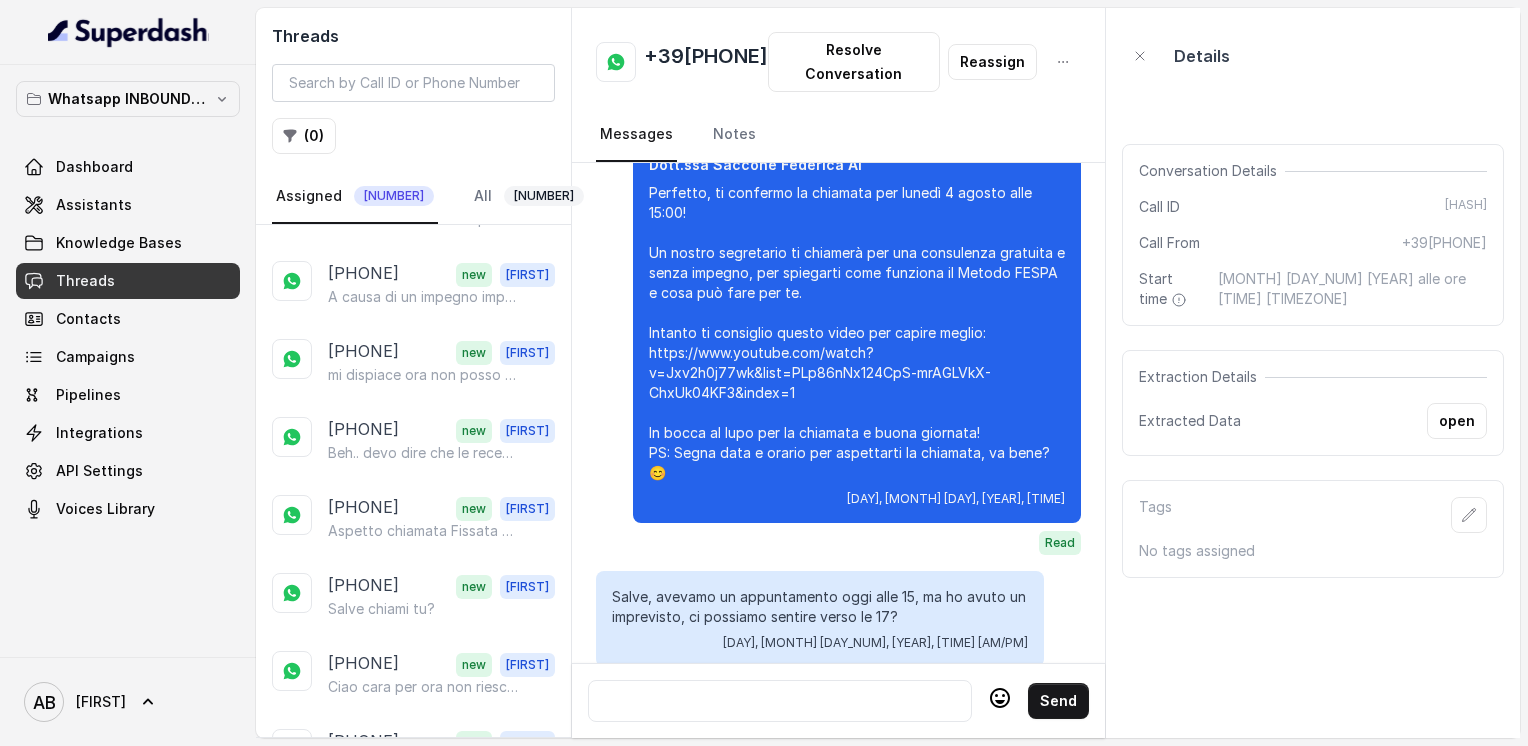 click at bounding box center (780, 701) 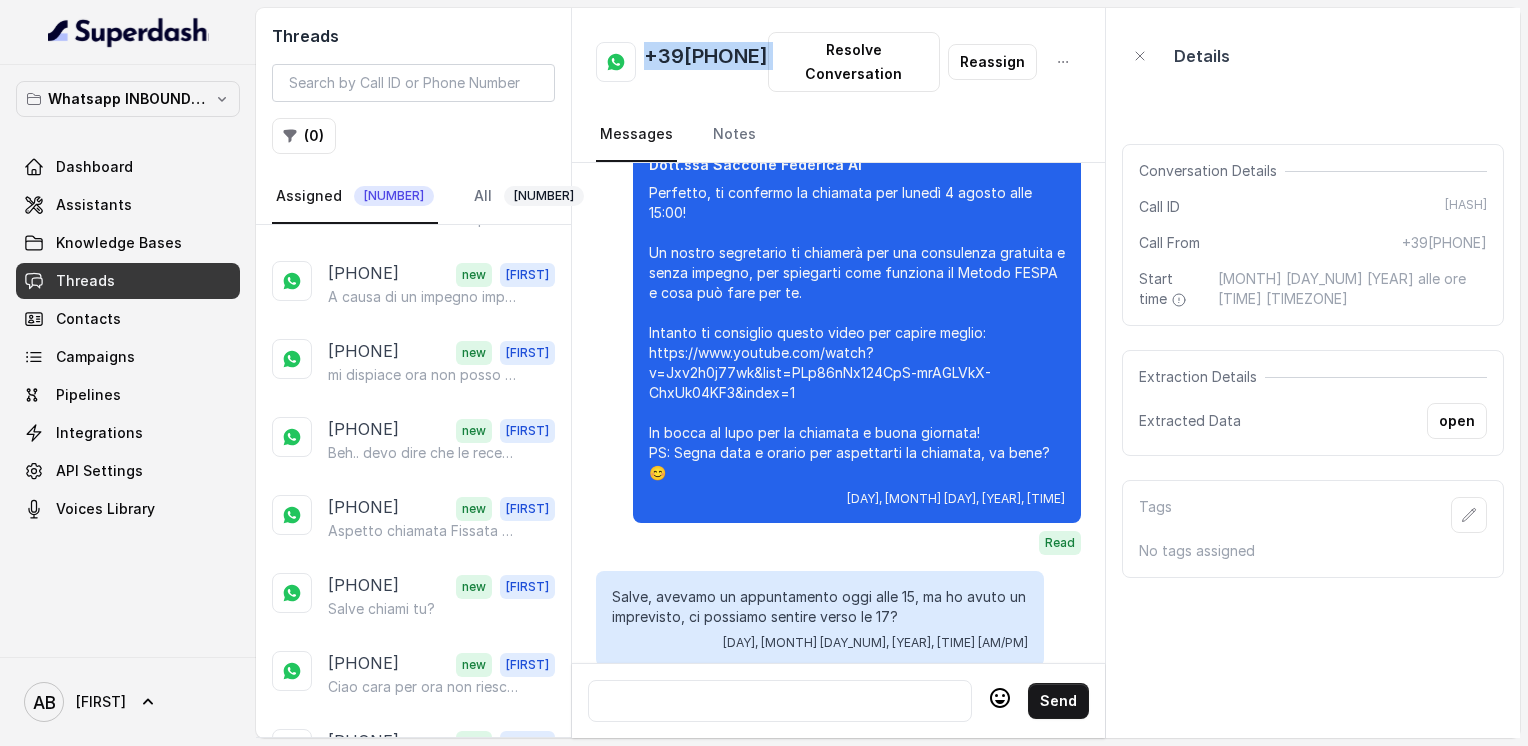 click on "+39[PHONE]" at bounding box center [706, 62] 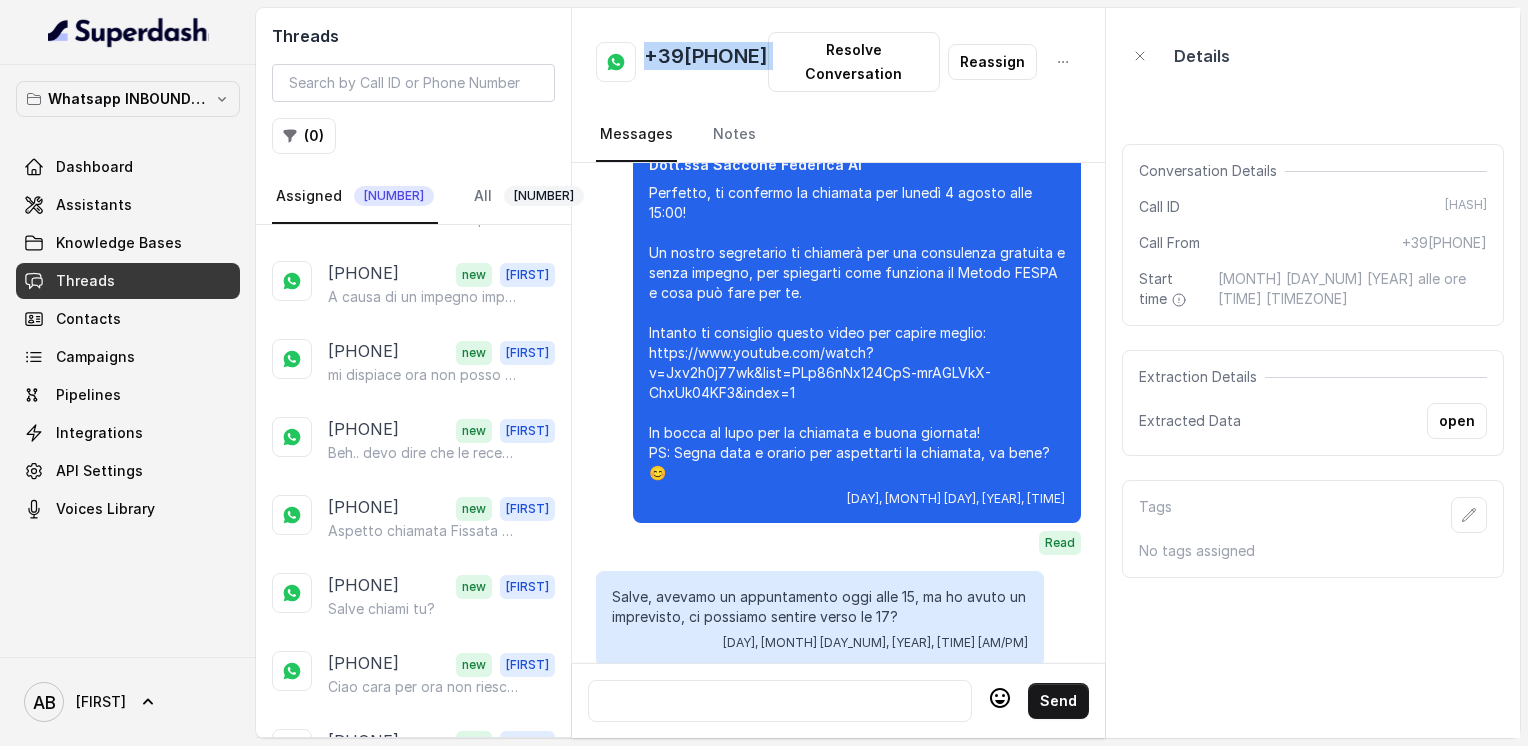 copy on "+39[PHONE]" 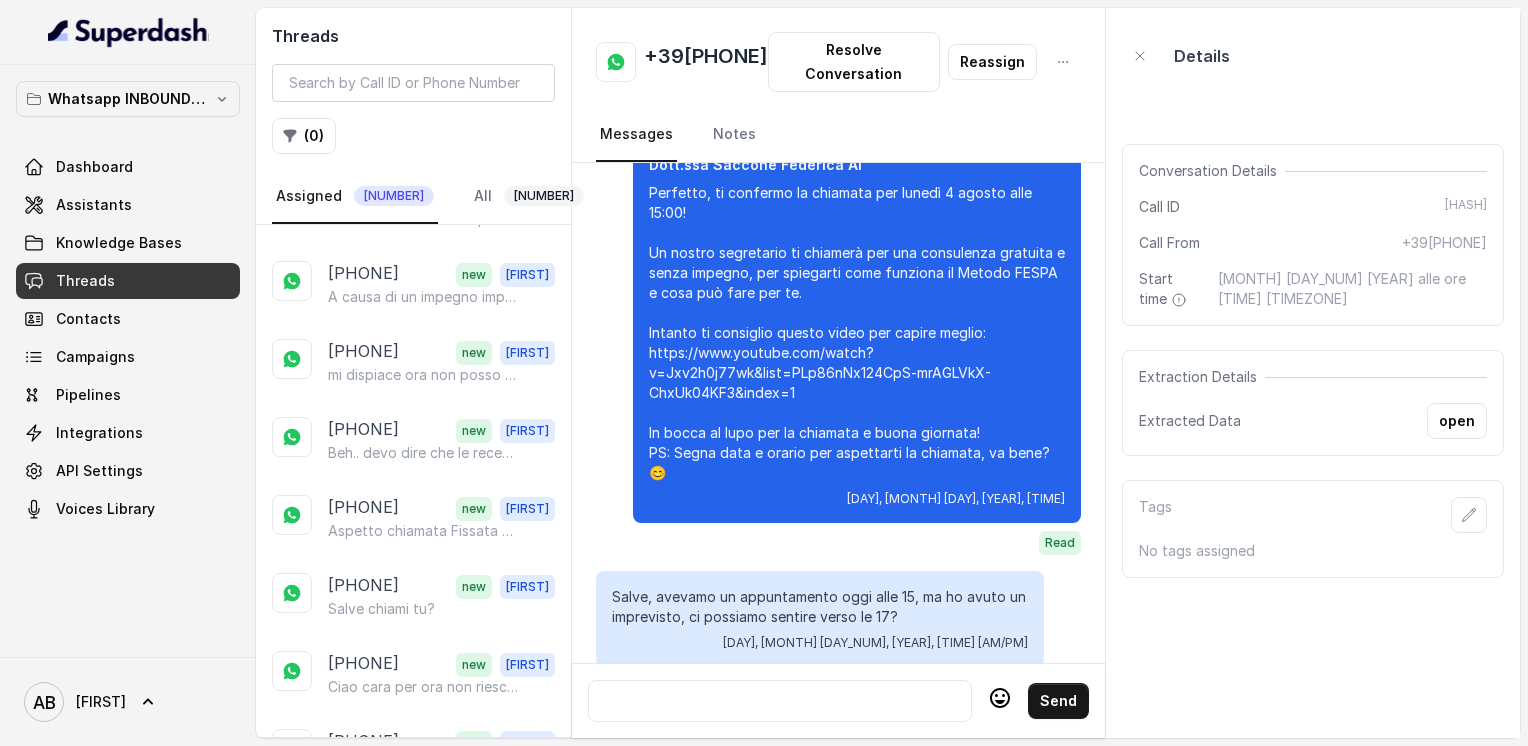 click on "[PHONE] new Alessandro Non ha telefonato nessuno" at bounding box center (413, 1188) 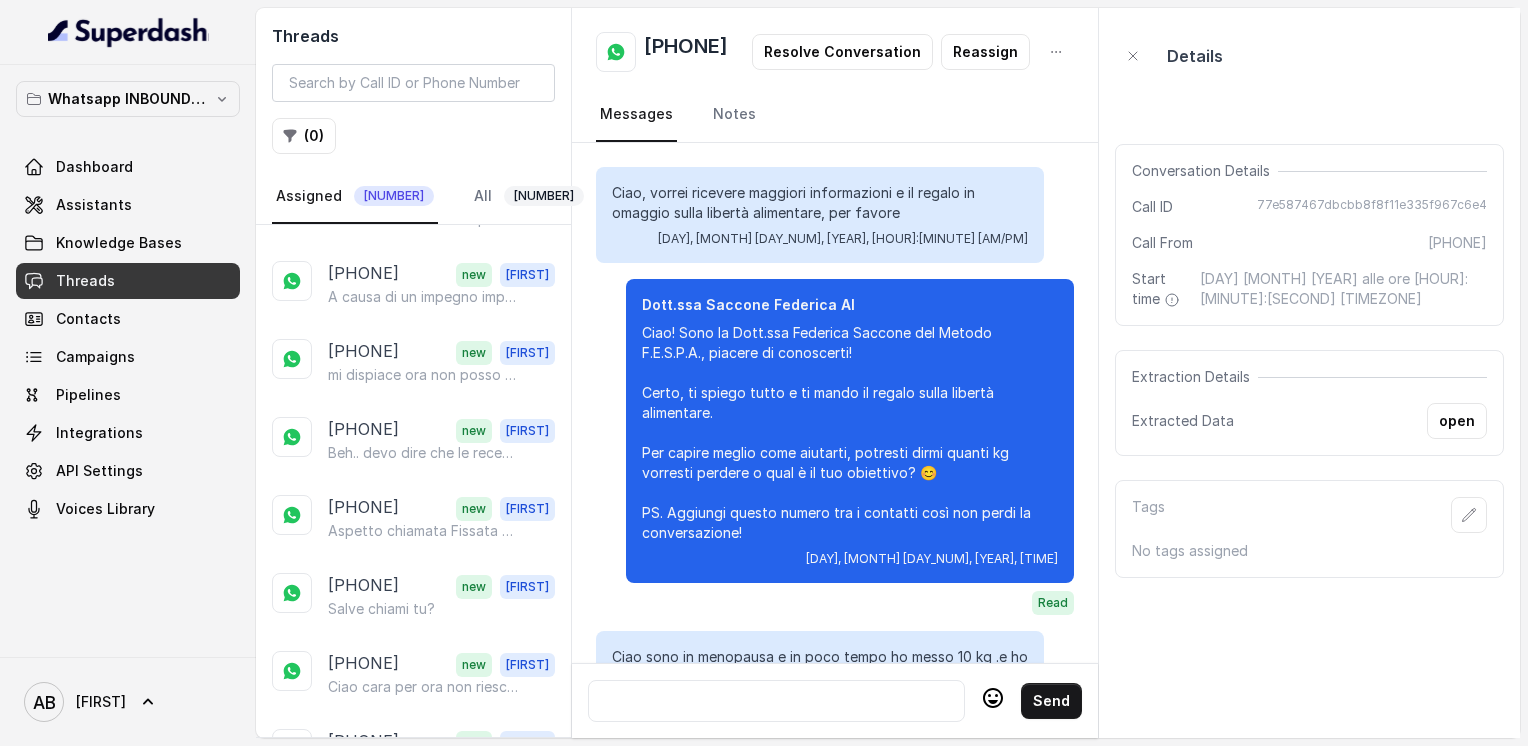 scroll, scrollTop: 3992, scrollLeft: 0, axis: vertical 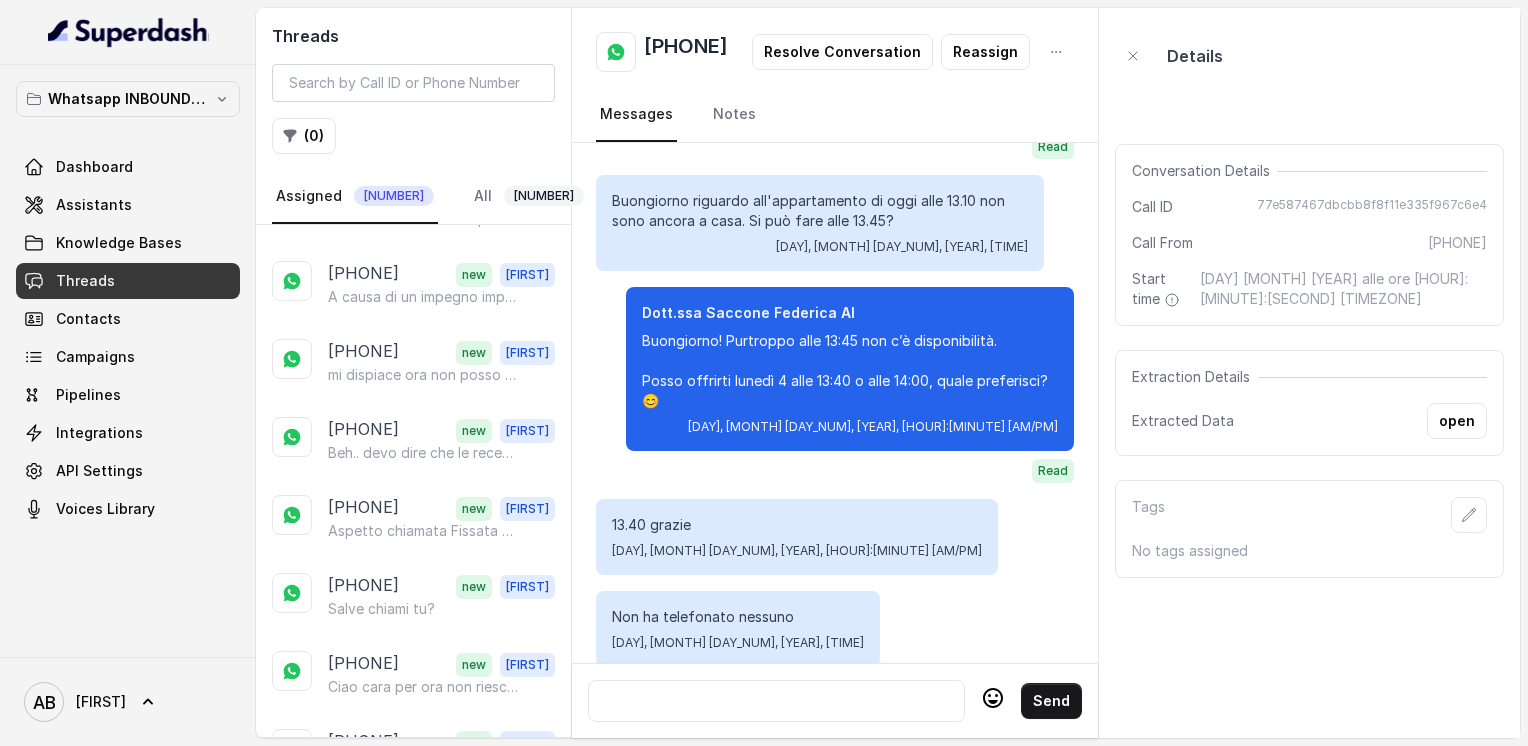 click on "[PHONE]" at bounding box center [686, 52] 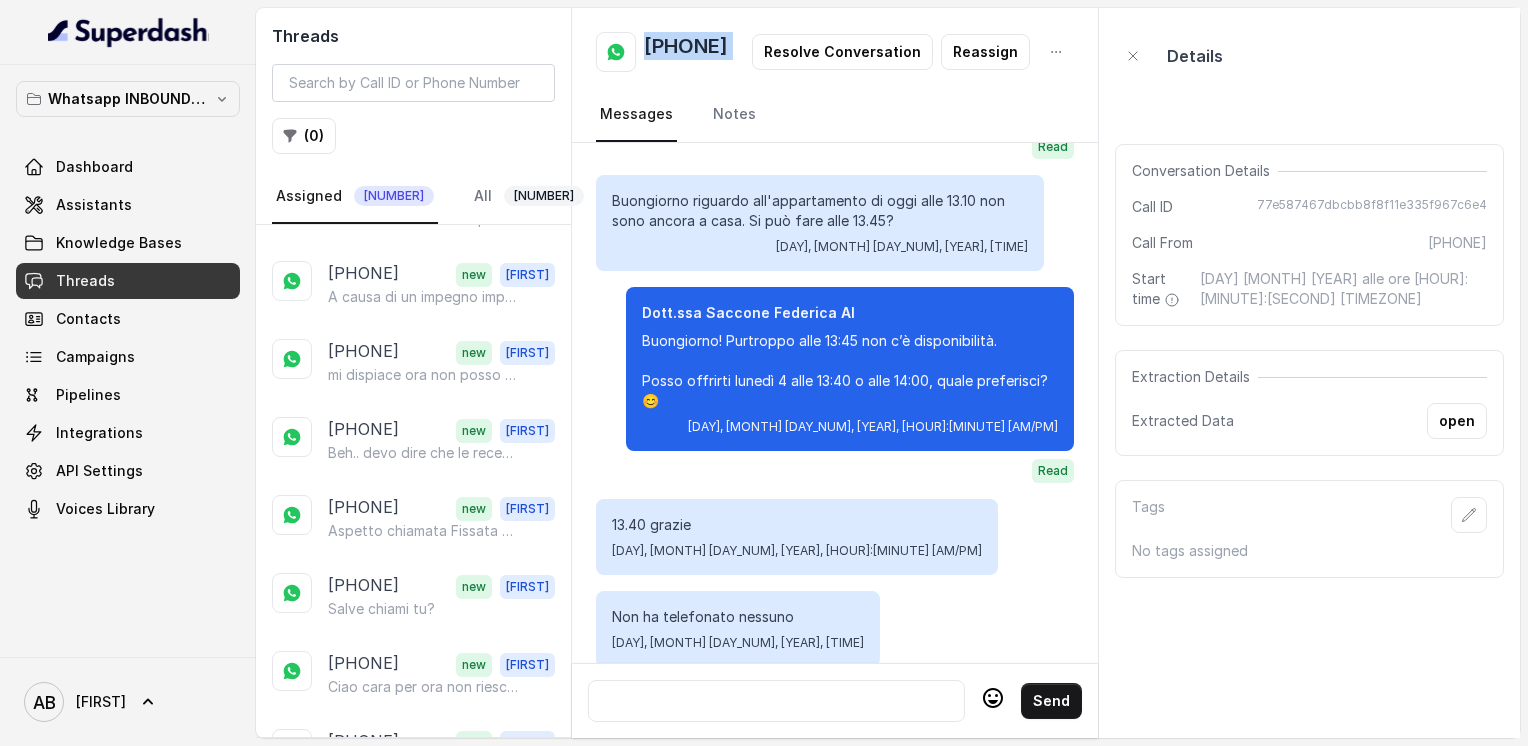 click on "[PHONE]" at bounding box center (686, 52) 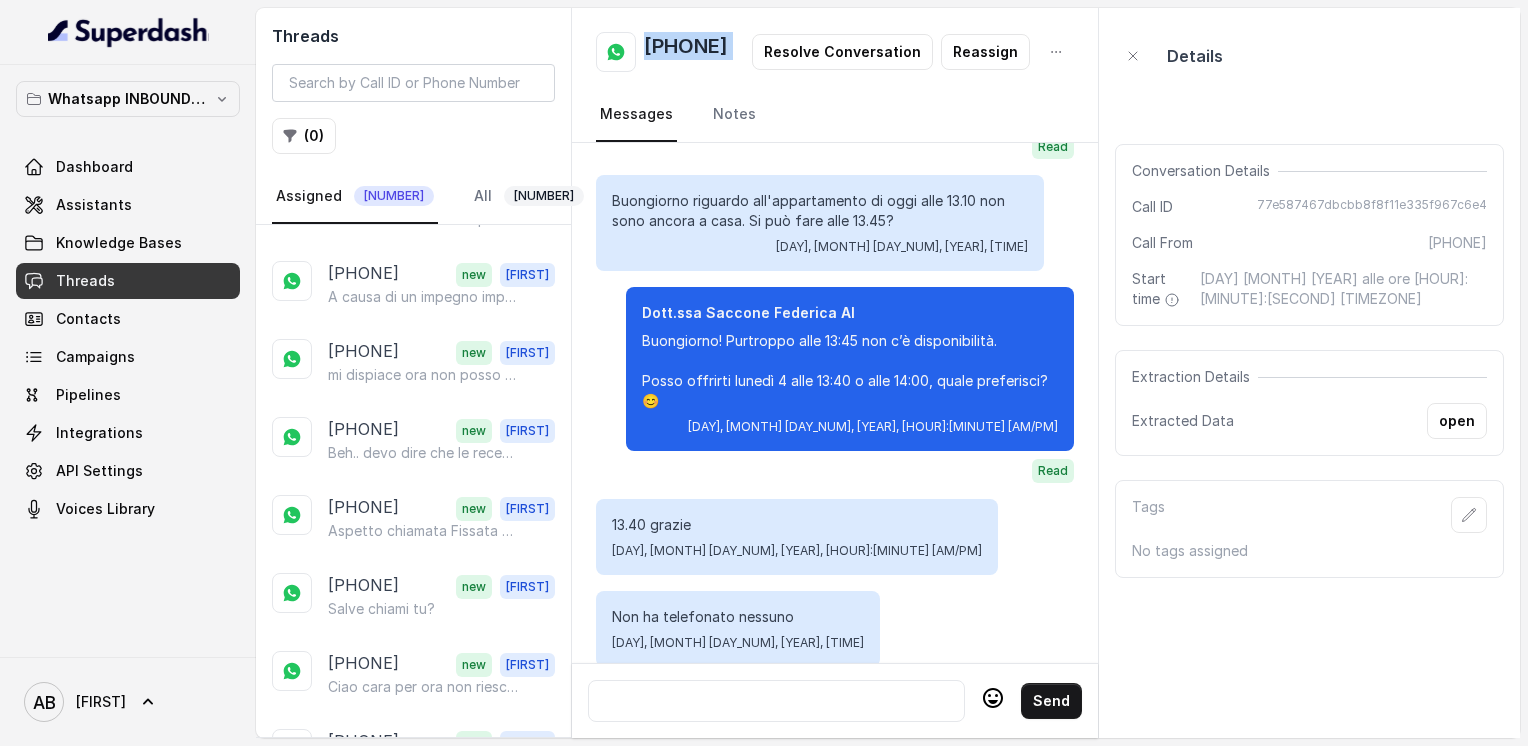 copy on "[PHONE]" 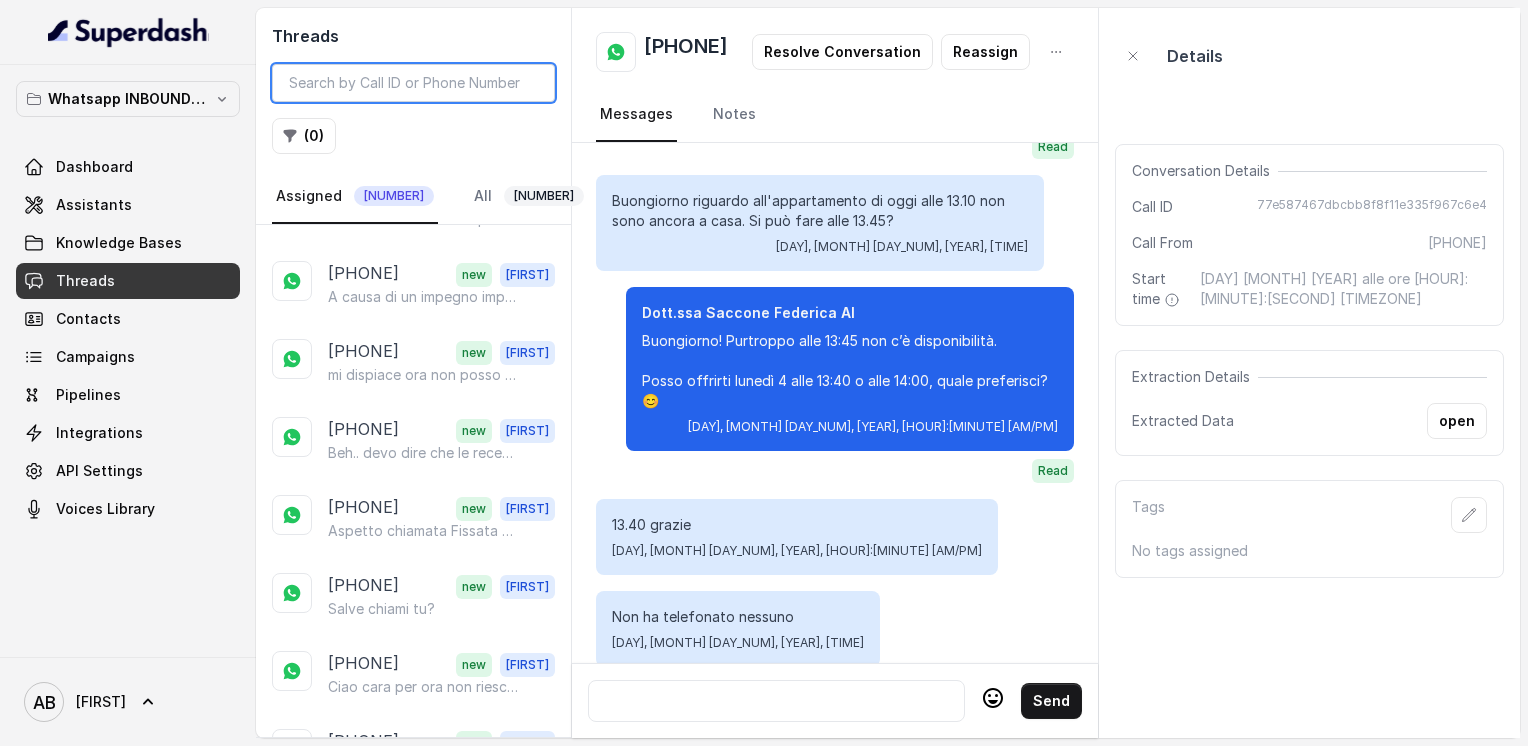 click at bounding box center [413, 83] 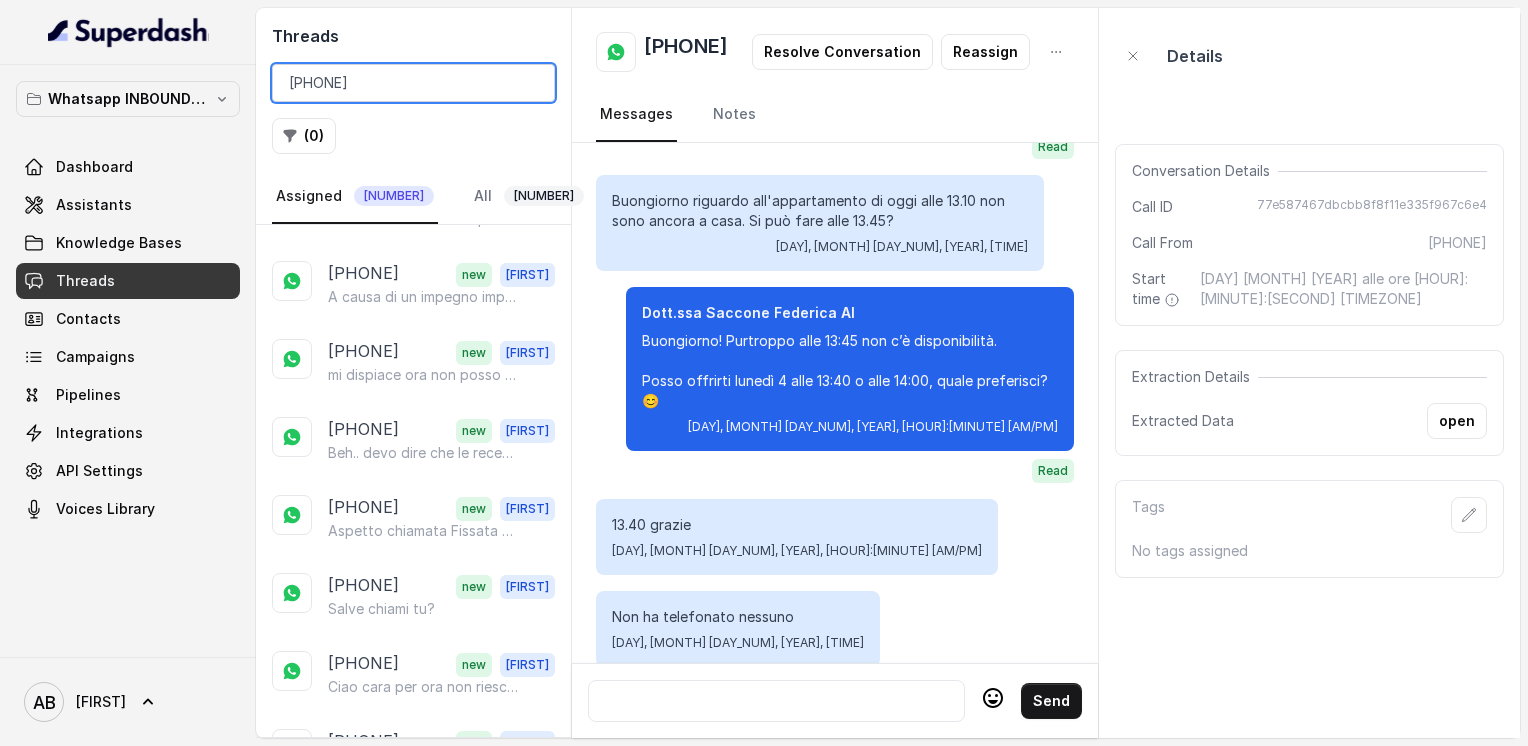 click on "[PHONE]" at bounding box center [413, 83] 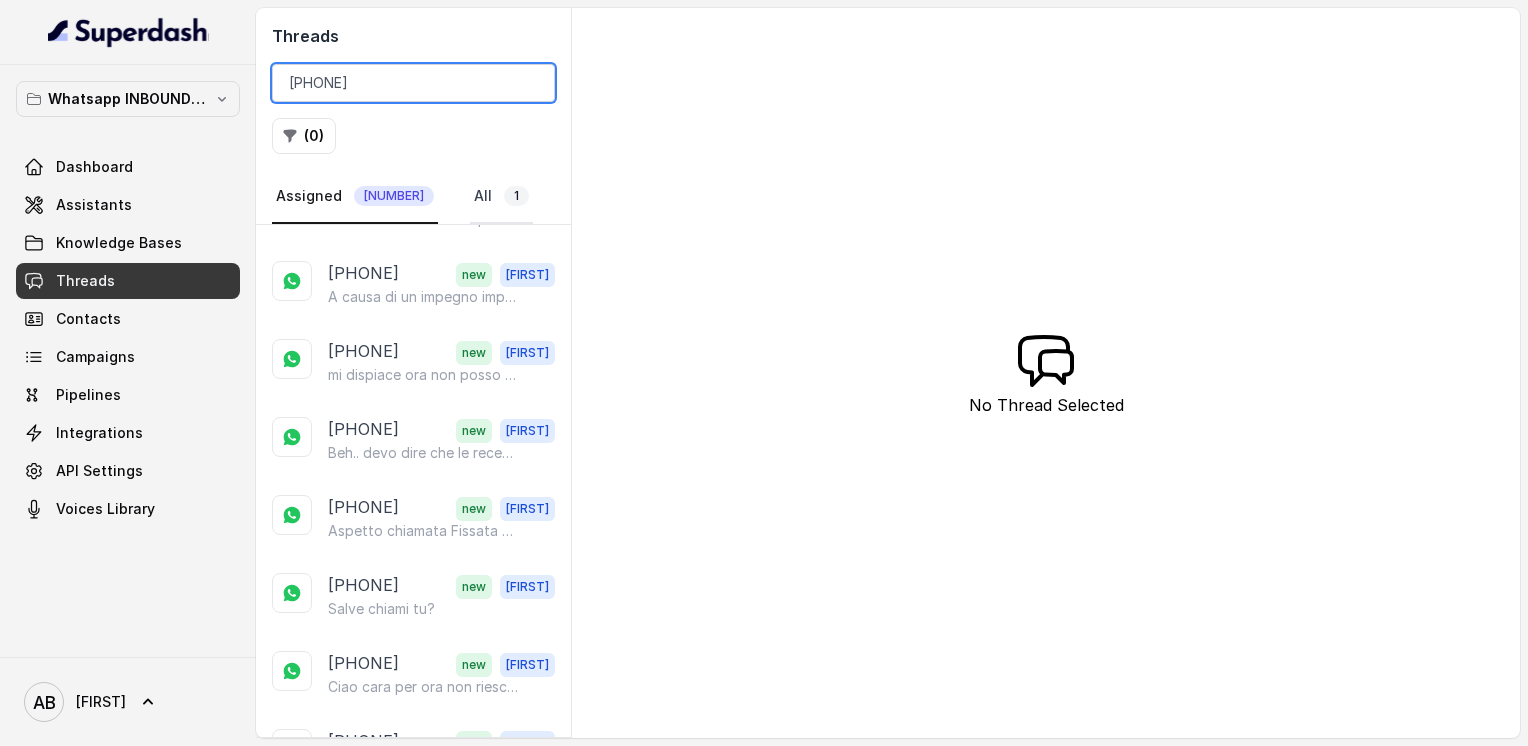 type on "[PHONE]" 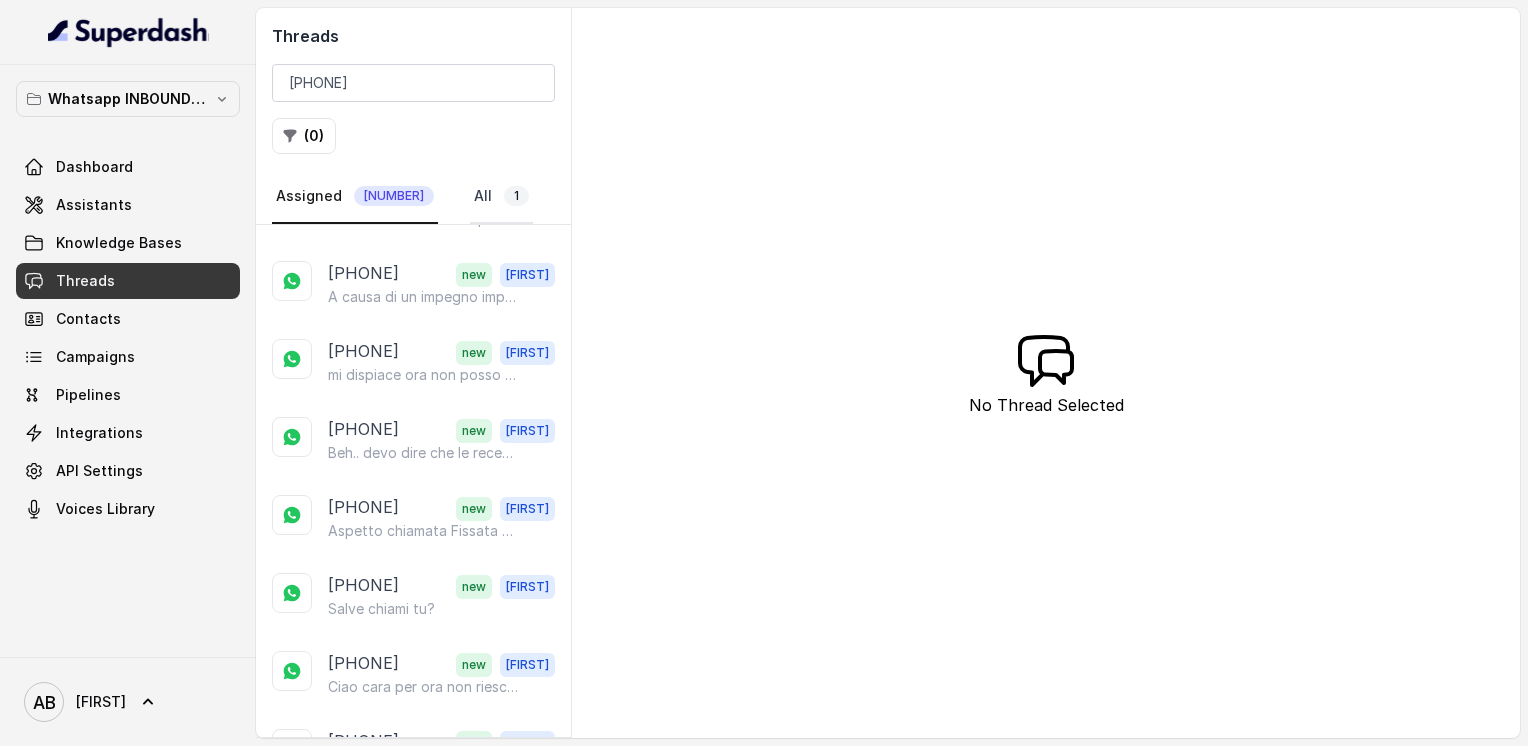 click on "All 1" at bounding box center (501, 197) 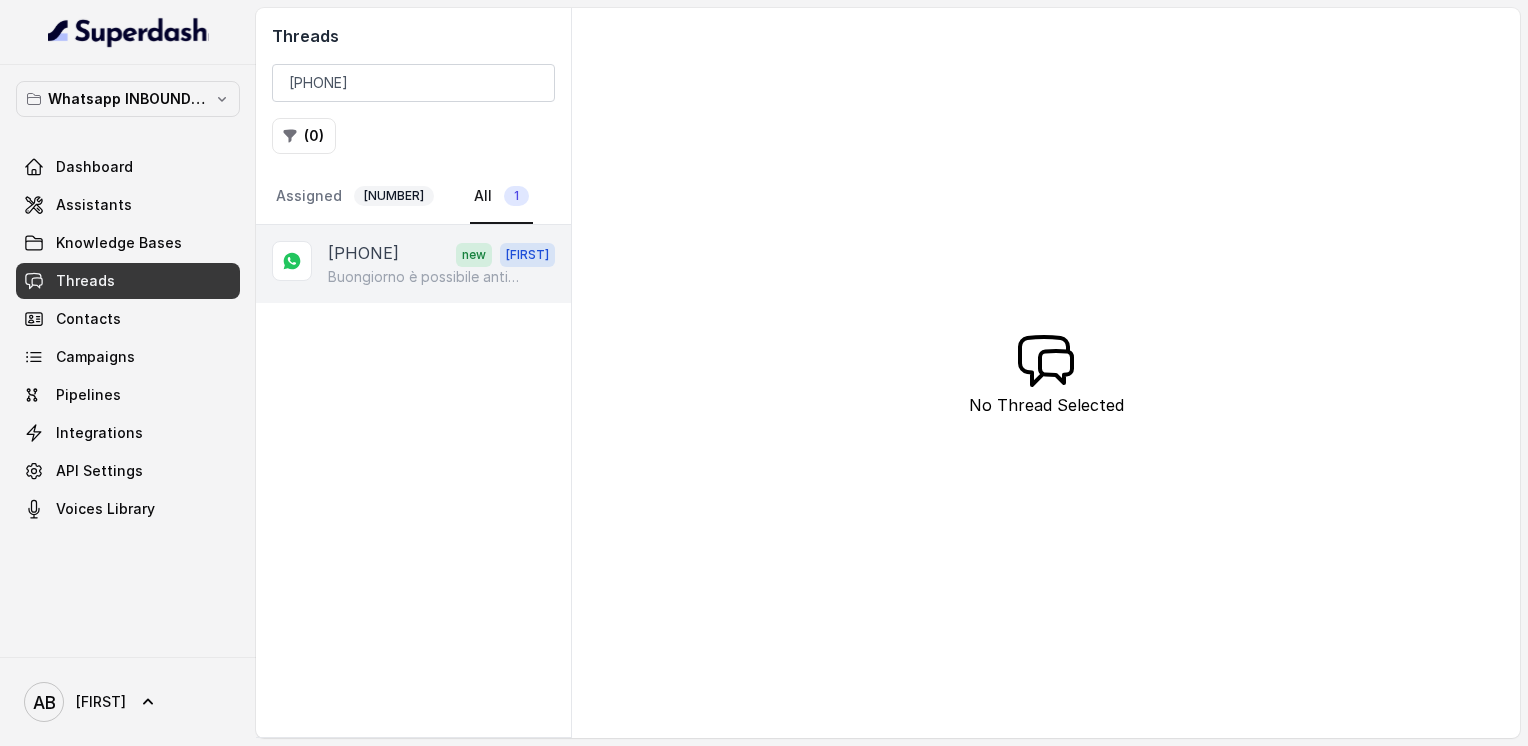 click on "Buongiorno è possibile anticipare l appuntamento x le [HOUR]:[MINUTE]" at bounding box center [424, 277] 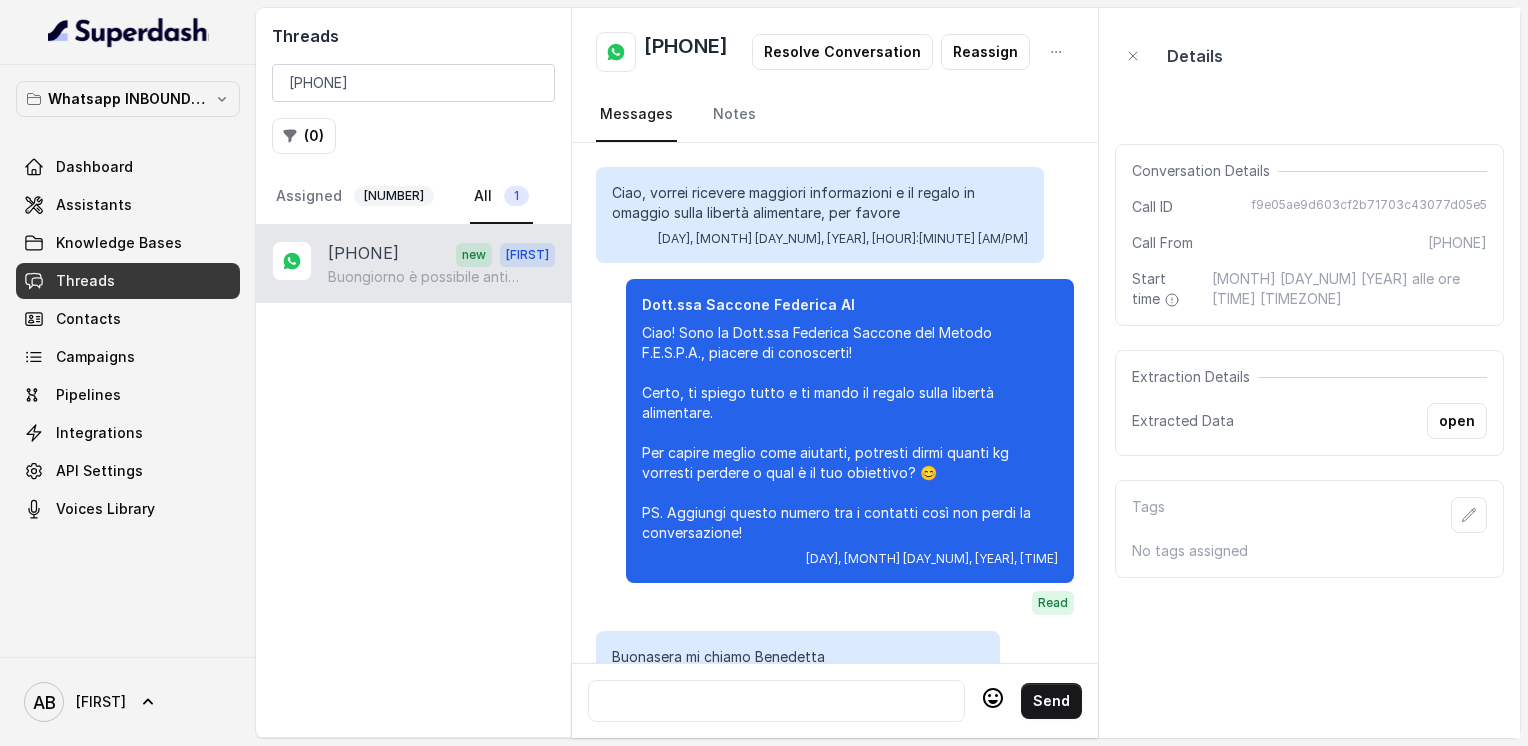 scroll, scrollTop: 2892, scrollLeft: 0, axis: vertical 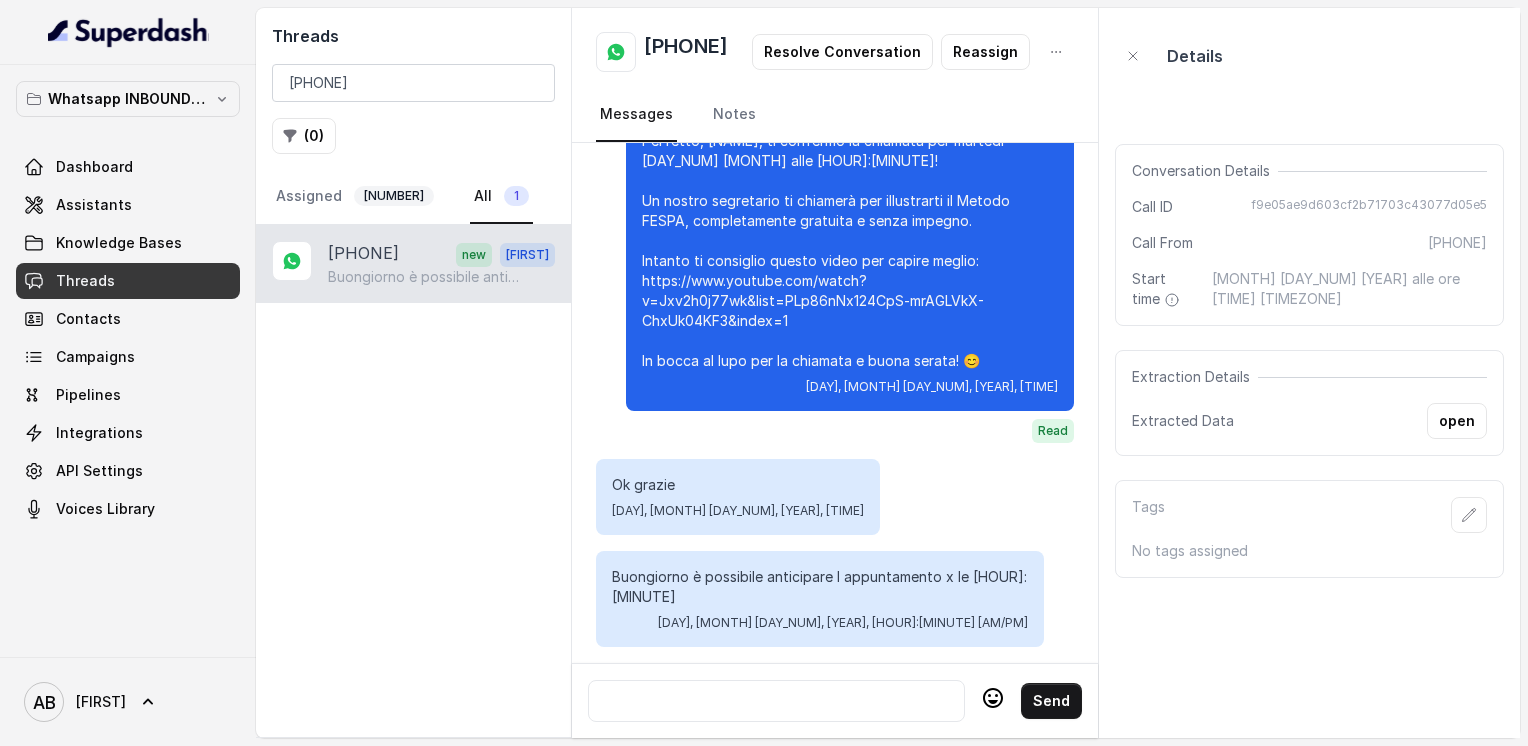 click at bounding box center (776, 701) 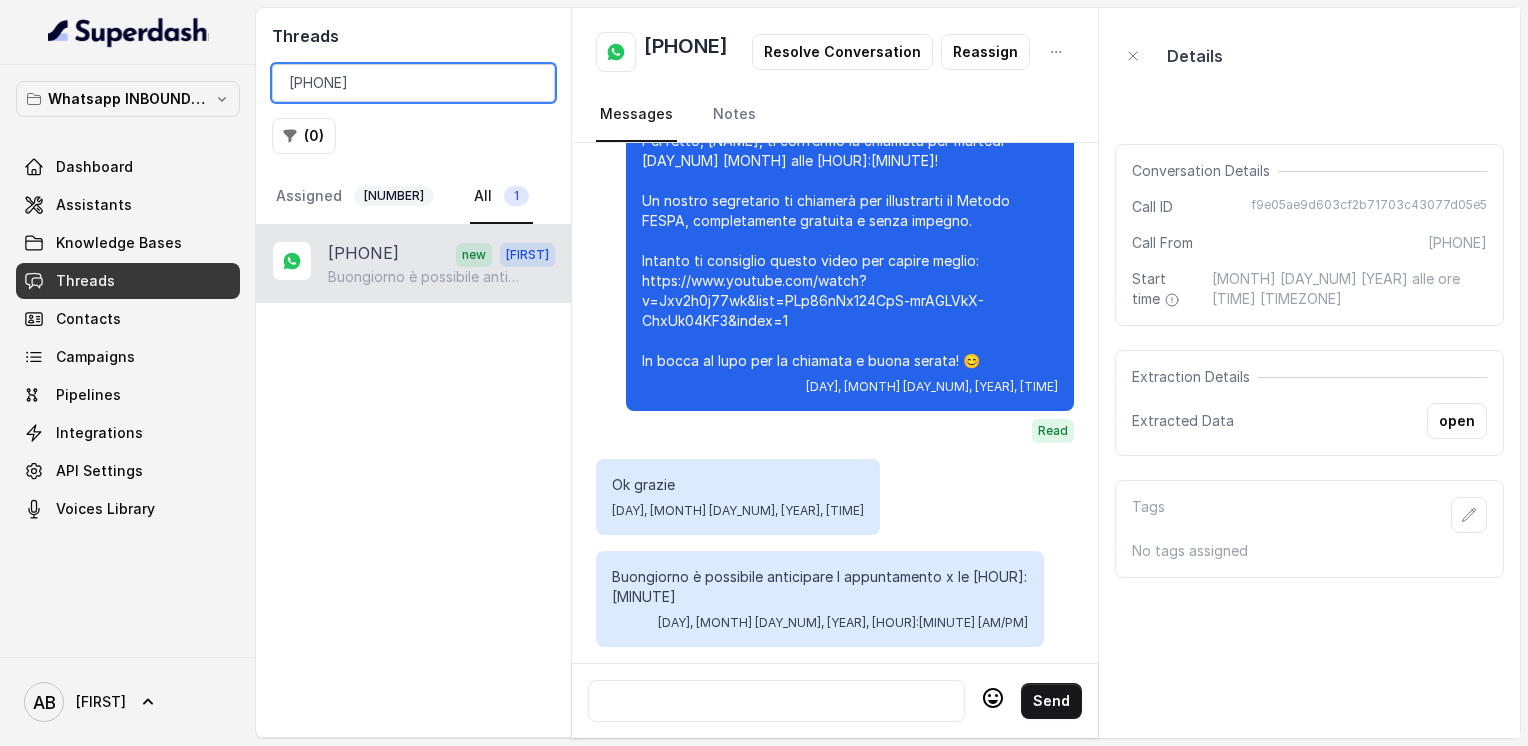 click on "[PHONE]" at bounding box center (413, 83) 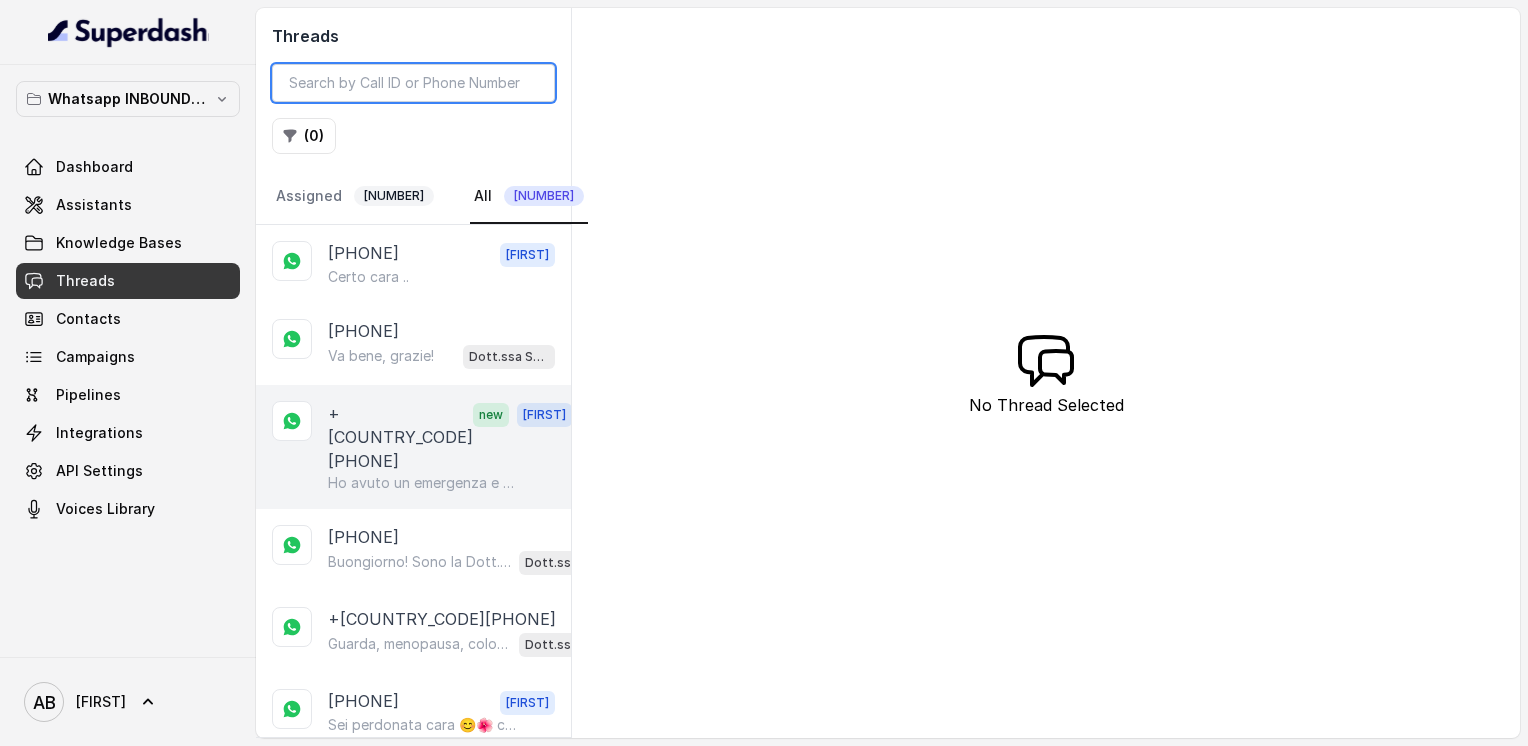 type 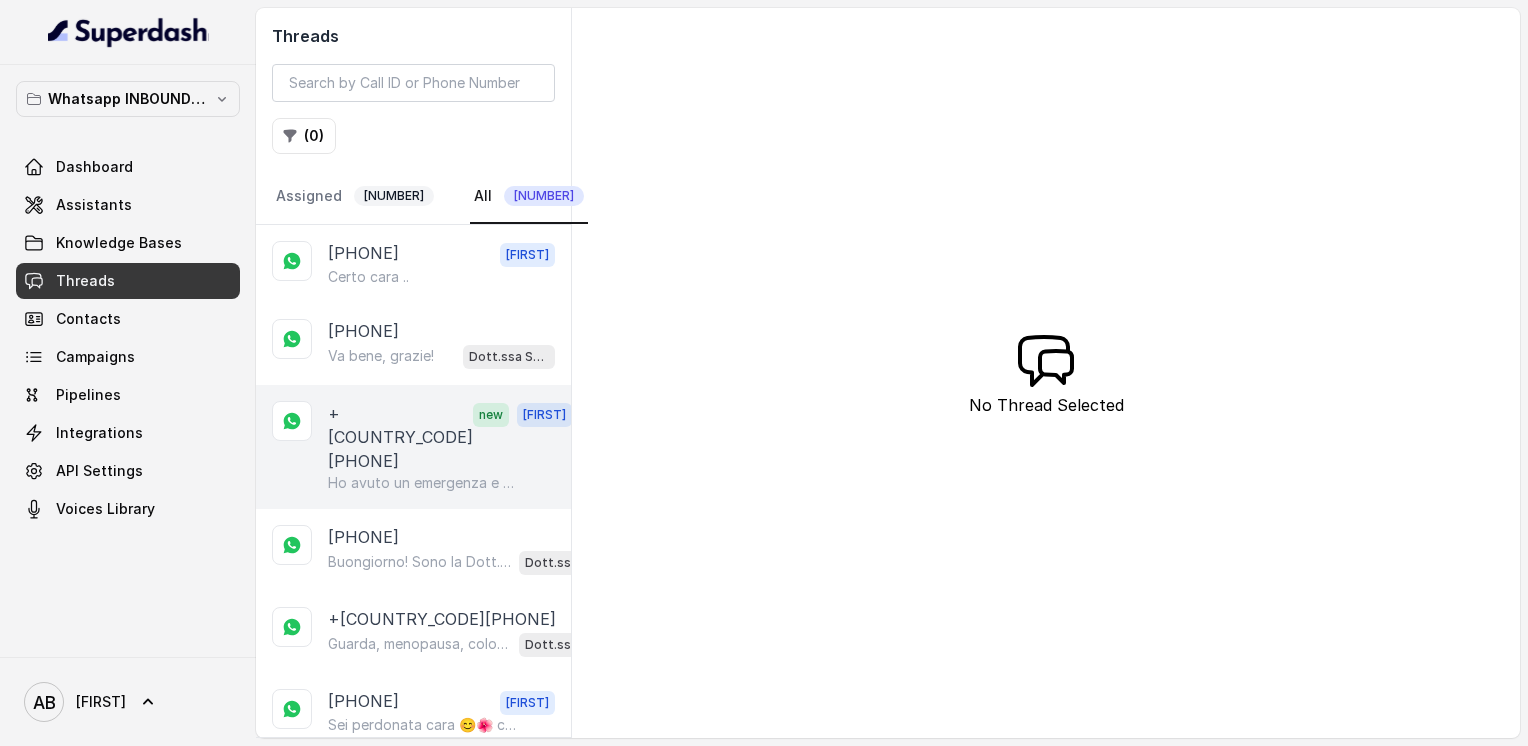 click on "+39[PHONE] new [PERSON] Ho avuto un emergenza e devo annullare la chiamata, nn credo di poterla più fare" at bounding box center [413, 447] 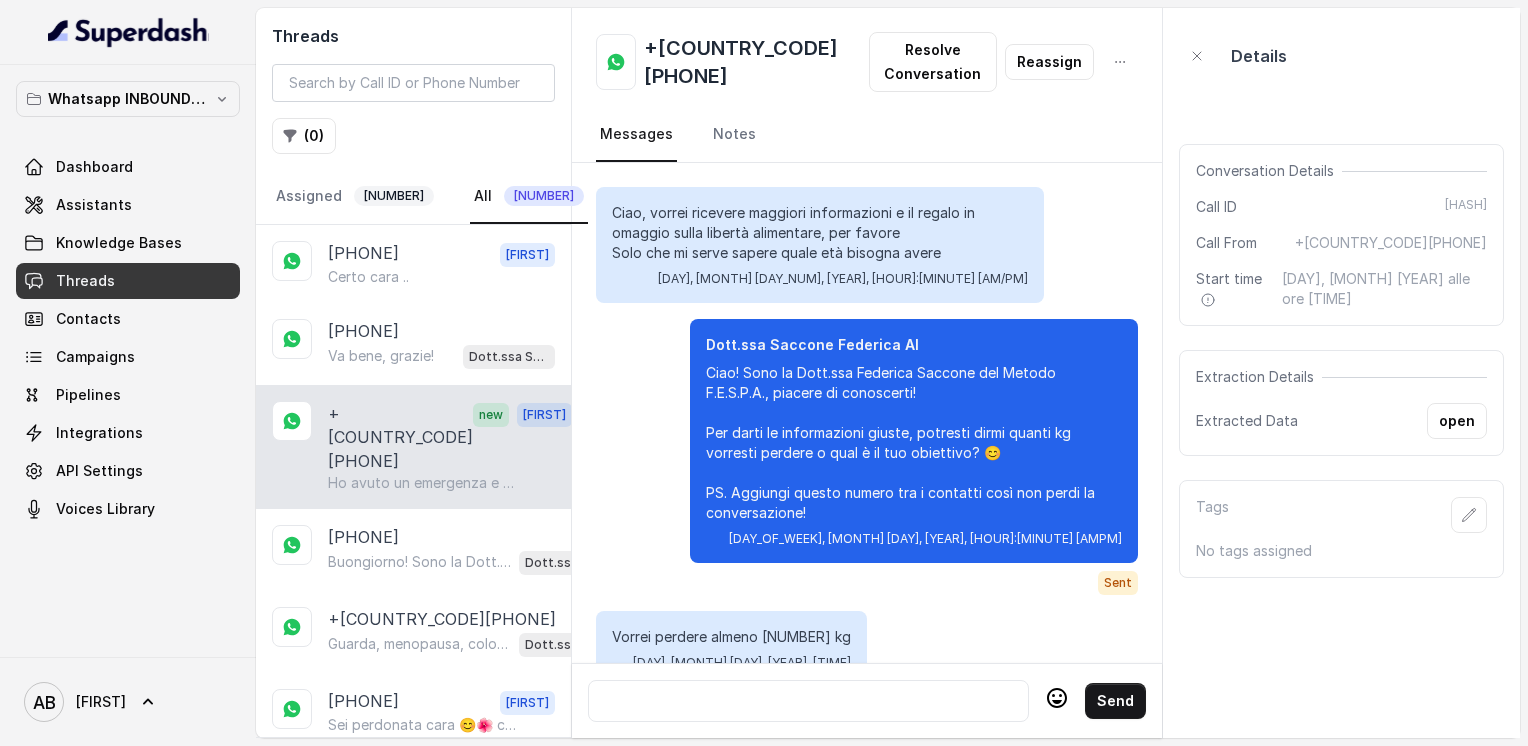 scroll, scrollTop: 2852, scrollLeft: 0, axis: vertical 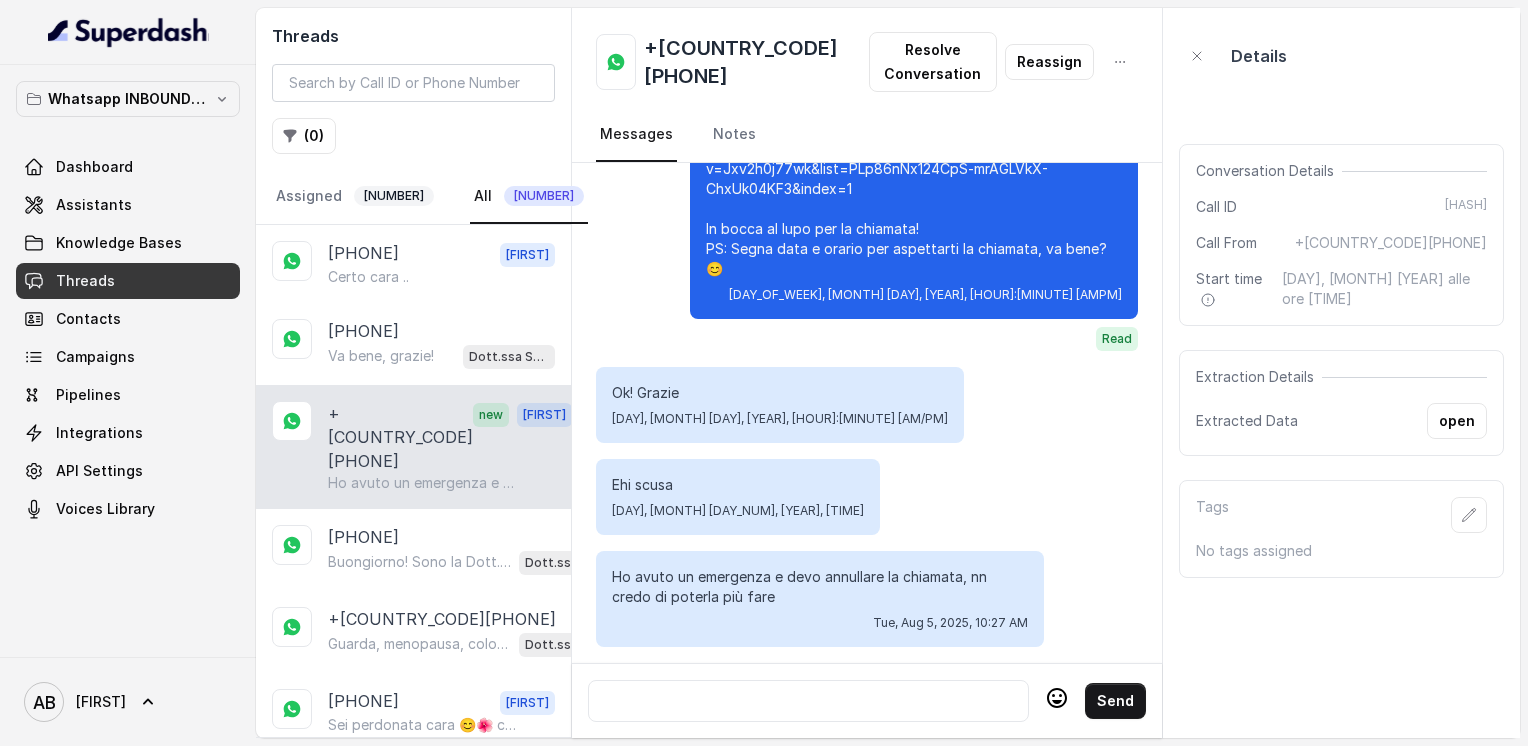 click at bounding box center [808, 701] 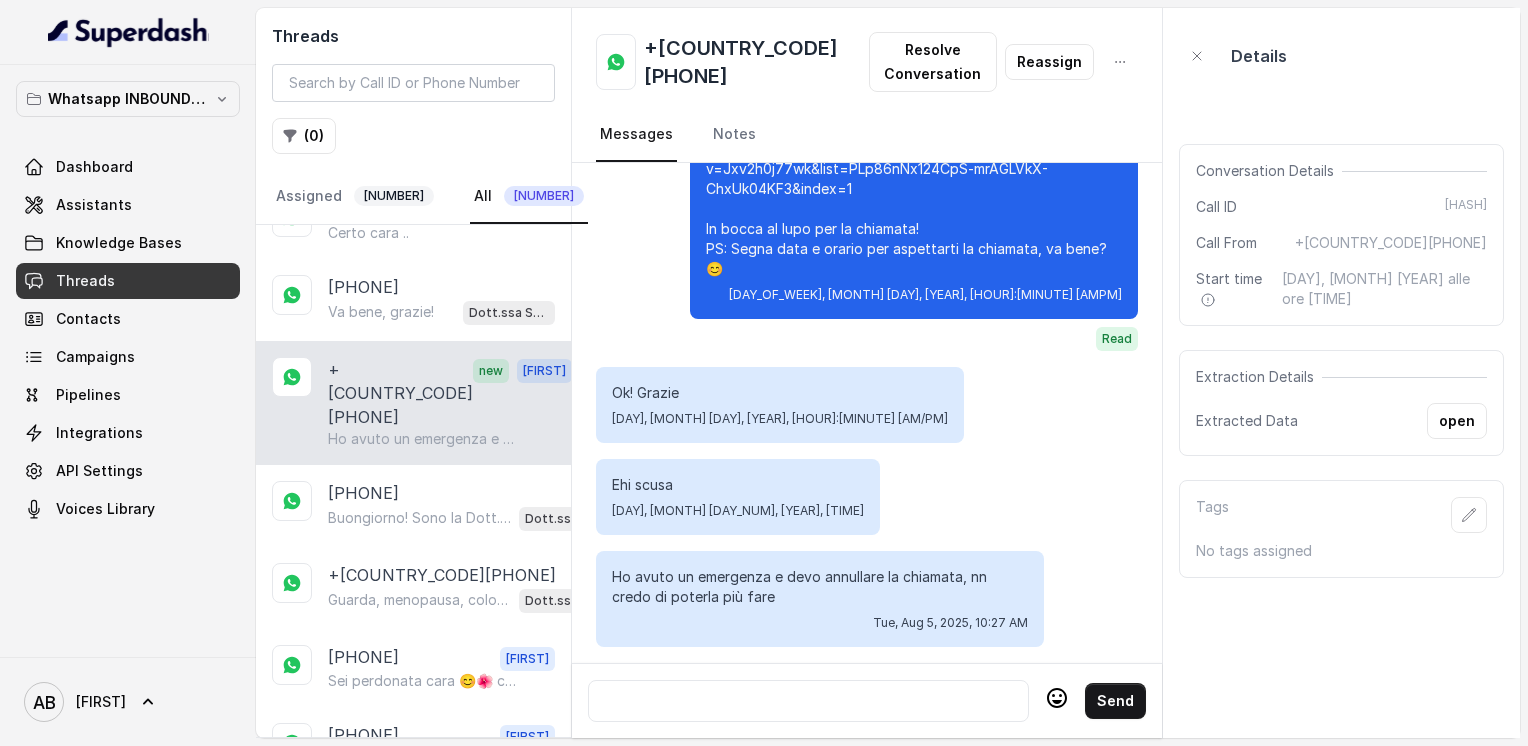 scroll, scrollTop: 59, scrollLeft: 0, axis: vertical 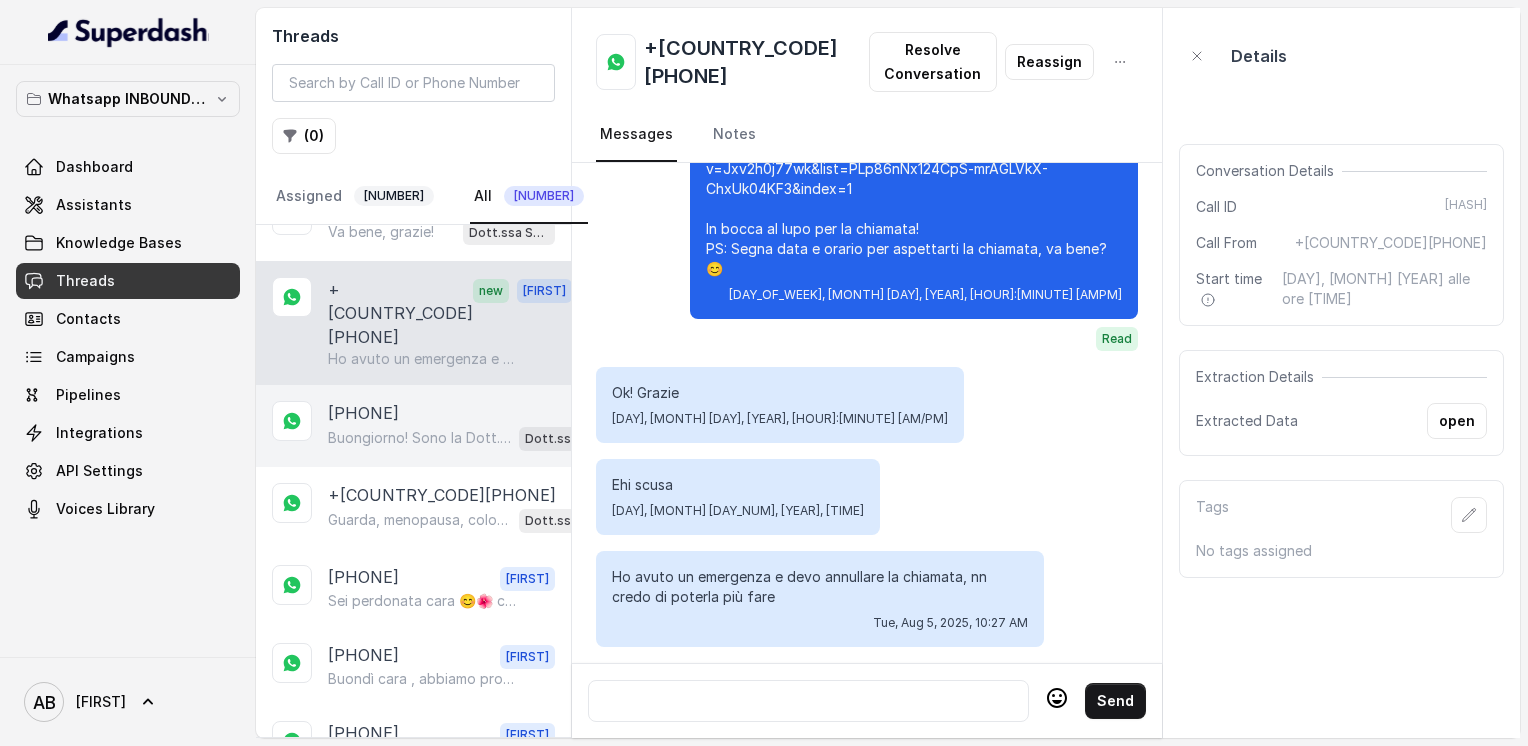 click on "[PHONE]" at bounding box center [363, 413] 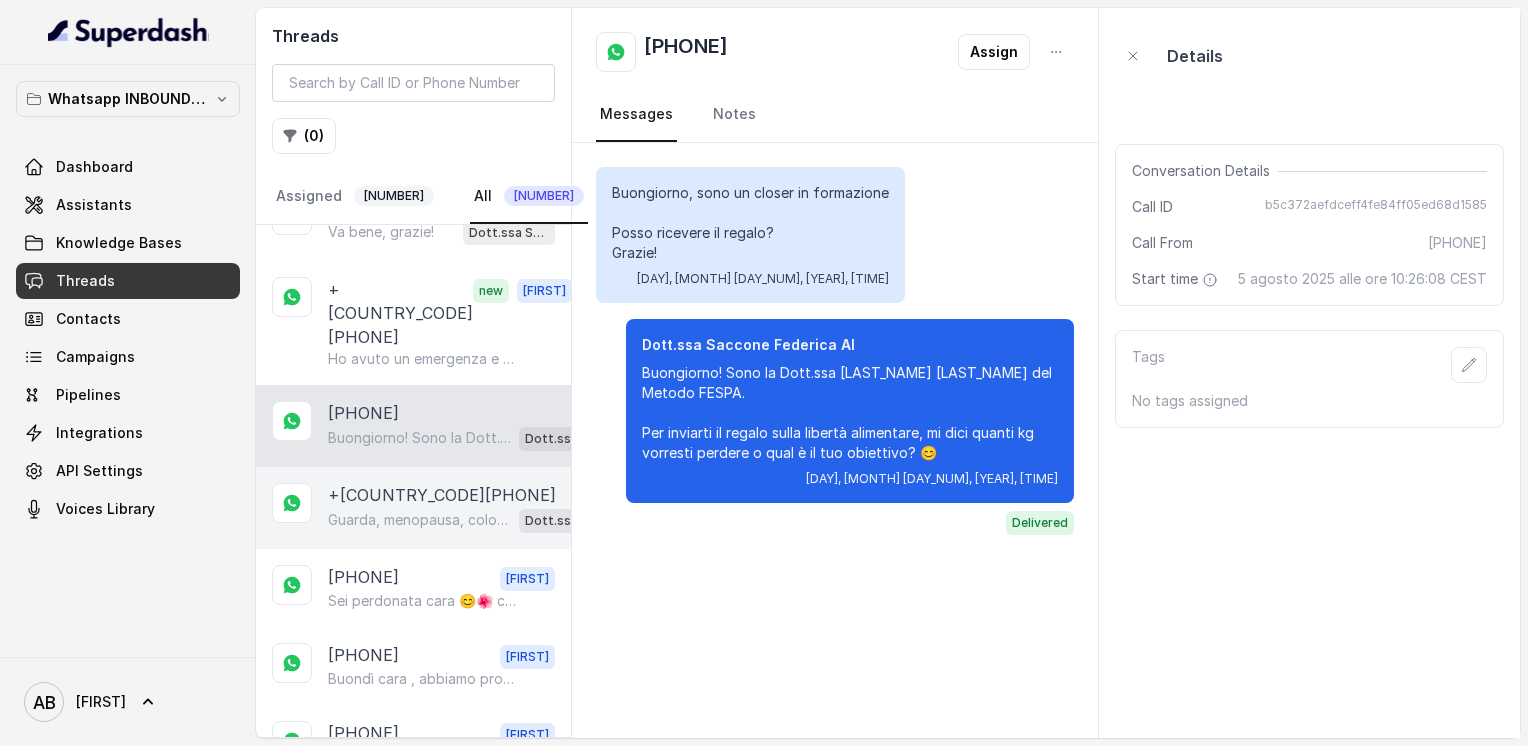 click on "+[COUNTRY_CODE][PHONE]" at bounding box center (442, 495) 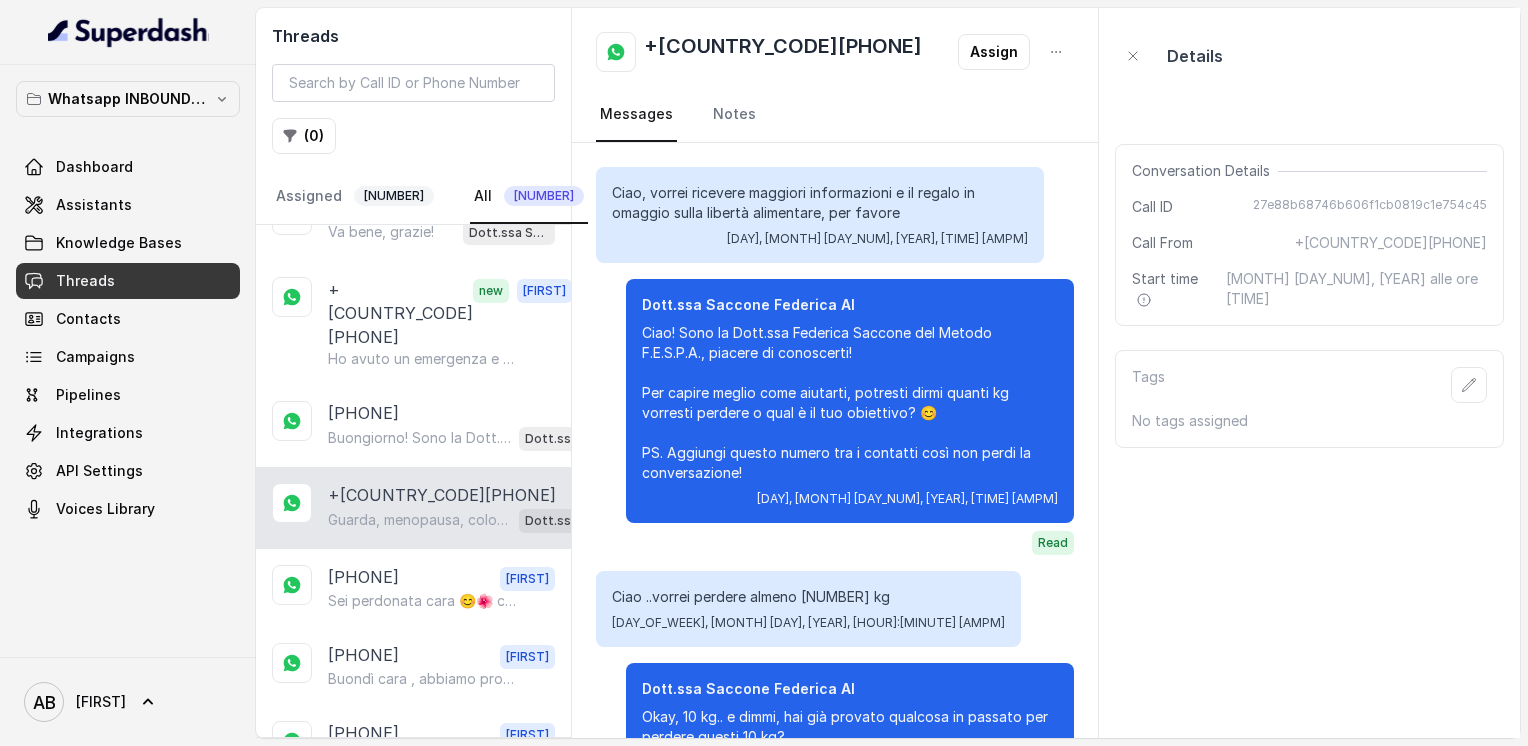 scroll, scrollTop: 528, scrollLeft: 0, axis: vertical 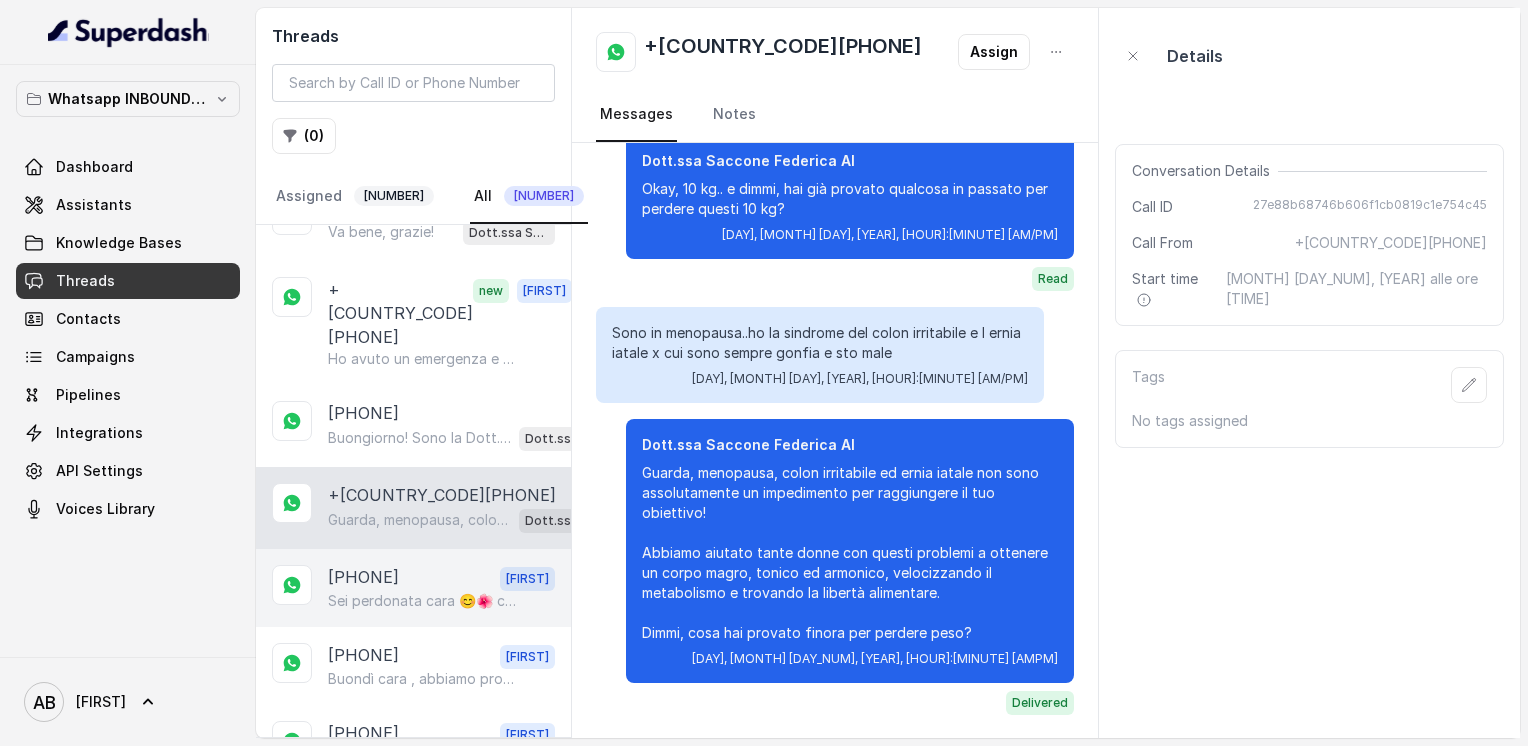 click on "[PHONE] [NAME] Sei perdonata cara 😊🌺 con tutte le fandonie che dicono al di fuori capisco che spesso le informazioni sono così tante che possono disorientare .." at bounding box center (413, 588) 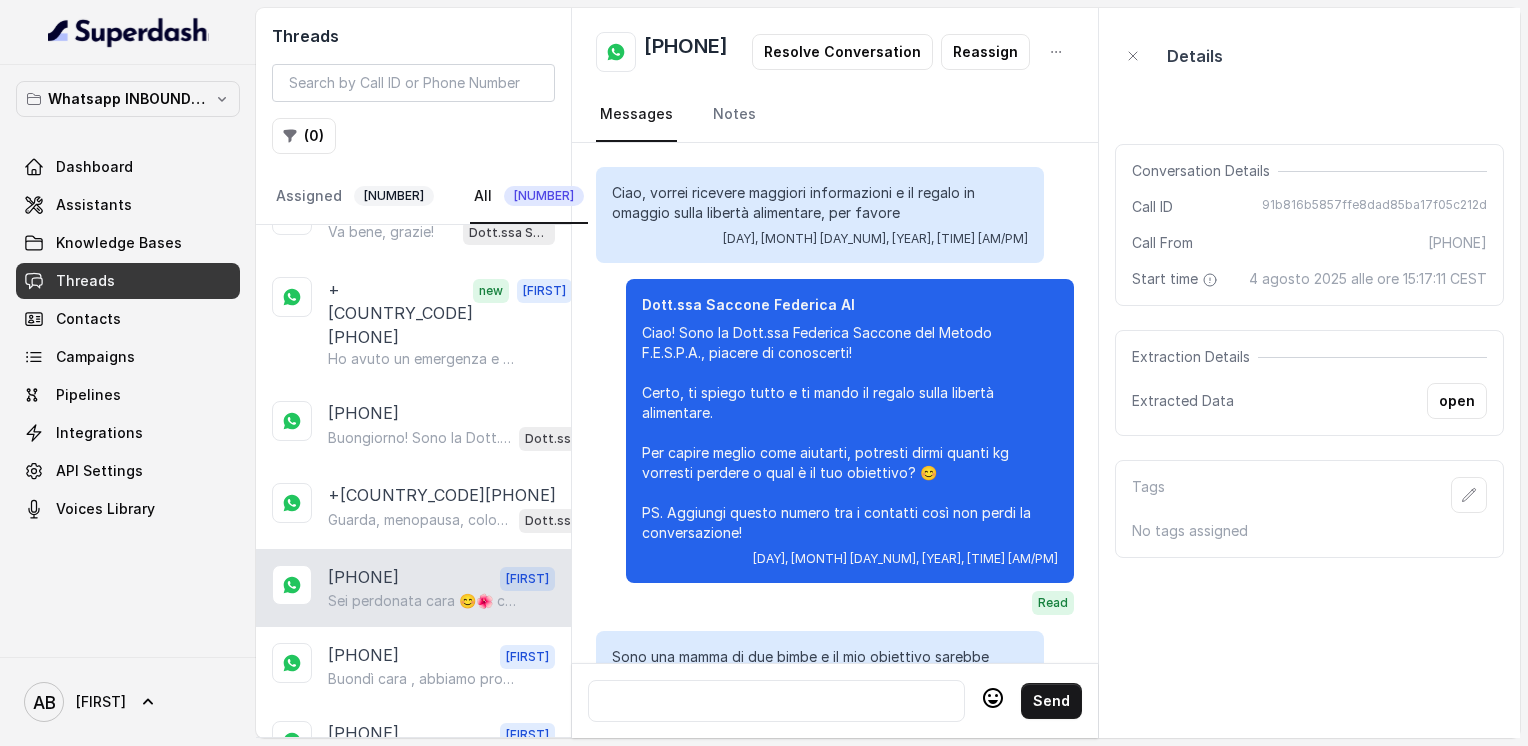 scroll, scrollTop: 2376, scrollLeft: 0, axis: vertical 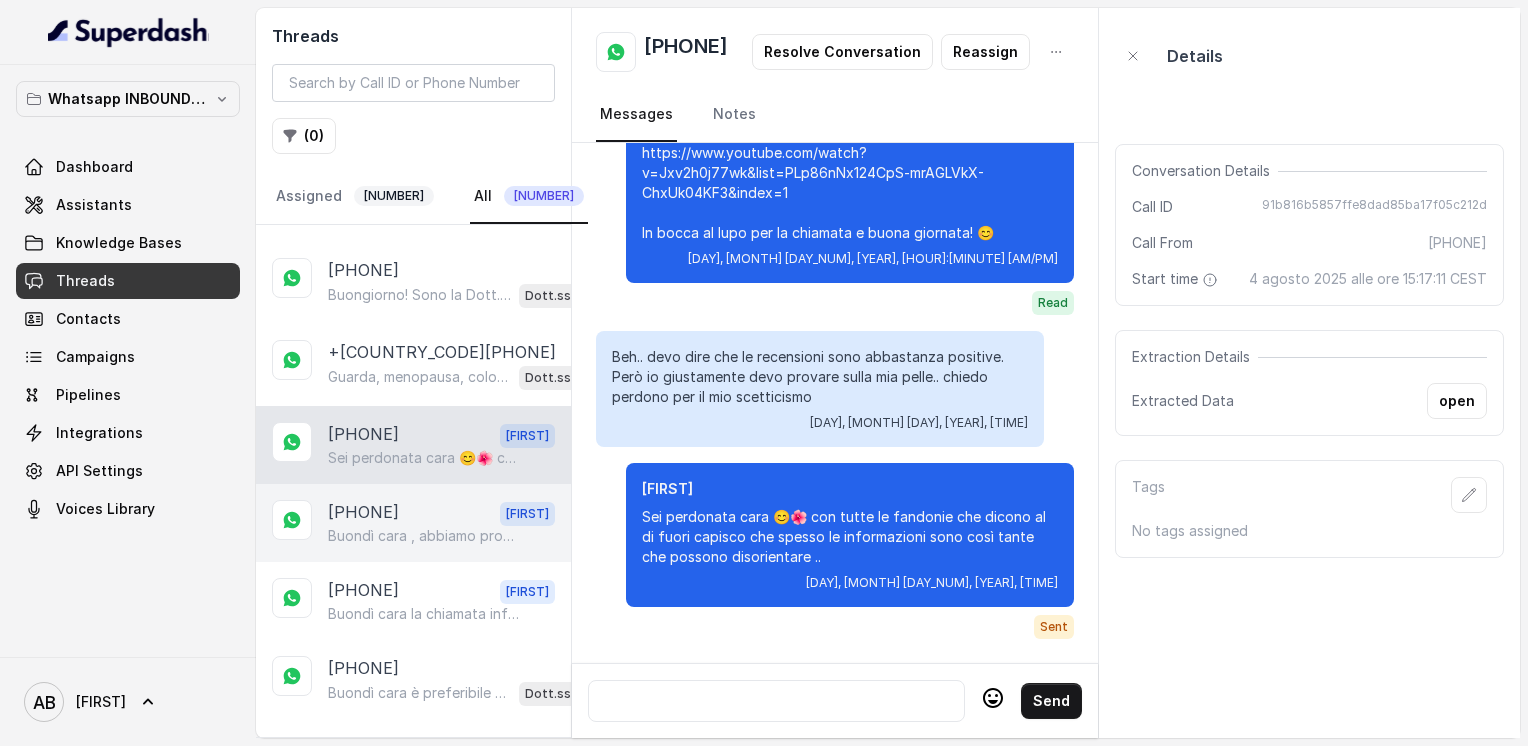 click on "+[COUNTRY_CODE][PHONE] [FIRST] Buondì cara , abbiamo provato diverse volte ma eri sempre non raggiungibile" at bounding box center [413, 523] 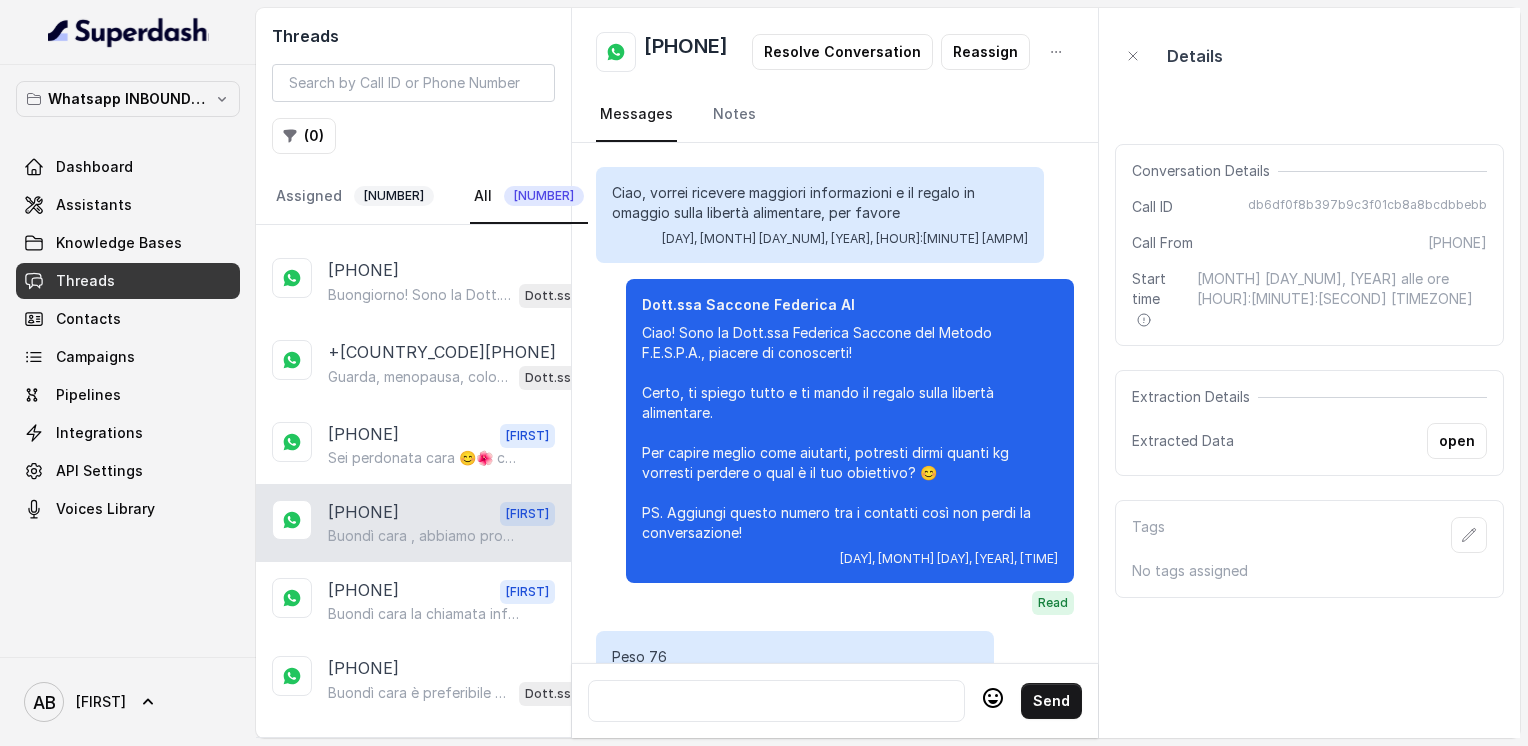 scroll, scrollTop: 2916, scrollLeft: 0, axis: vertical 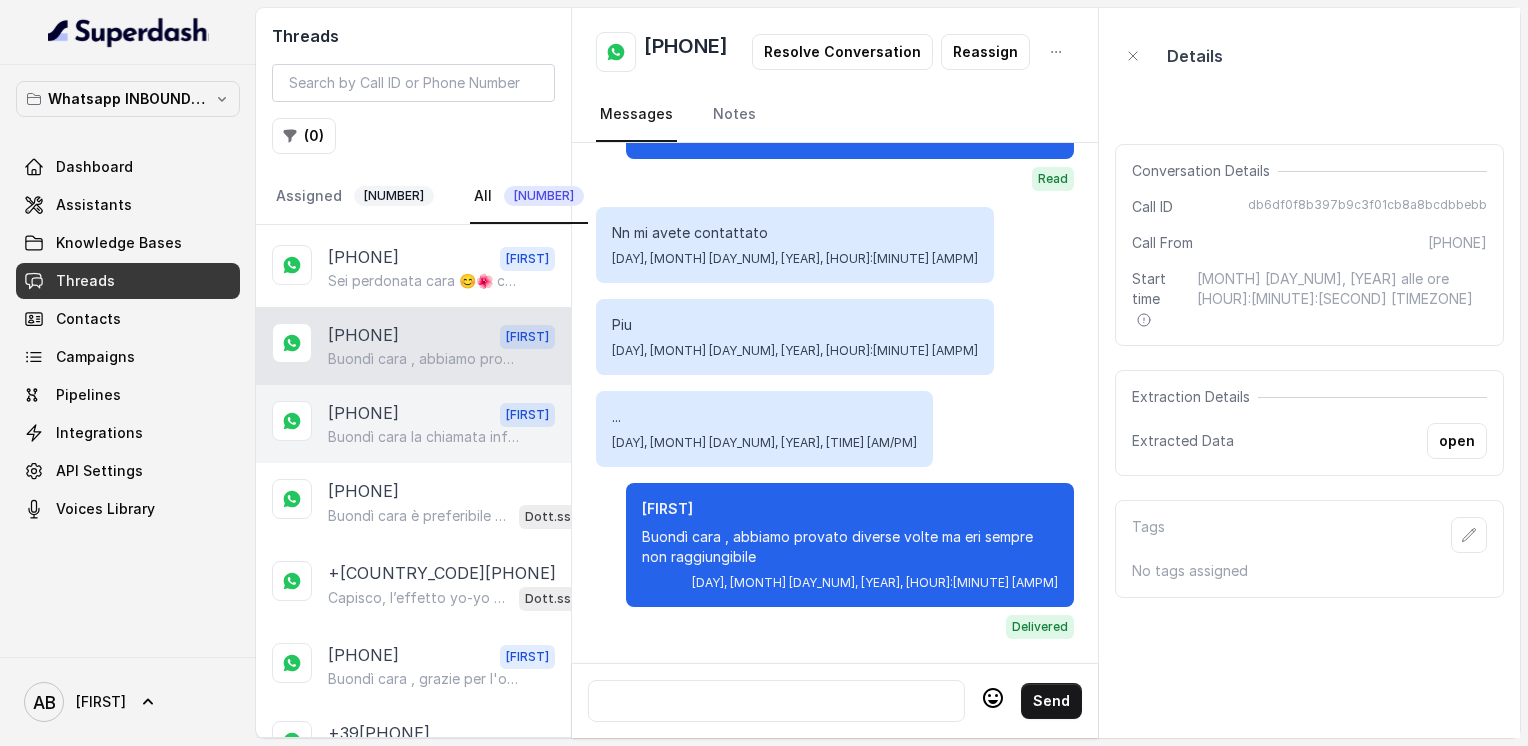 click on "[PHONE]" at bounding box center (363, 414) 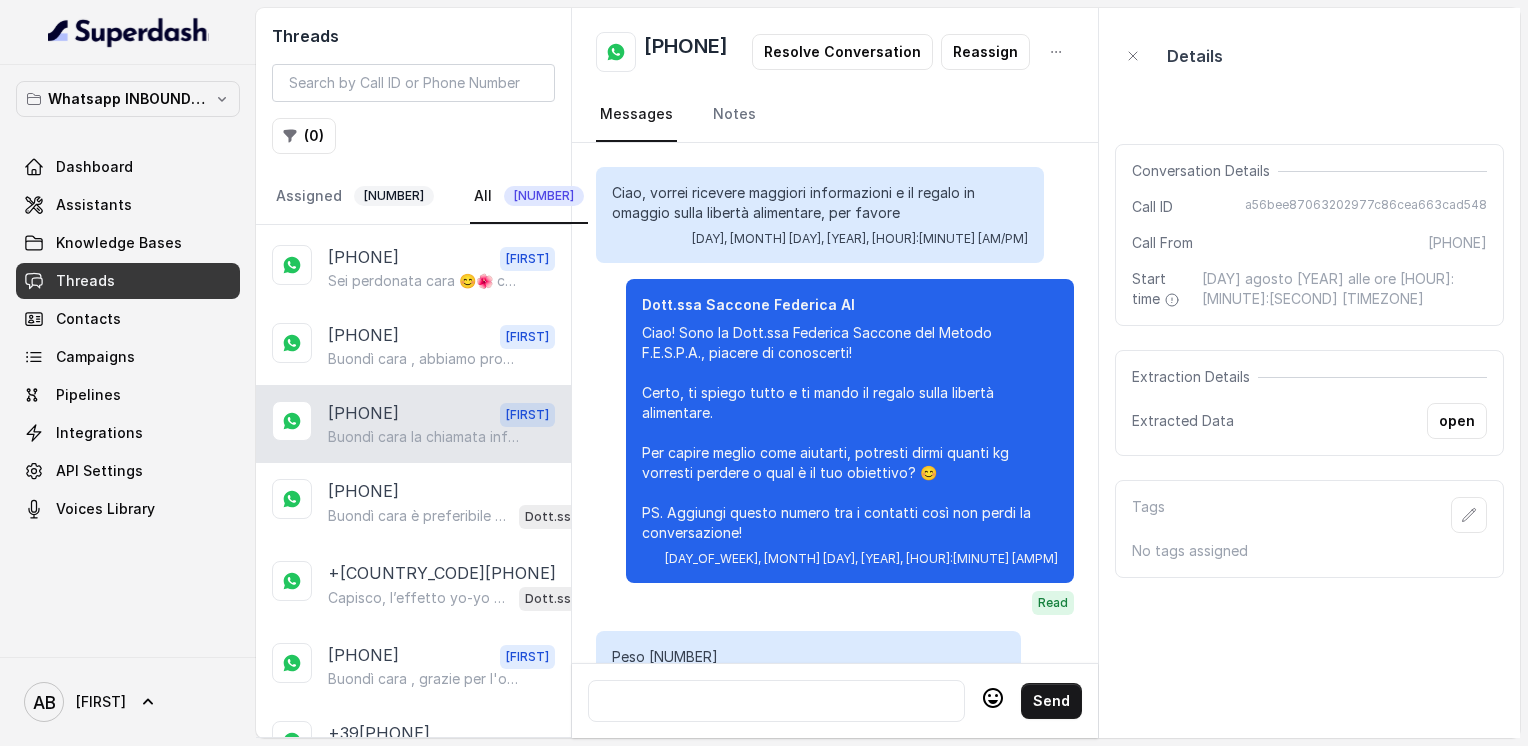 scroll, scrollTop: 3264, scrollLeft: 0, axis: vertical 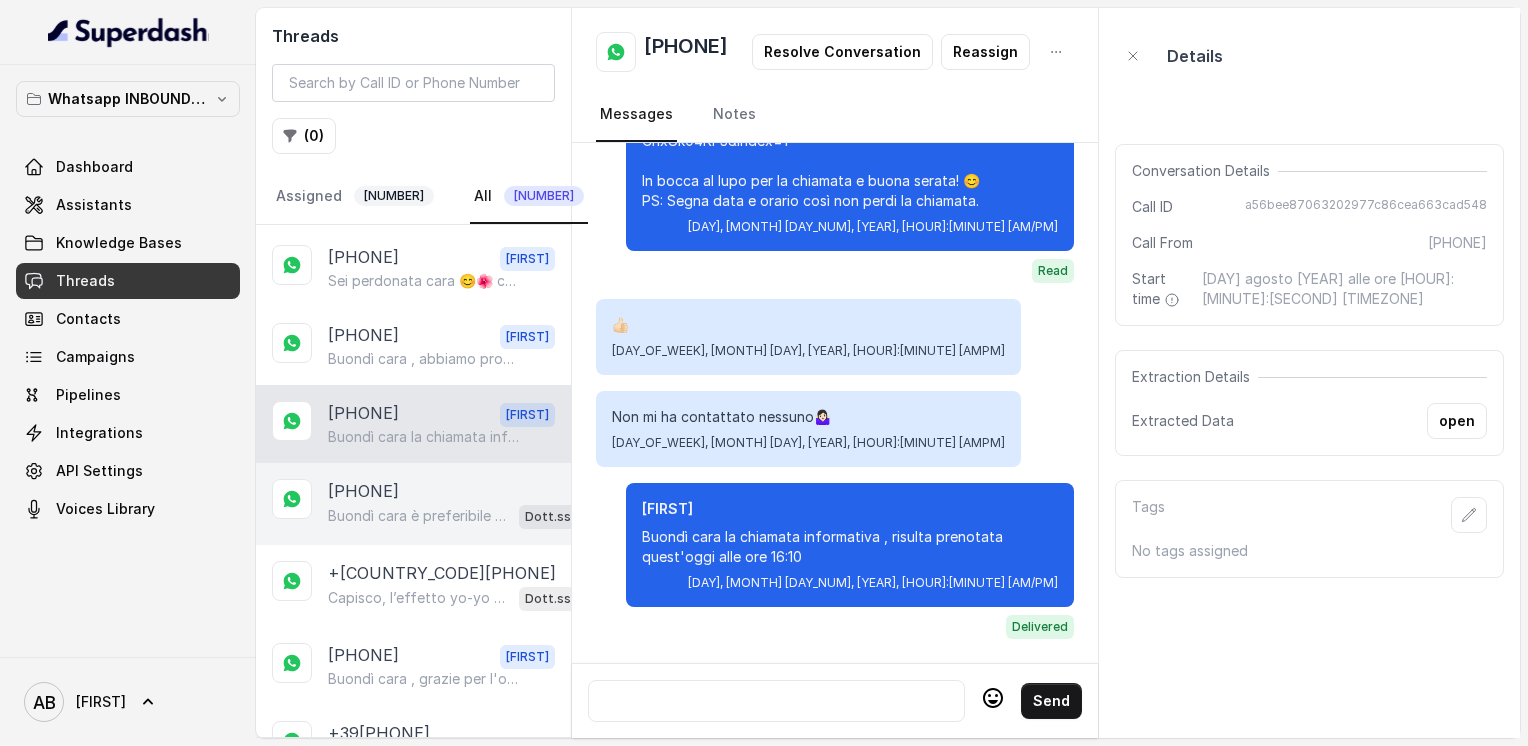 click on "[PHONE]" at bounding box center (363, 491) 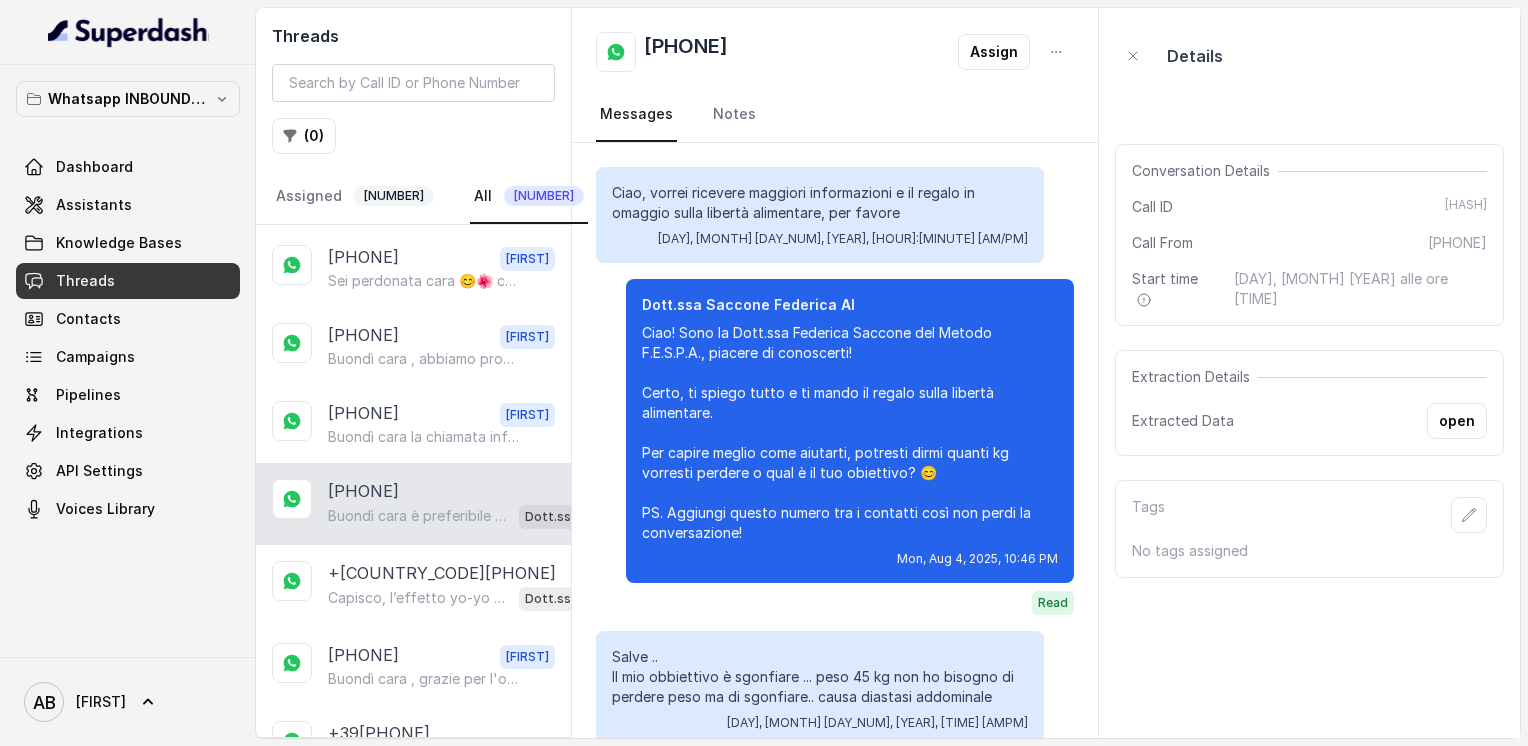 scroll, scrollTop: 3155, scrollLeft: 0, axis: vertical 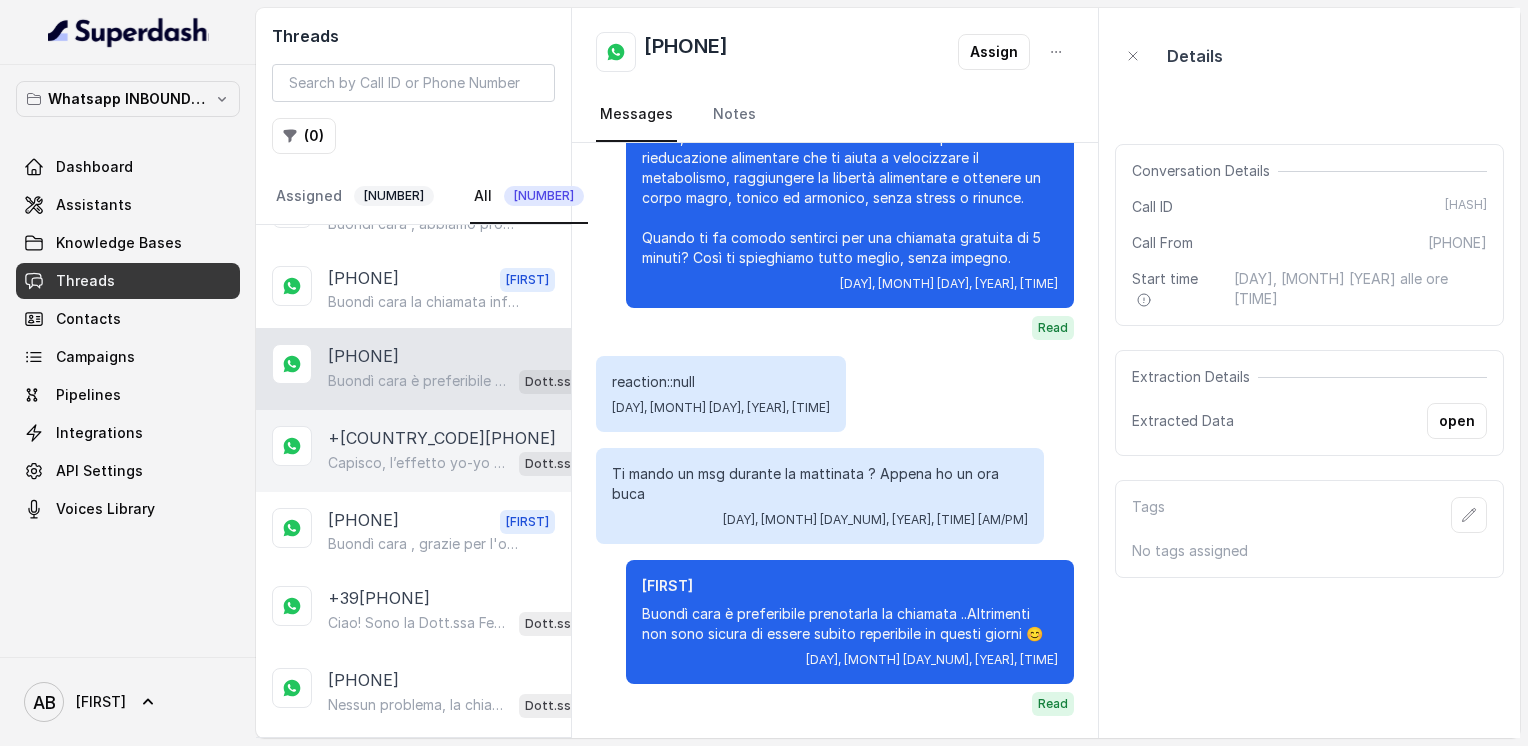 click on "+[COUNTRY_CODE][PHONE]" at bounding box center [442, 438] 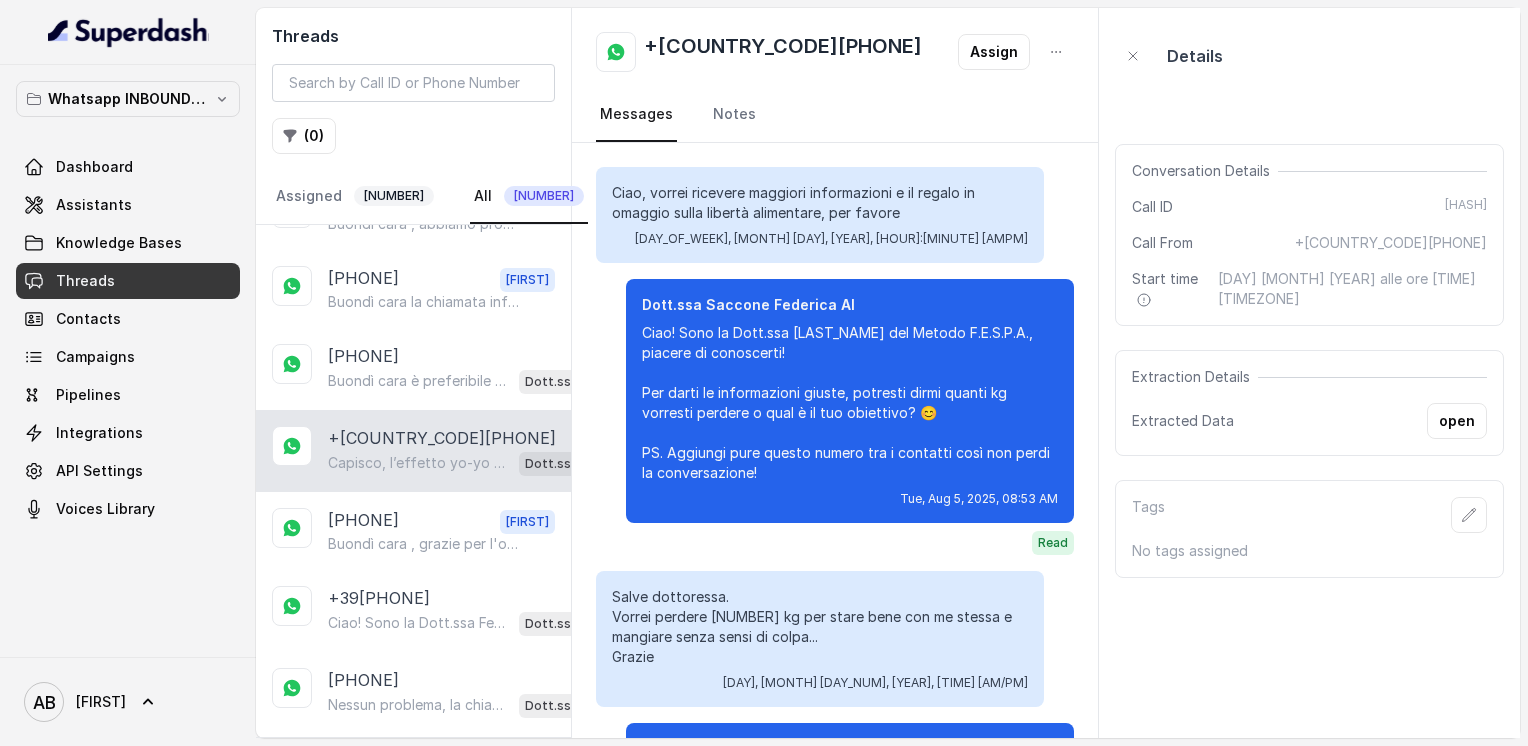 scroll, scrollTop: 748, scrollLeft: 0, axis: vertical 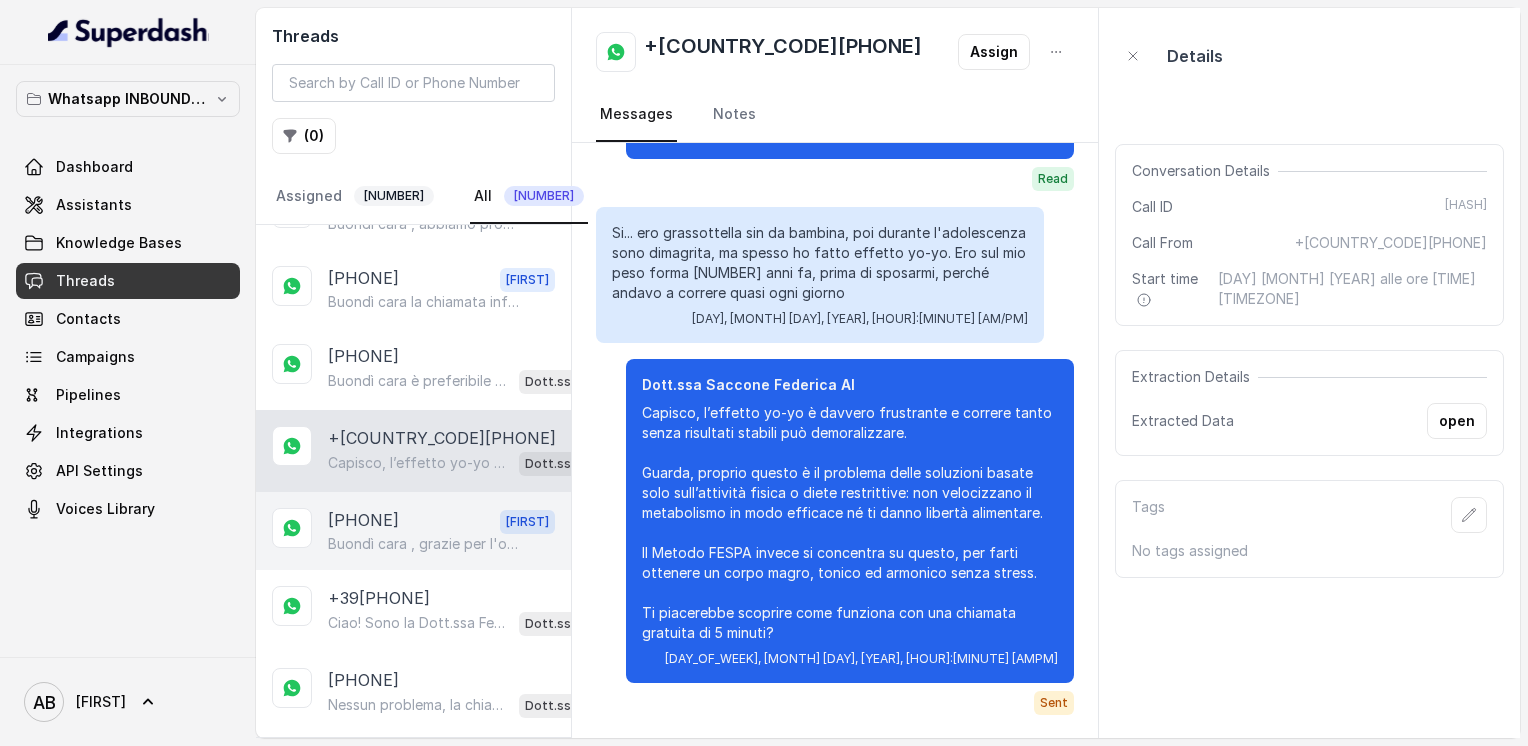click on "[PHONE]" at bounding box center (363, 521) 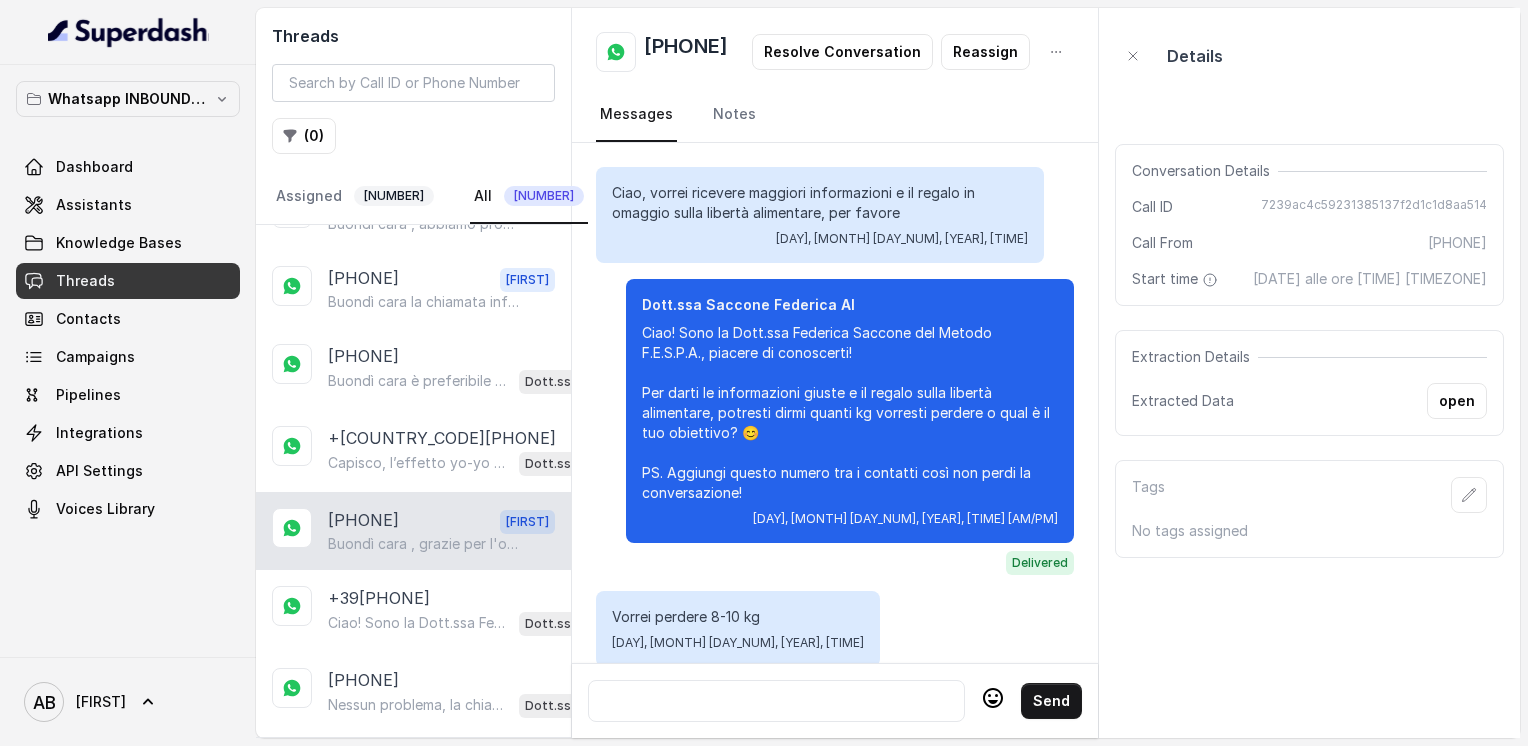 scroll, scrollTop: 2316, scrollLeft: 0, axis: vertical 